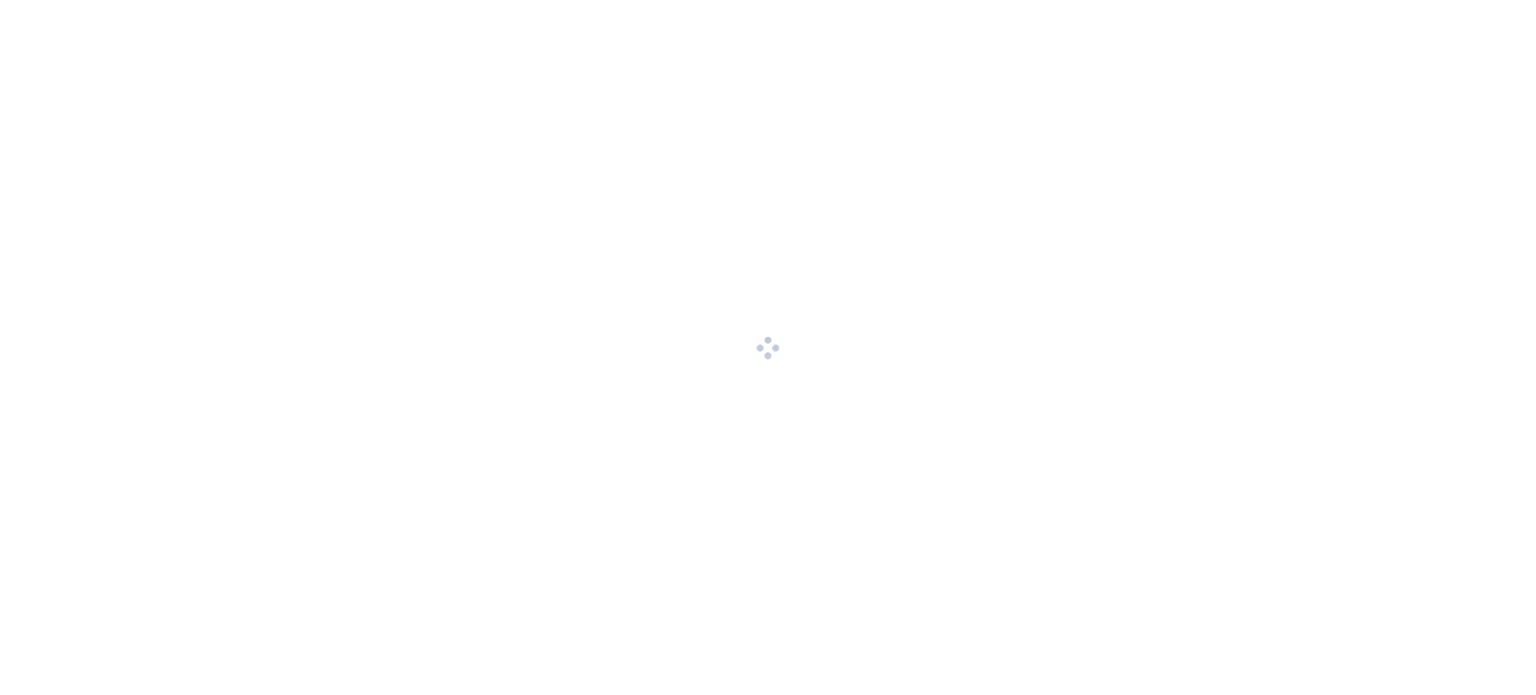 scroll, scrollTop: 0, scrollLeft: 0, axis: both 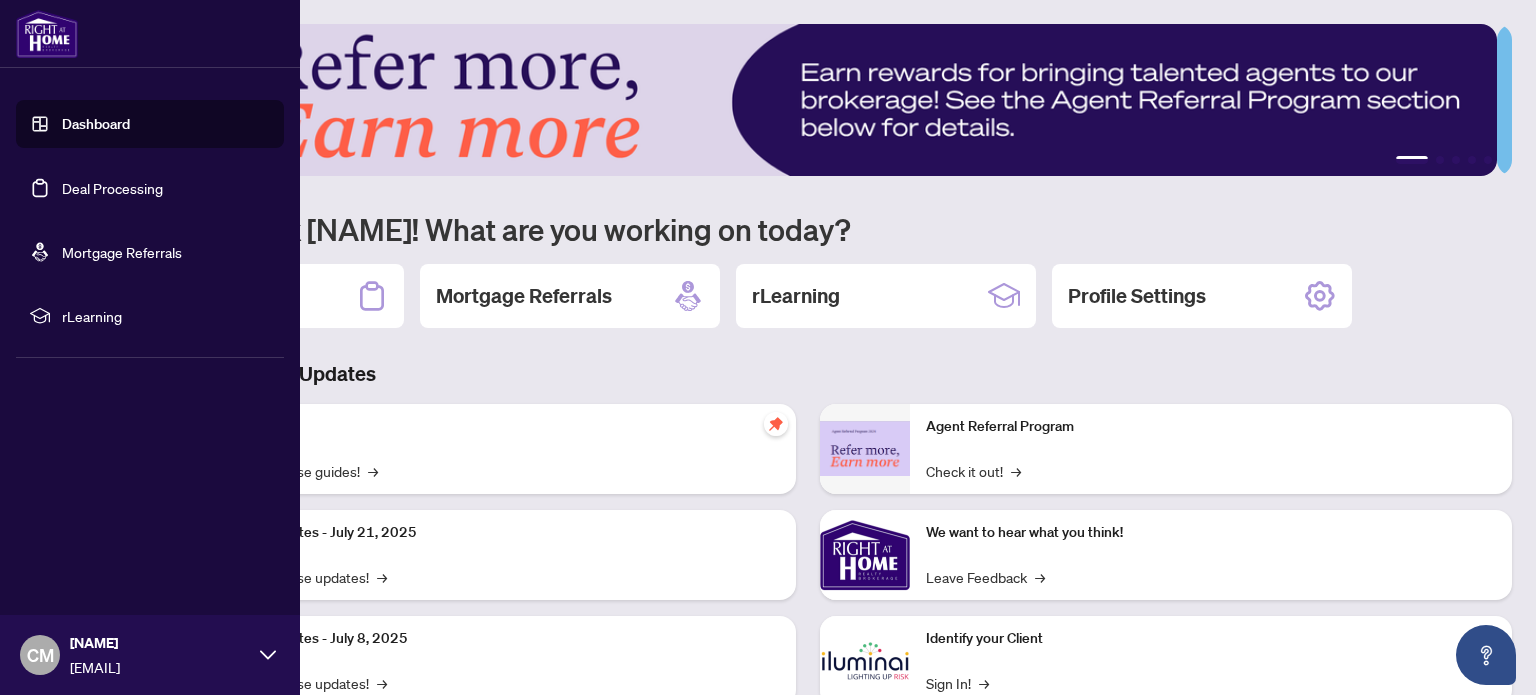 click on "Deal Processing" at bounding box center [112, 188] 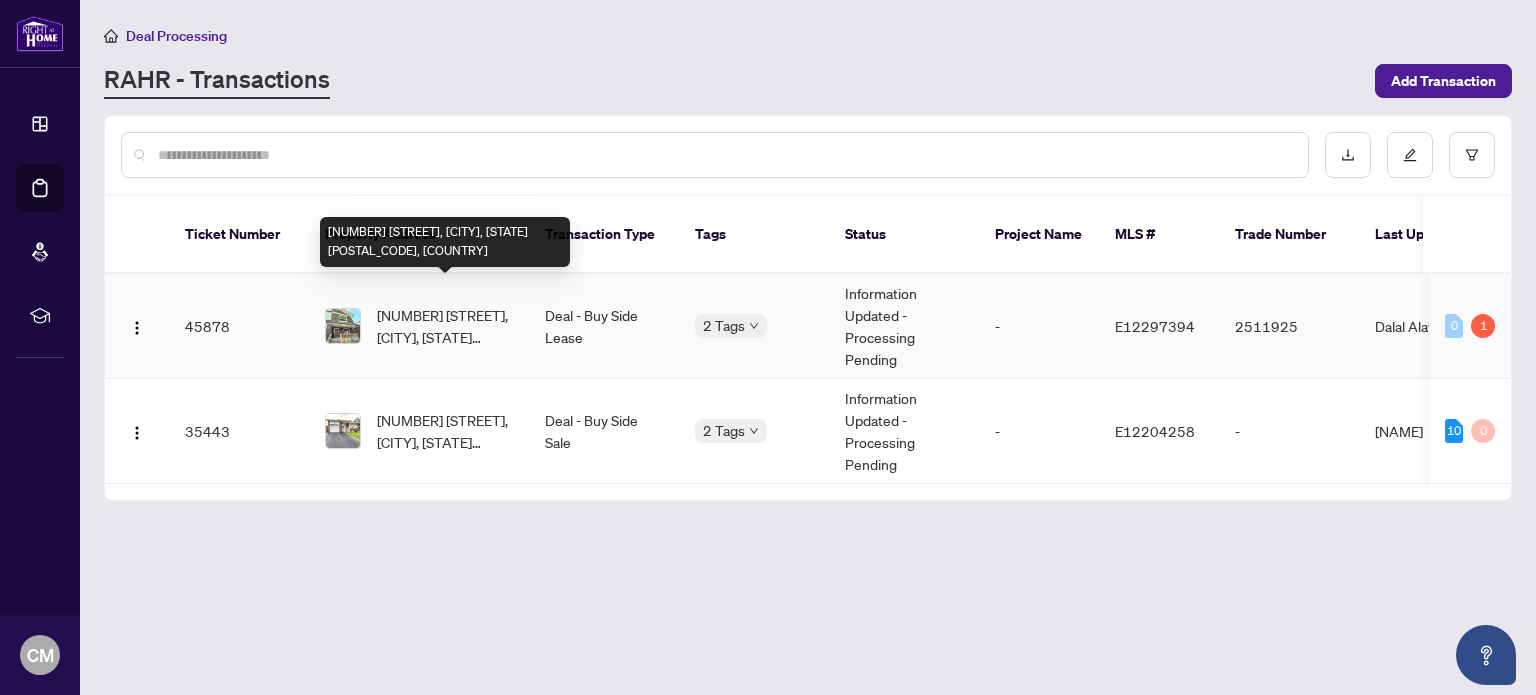 click on "[NUMBER] [STREET], [CITY], [STATE] [POSTAL_CODE], [COUNTRY]" at bounding box center (445, 326) 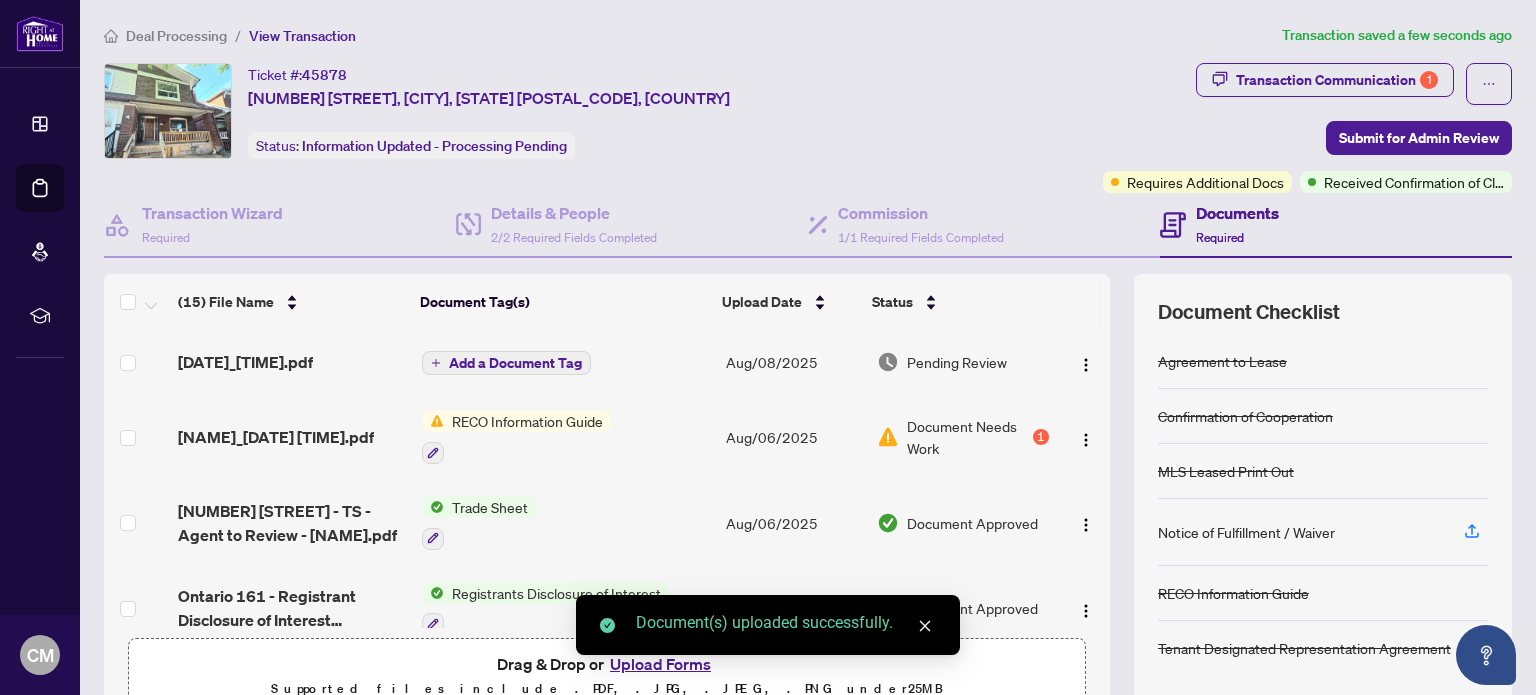 click on "Add a Document Tag" at bounding box center [515, 363] 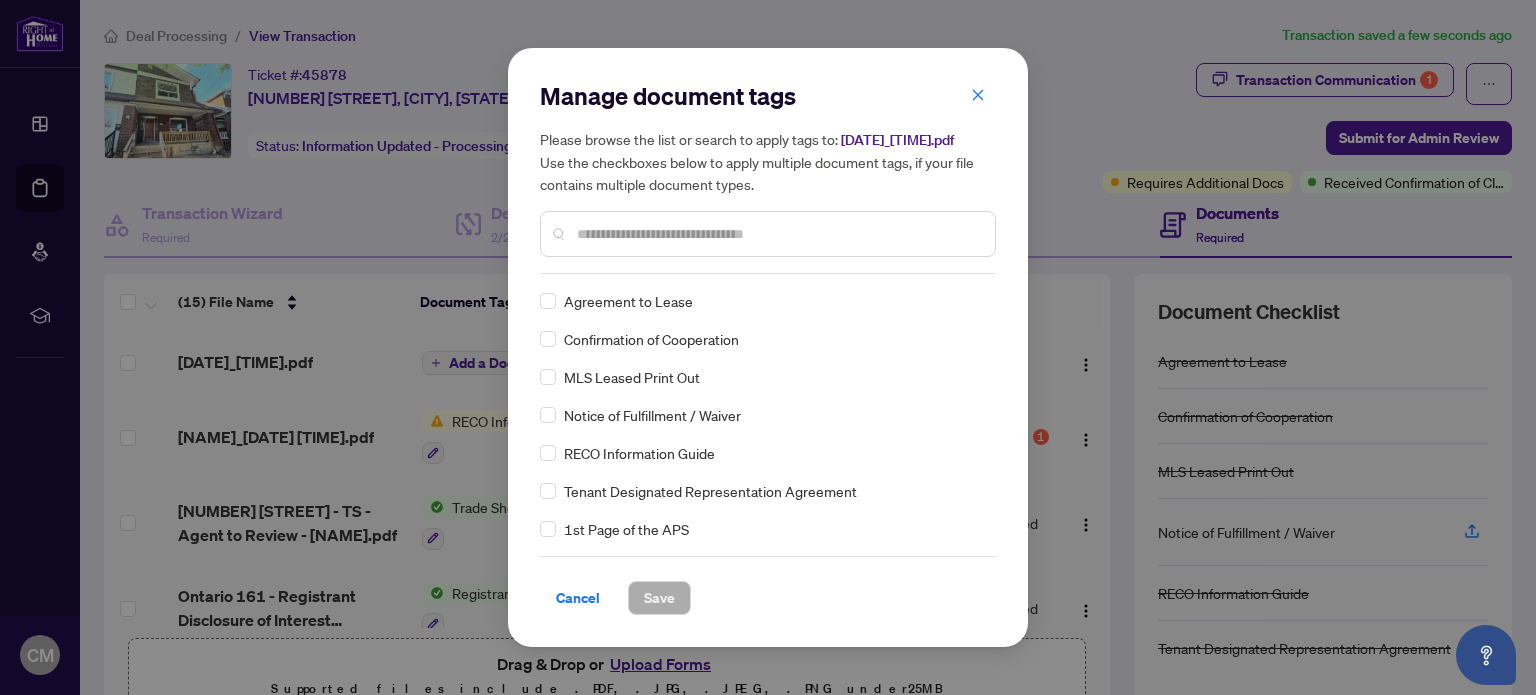 click at bounding box center (778, 234) 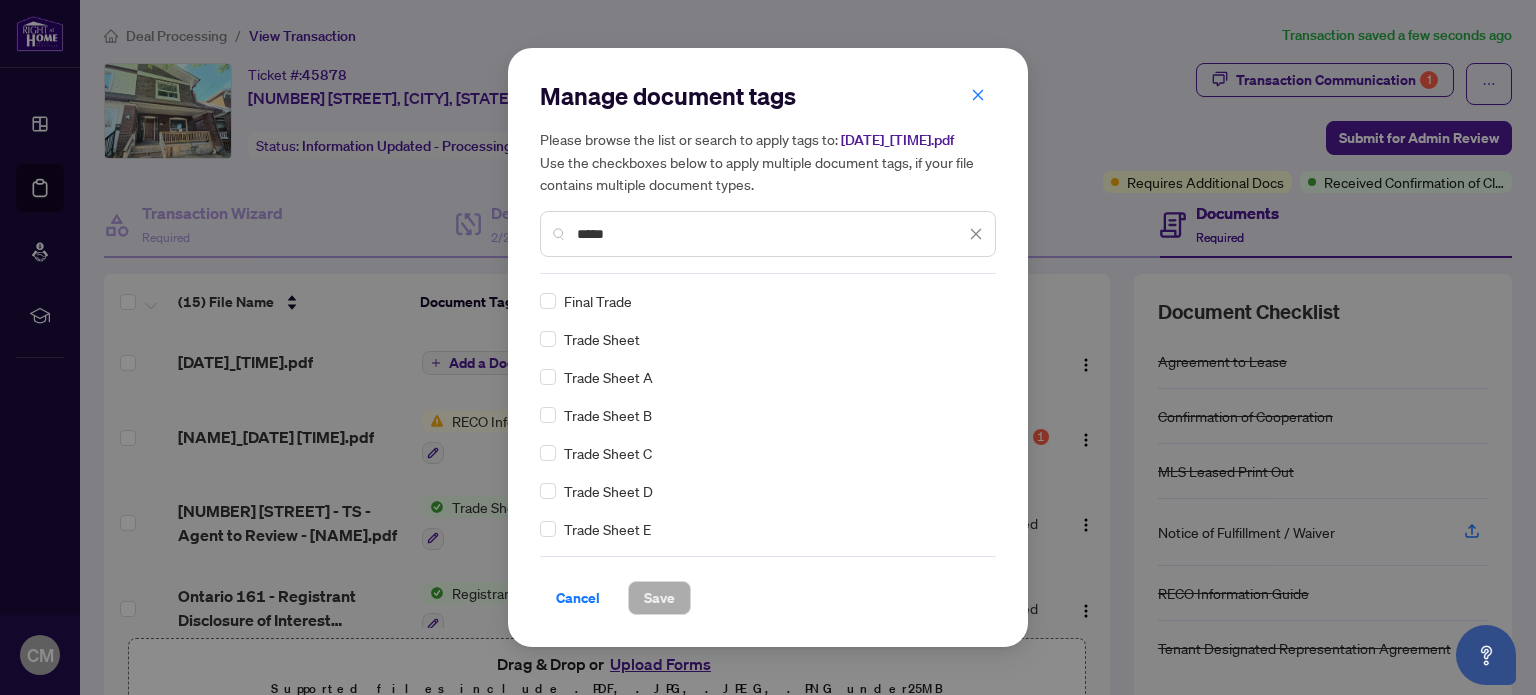 type on "*****" 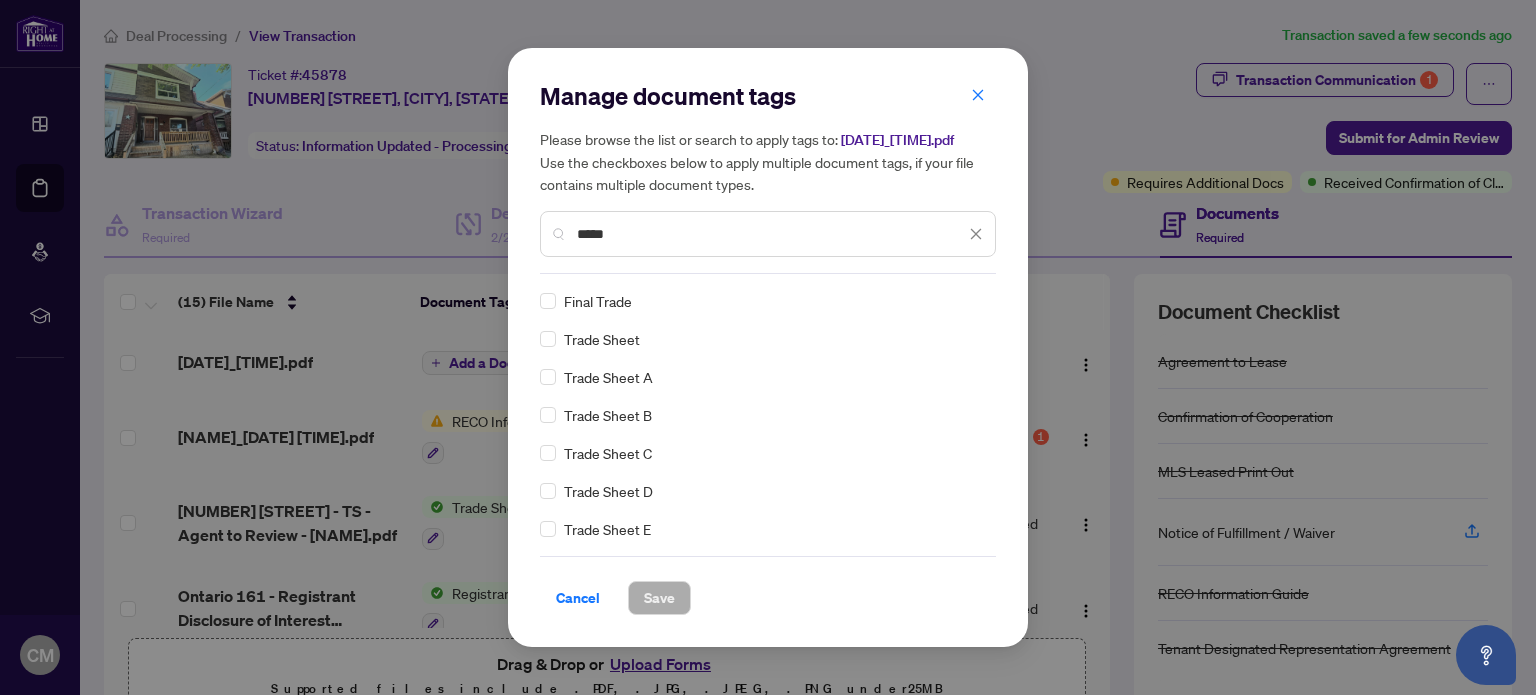 click on "*****" at bounding box center [771, 234] 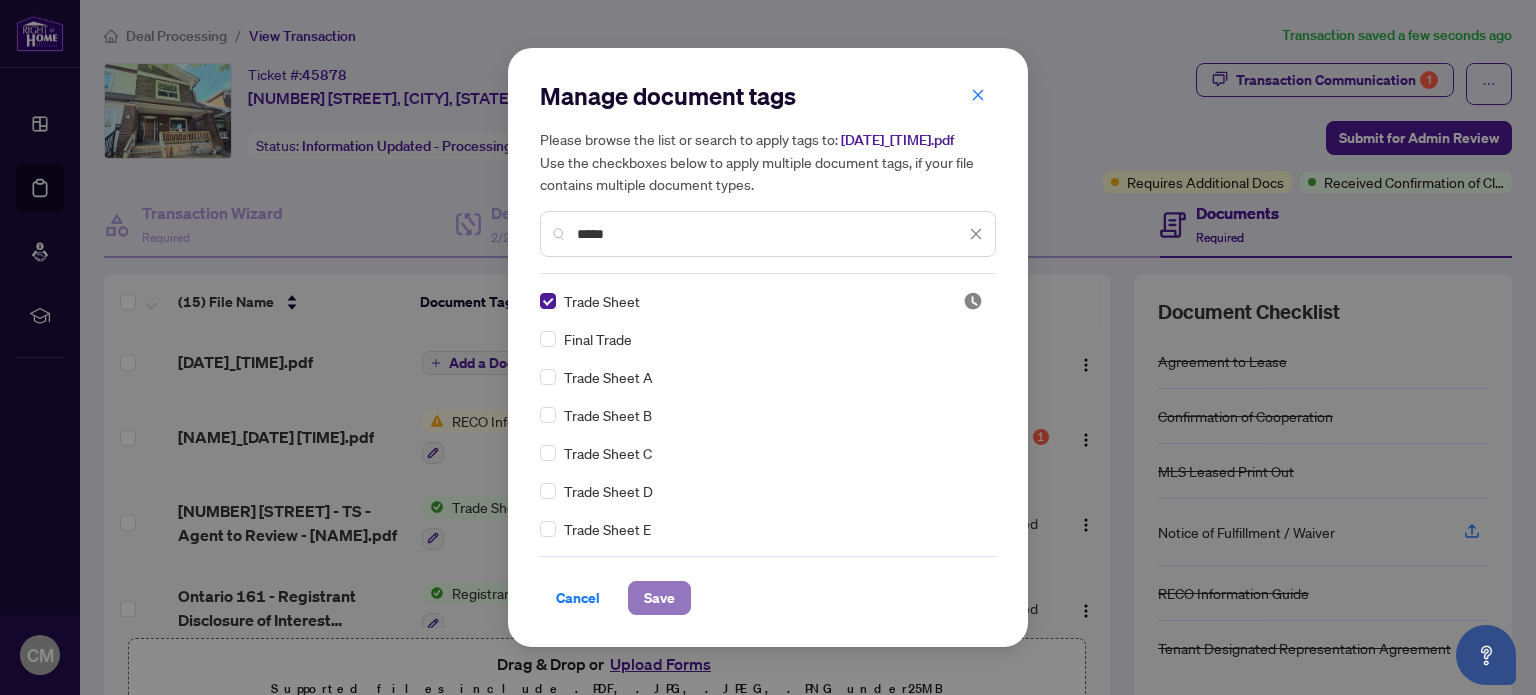 click on "Save" at bounding box center (659, 598) 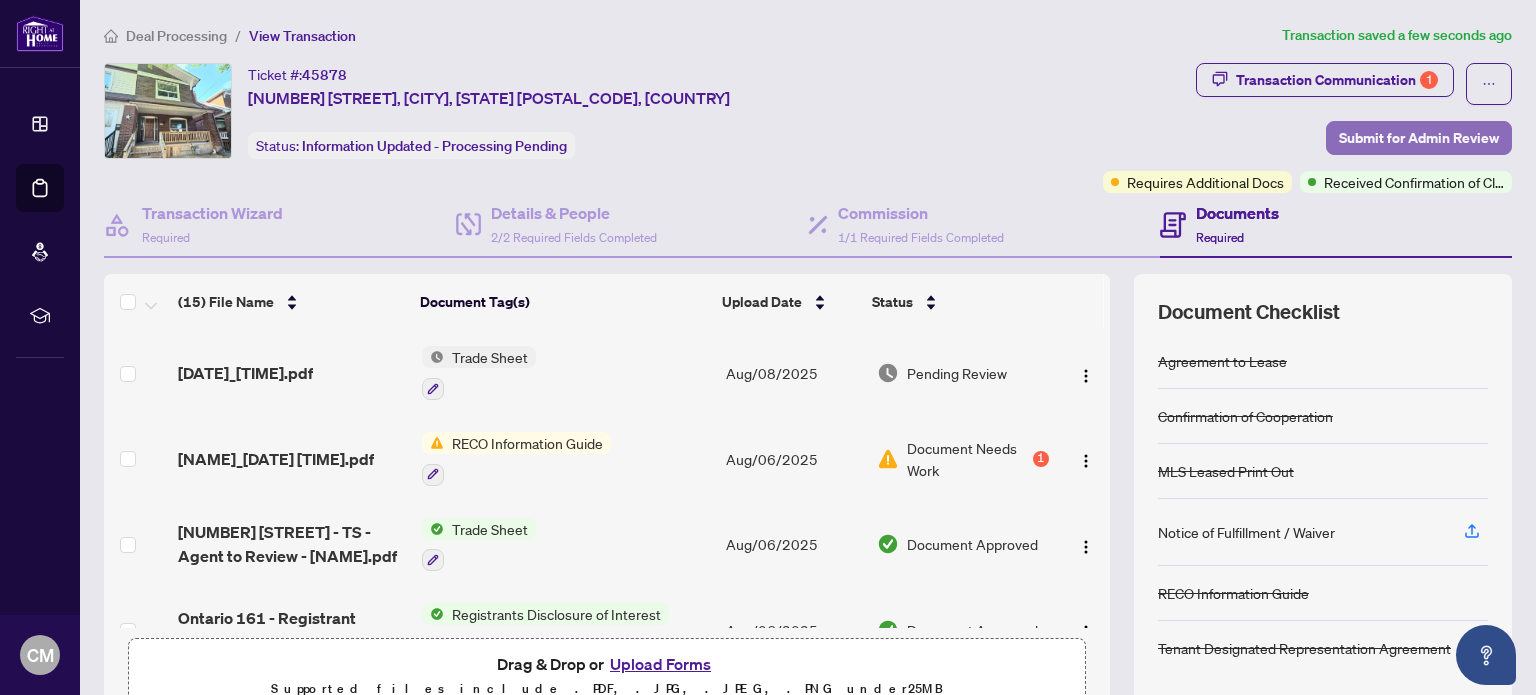 click on "Submit for Admin Review" at bounding box center [1419, 138] 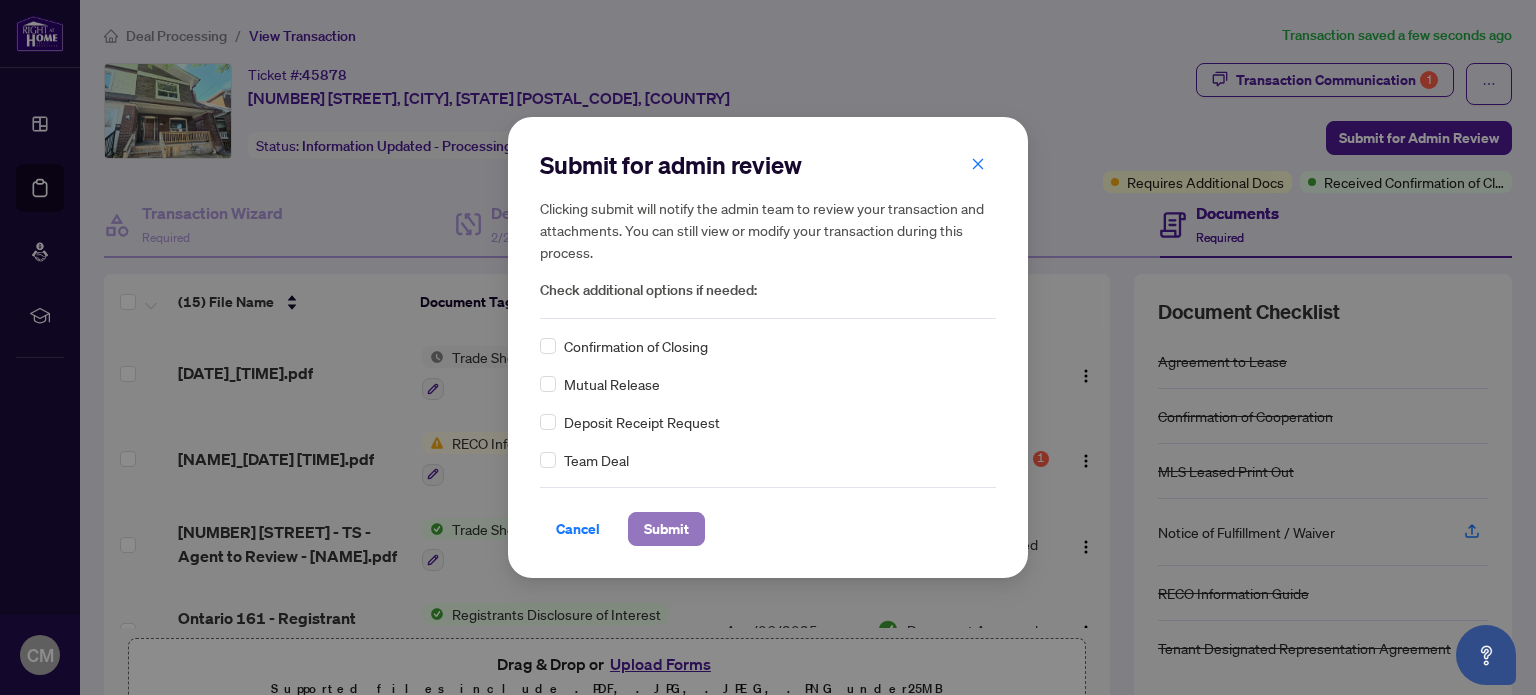 click on "Submit" at bounding box center (666, 529) 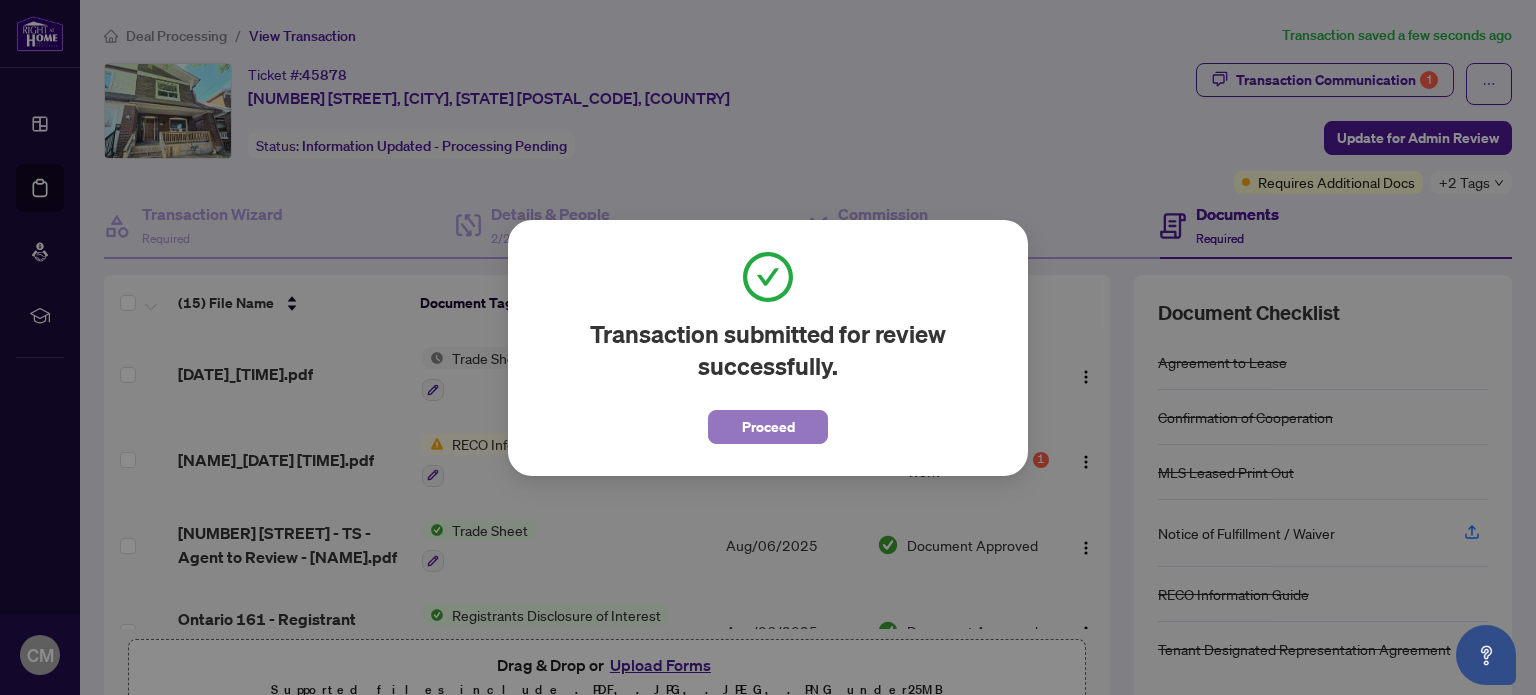 click on "Proceed" at bounding box center (768, 427) 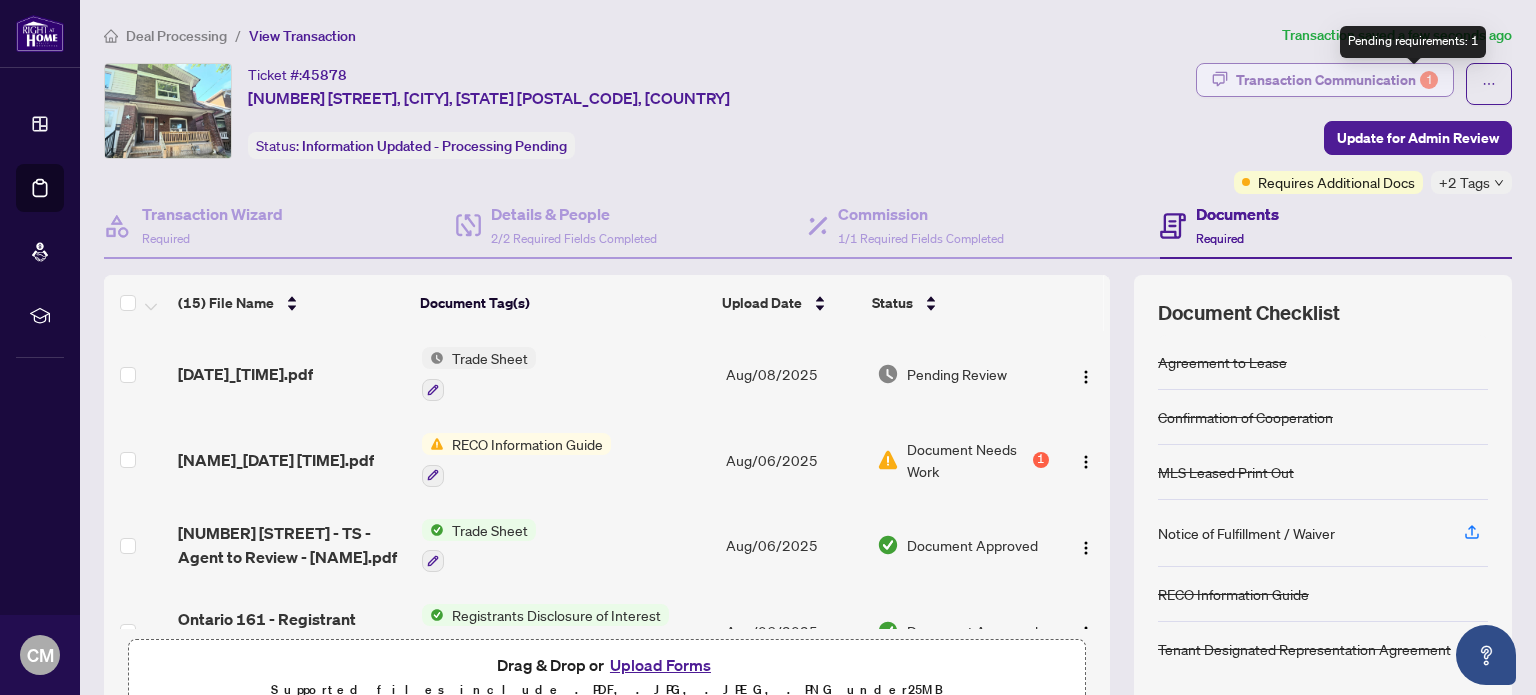 click on "1" at bounding box center [1429, 80] 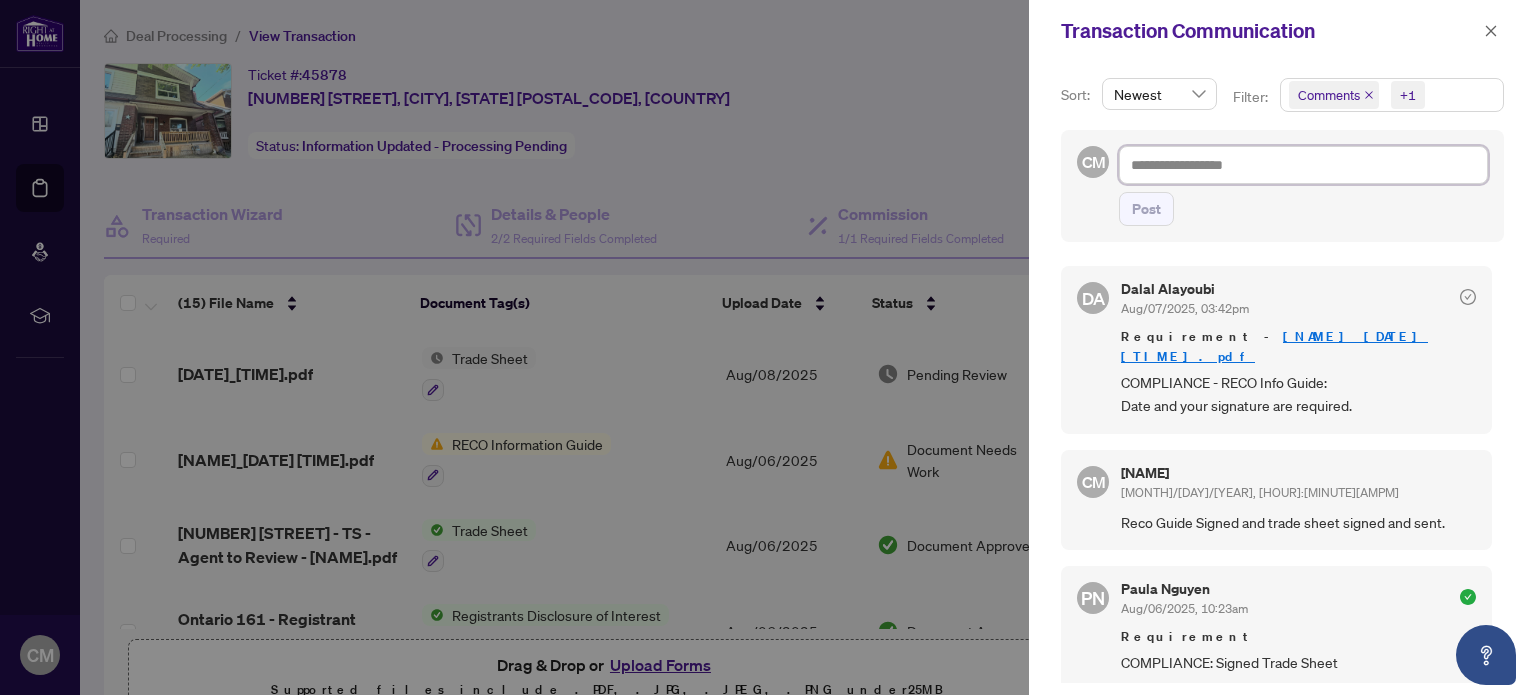 click at bounding box center (1303, 165) 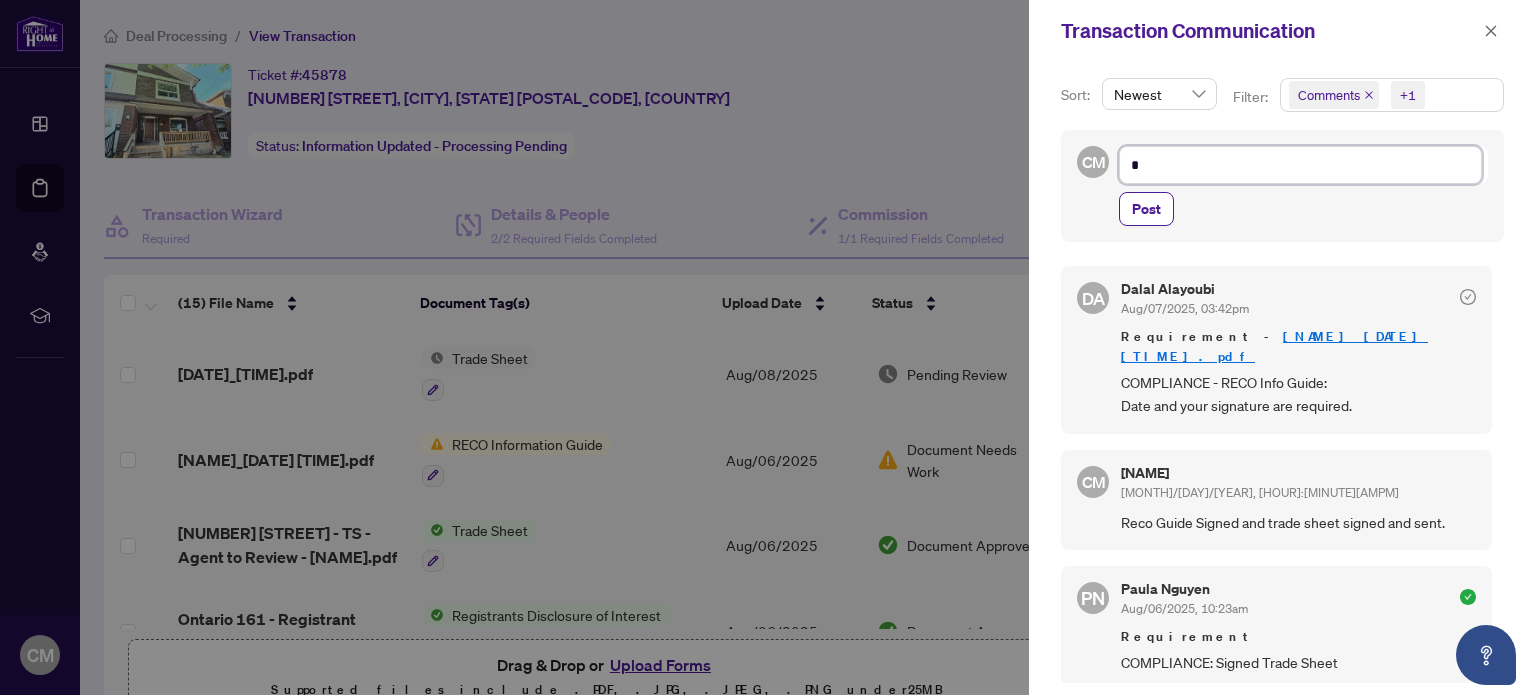 type on "**" 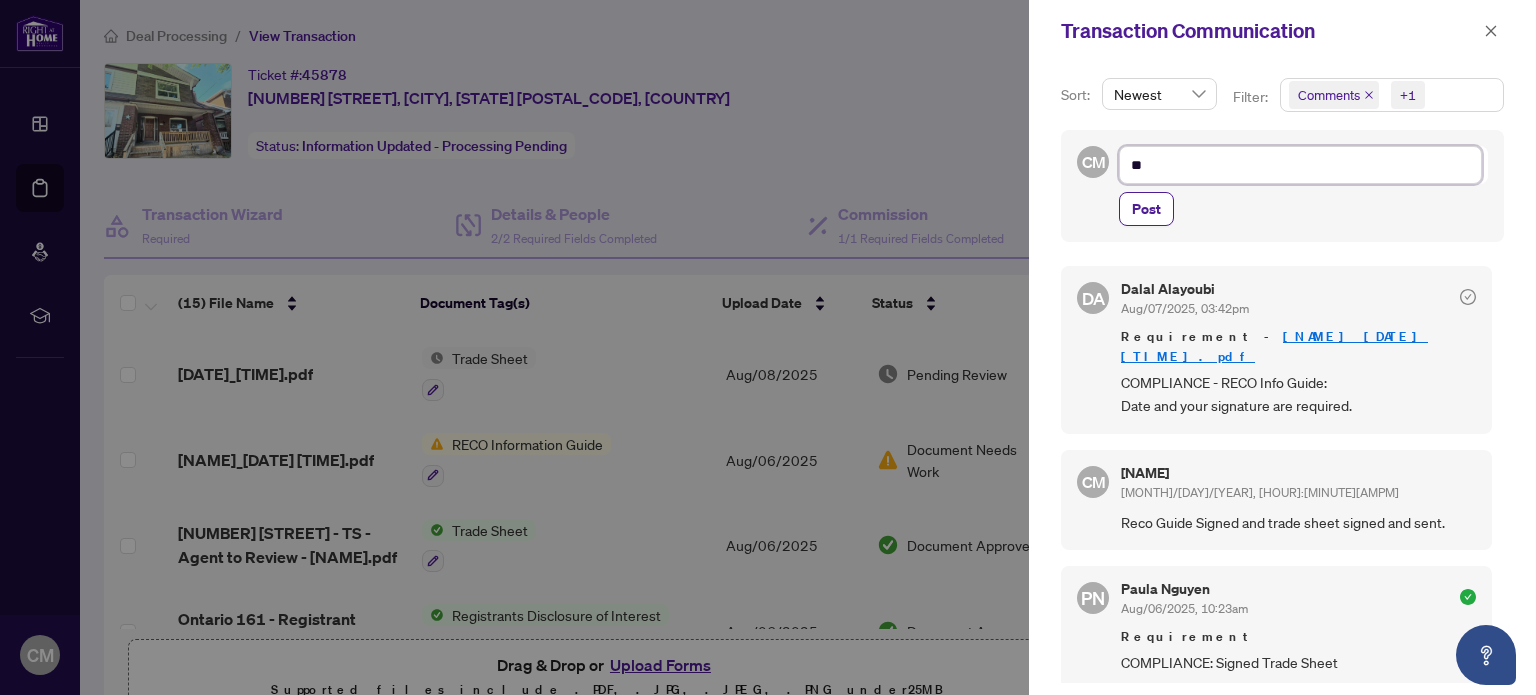 type on "***" 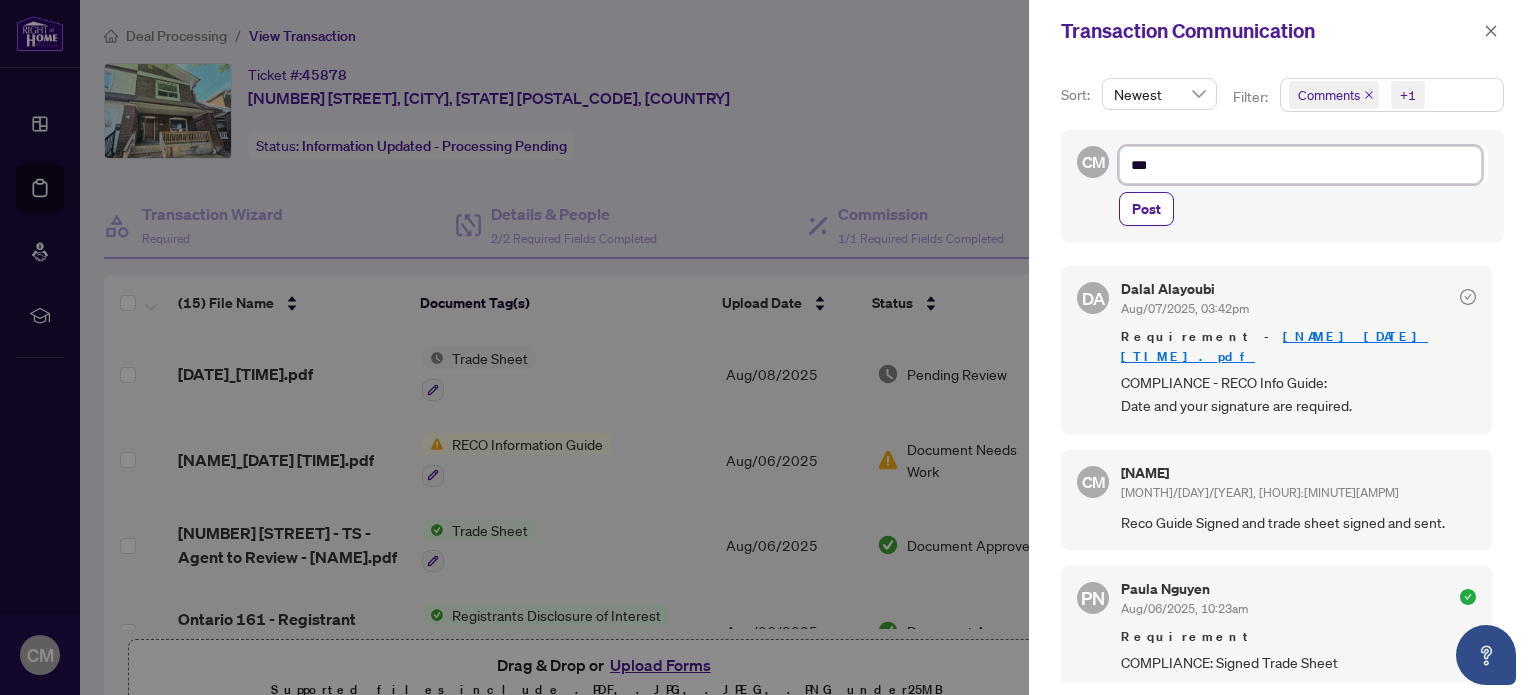 type on "****" 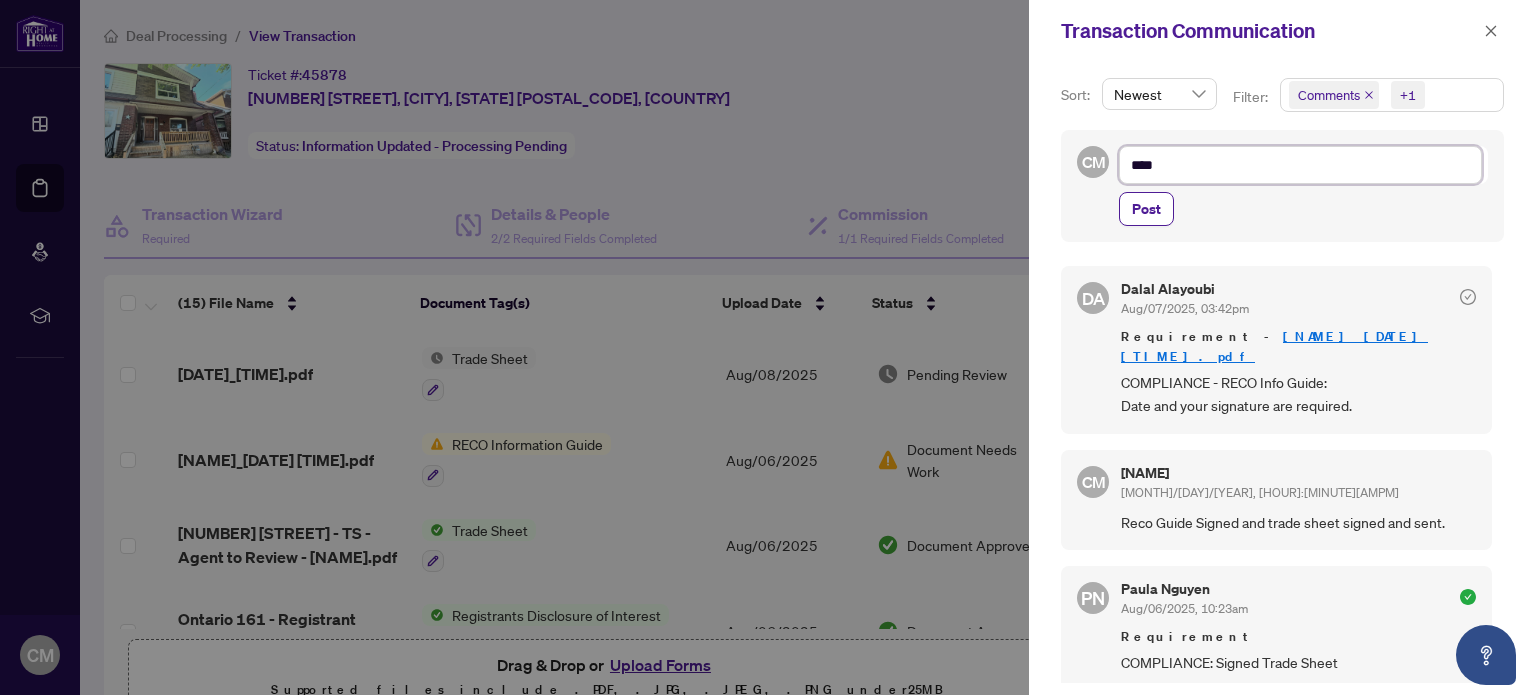 type on "*****" 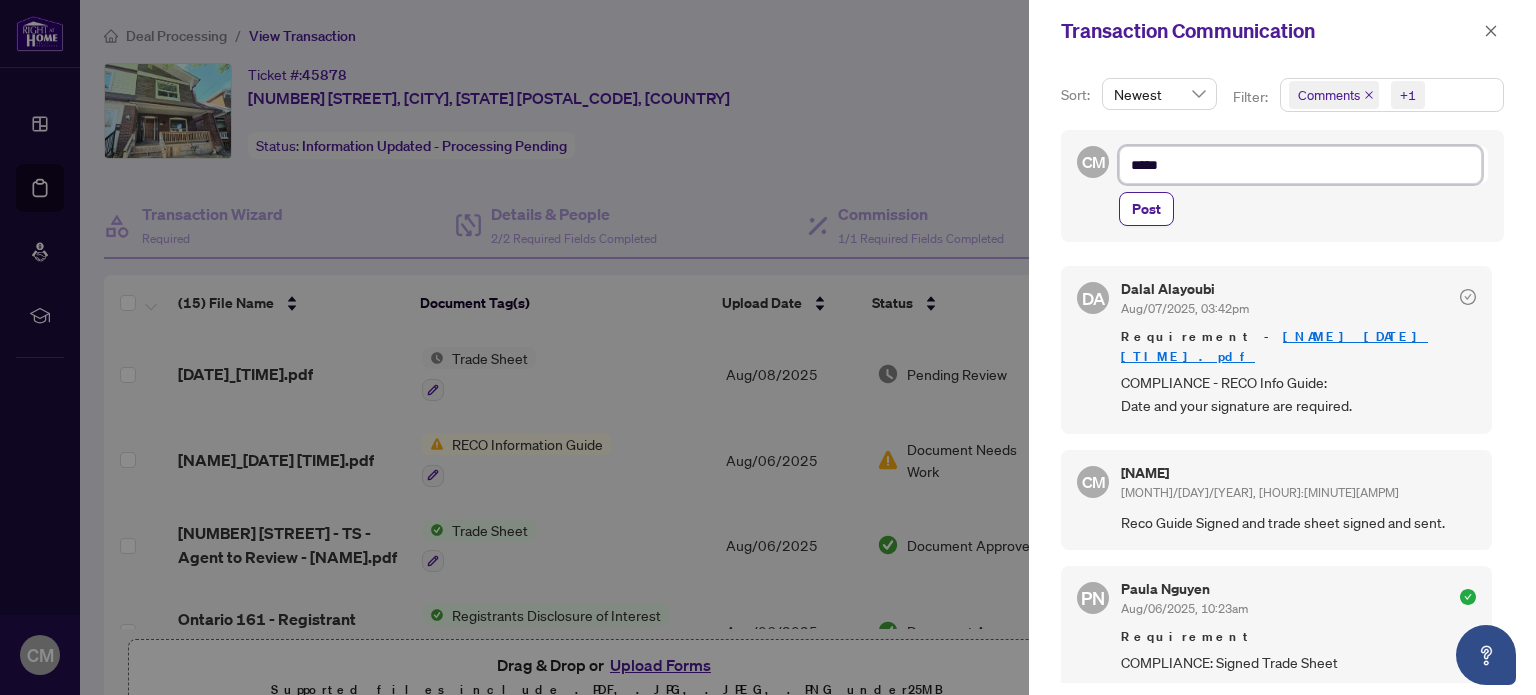 type on "*****" 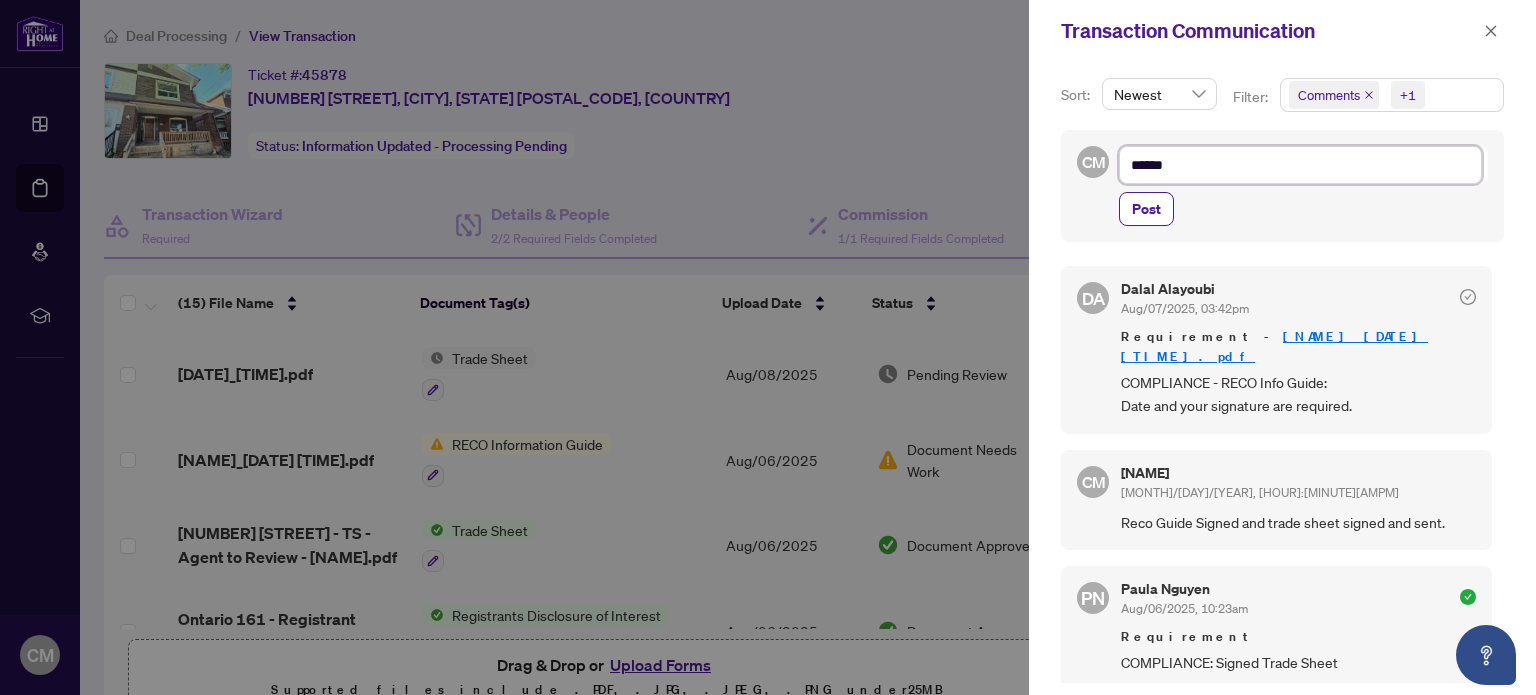 type on "*******" 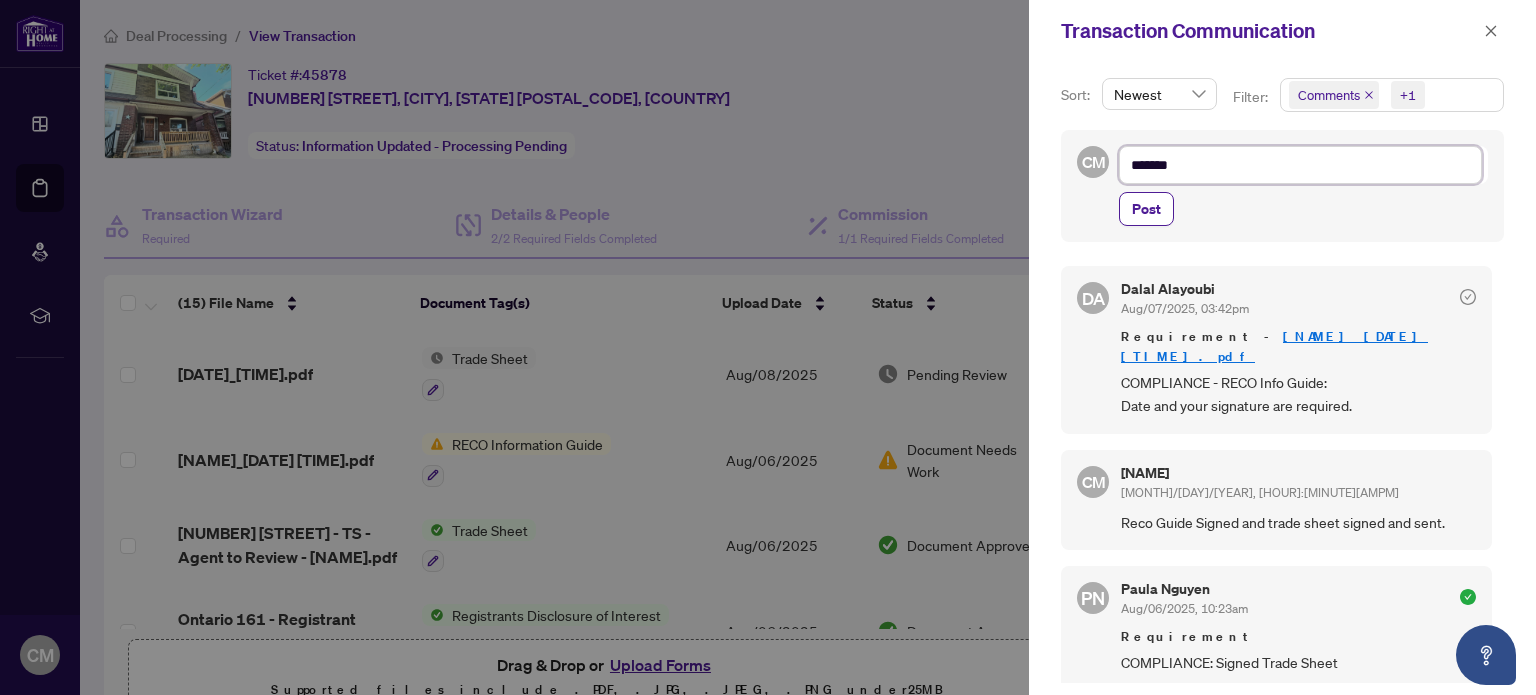 type on "********" 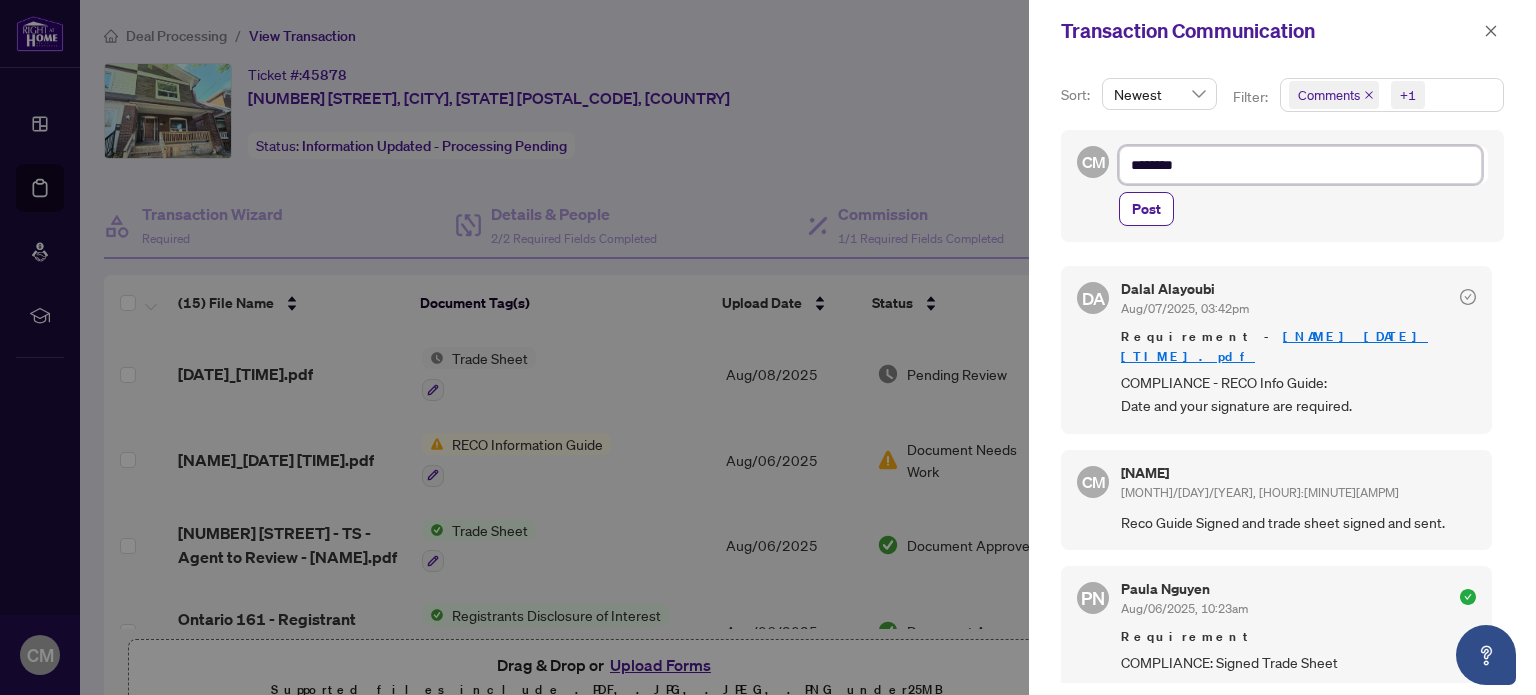 type on "*********" 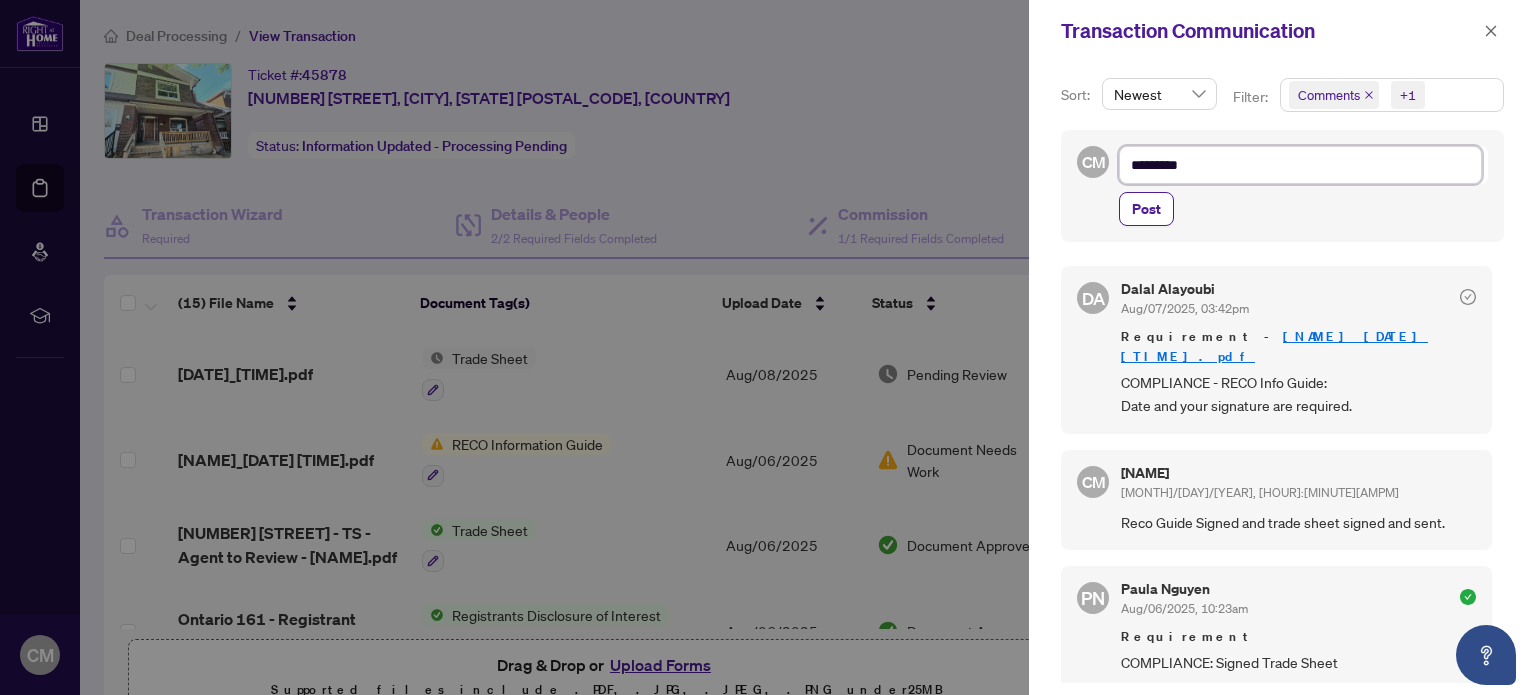 type on "*********" 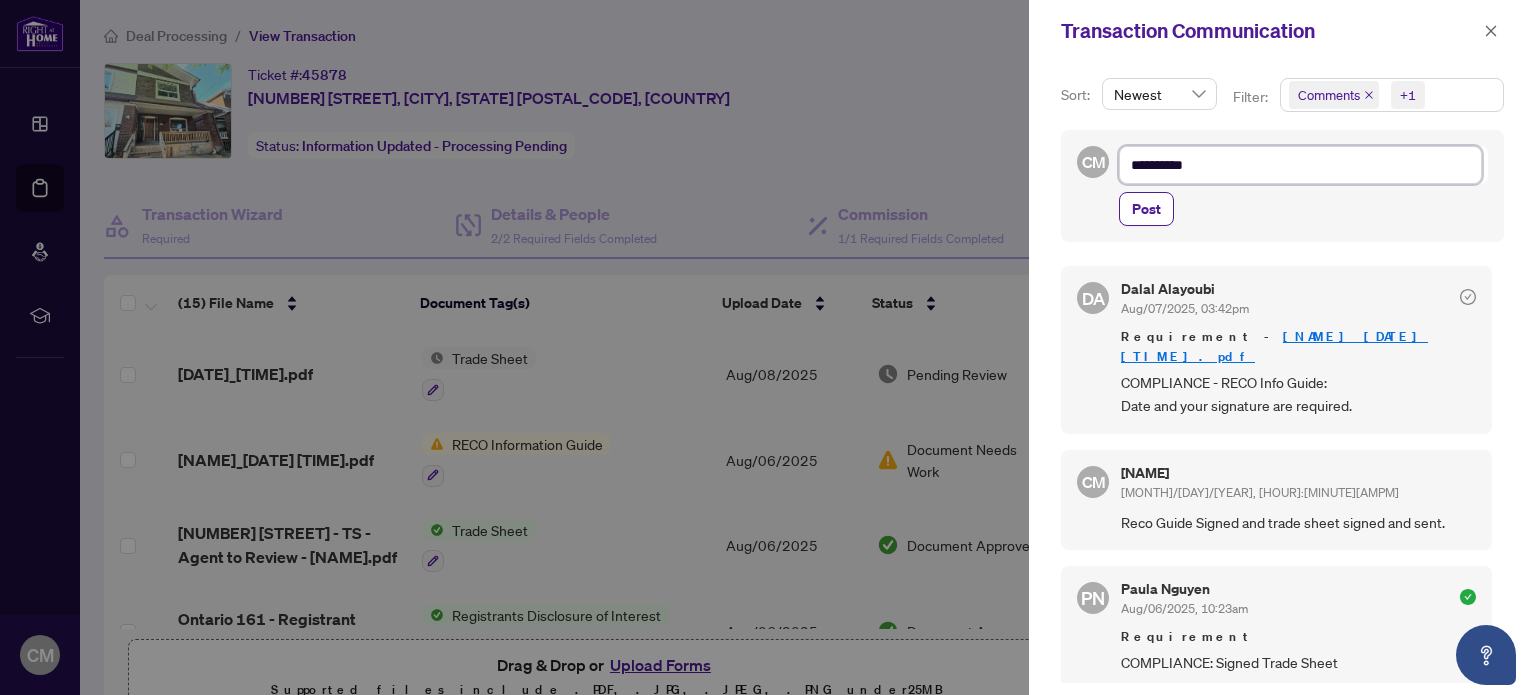 type on "*********" 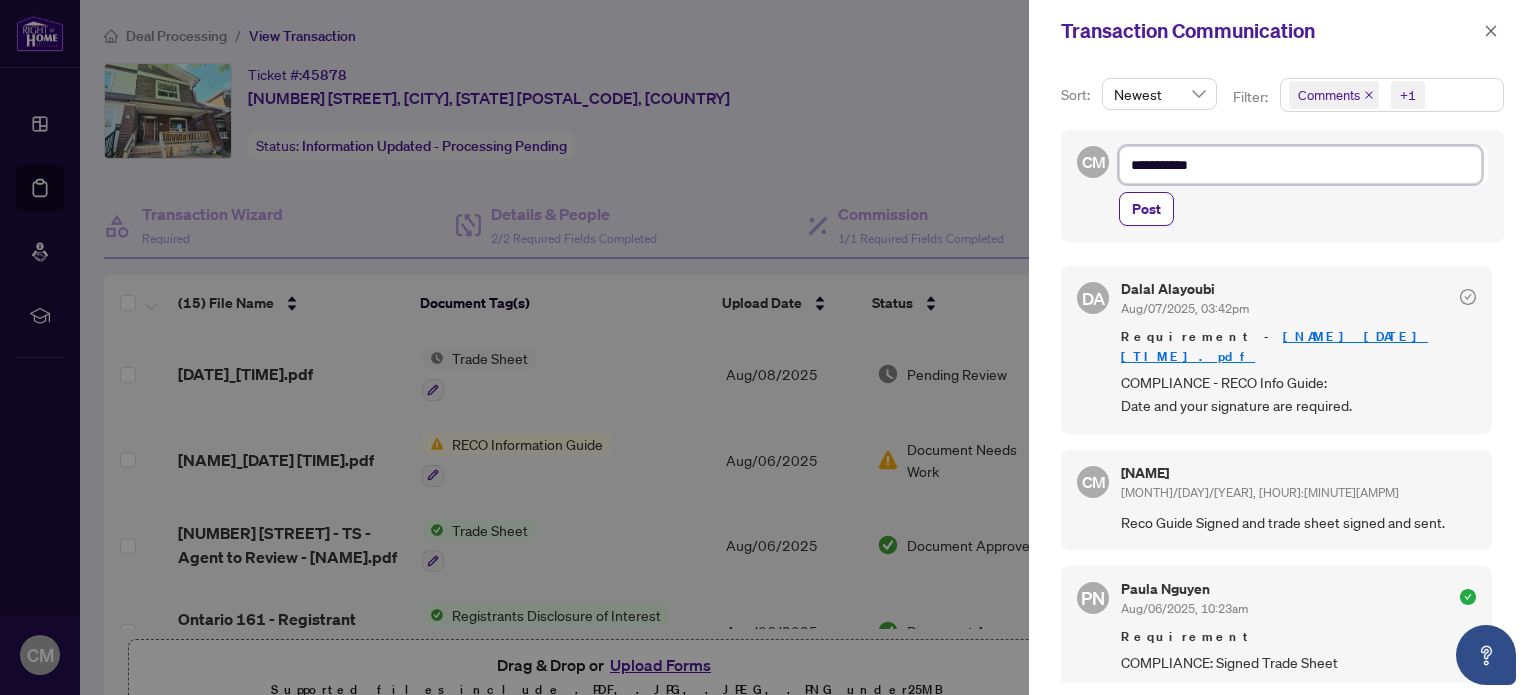type on "**********" 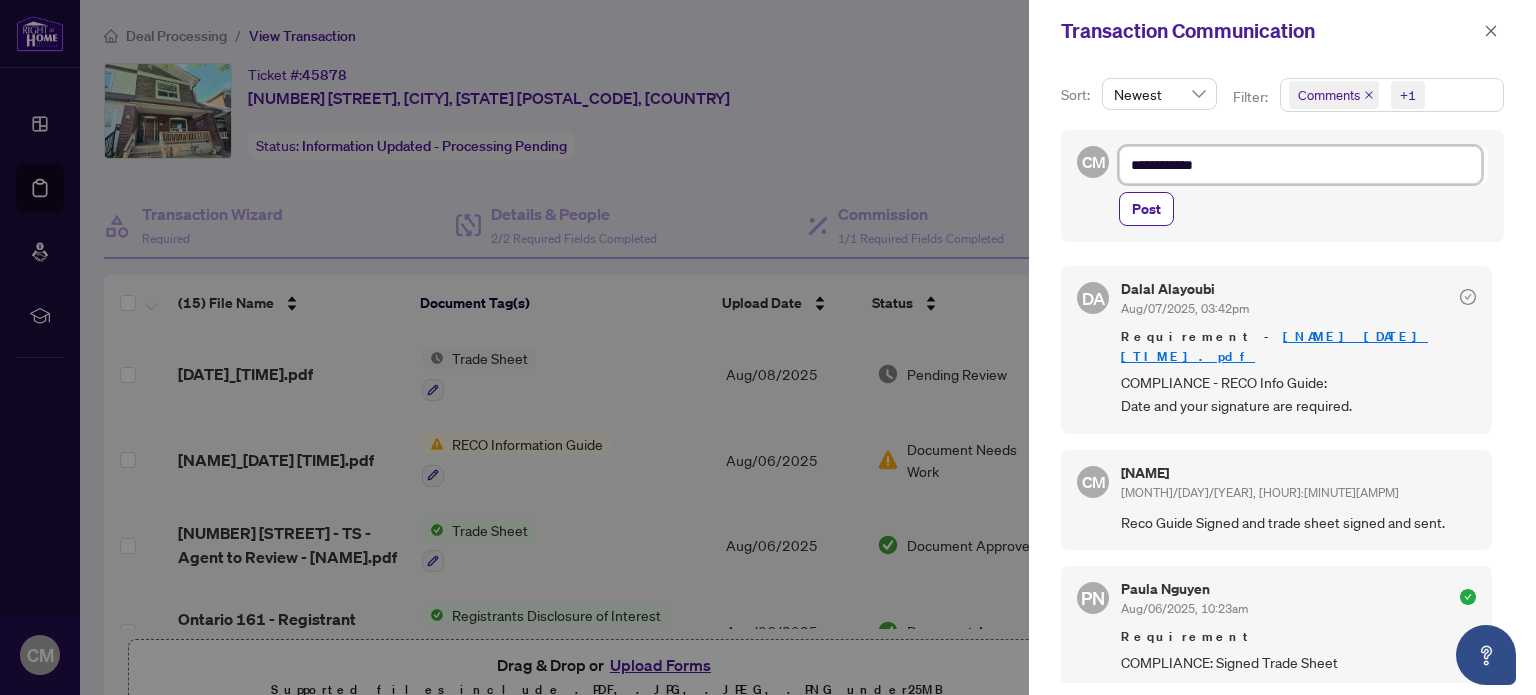 type on "**********" 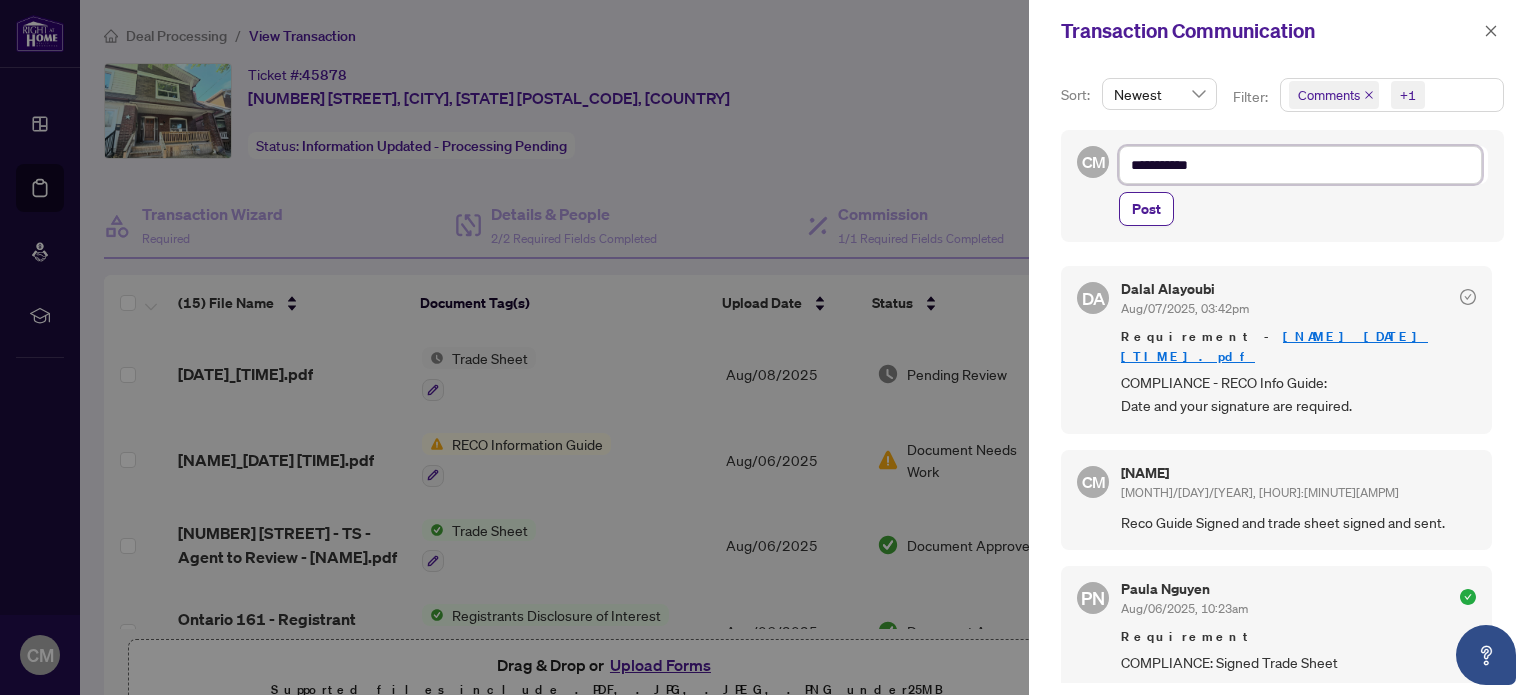 type on "*********" 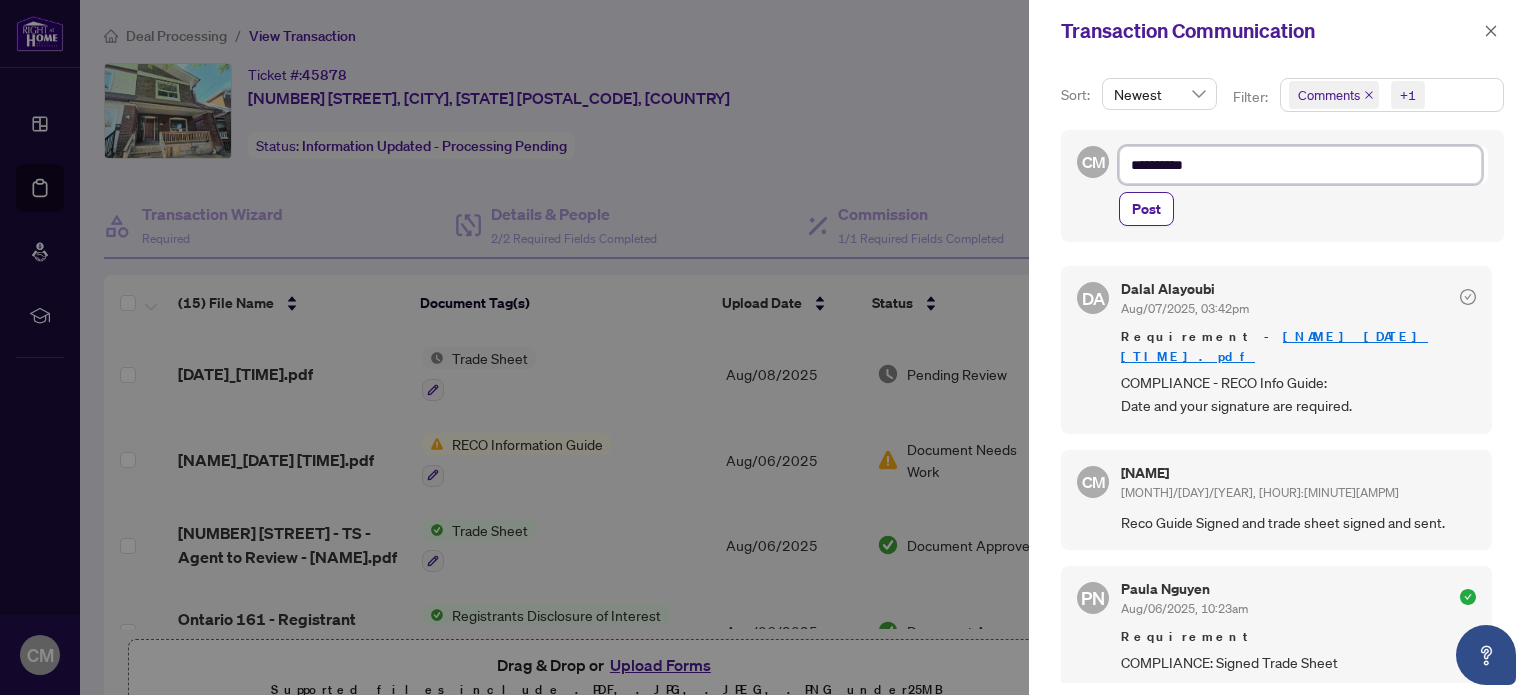 type on "*********" 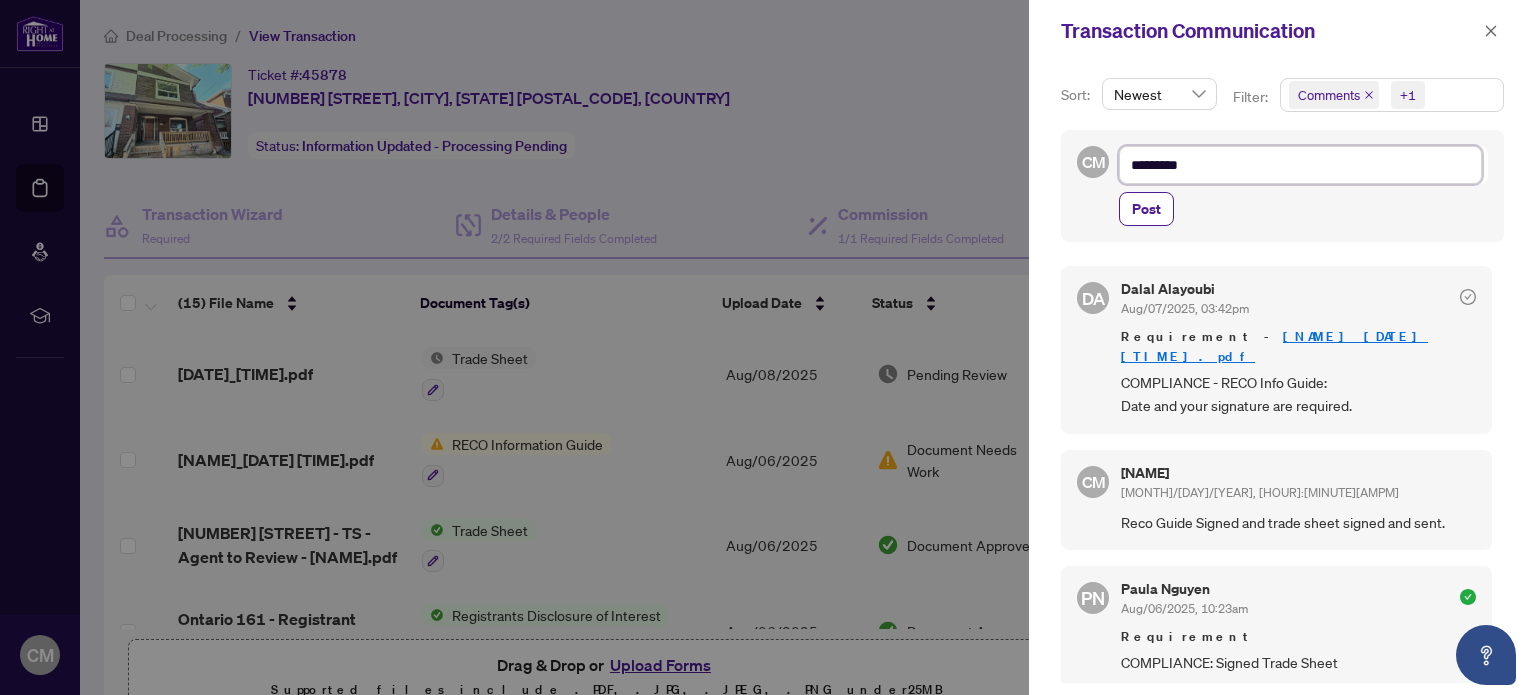 type on "********" 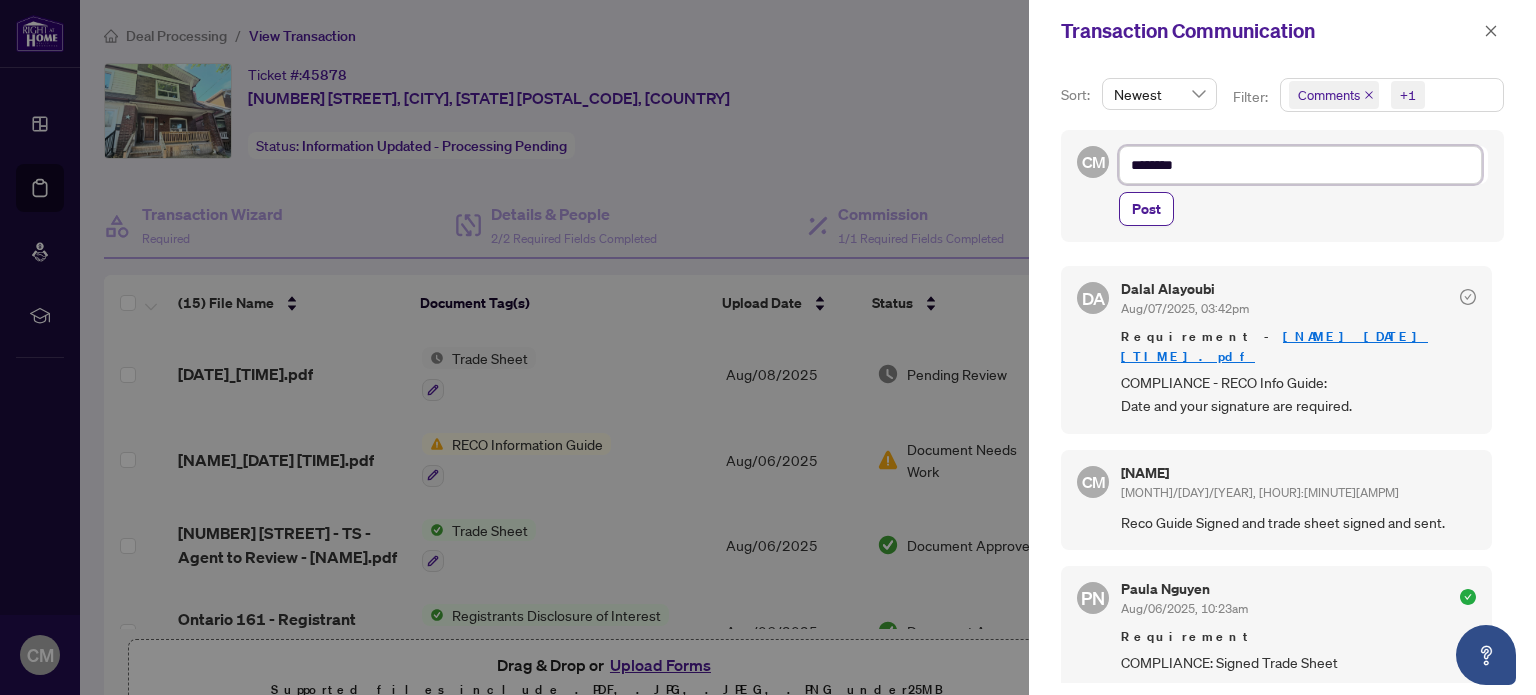type on "*******" 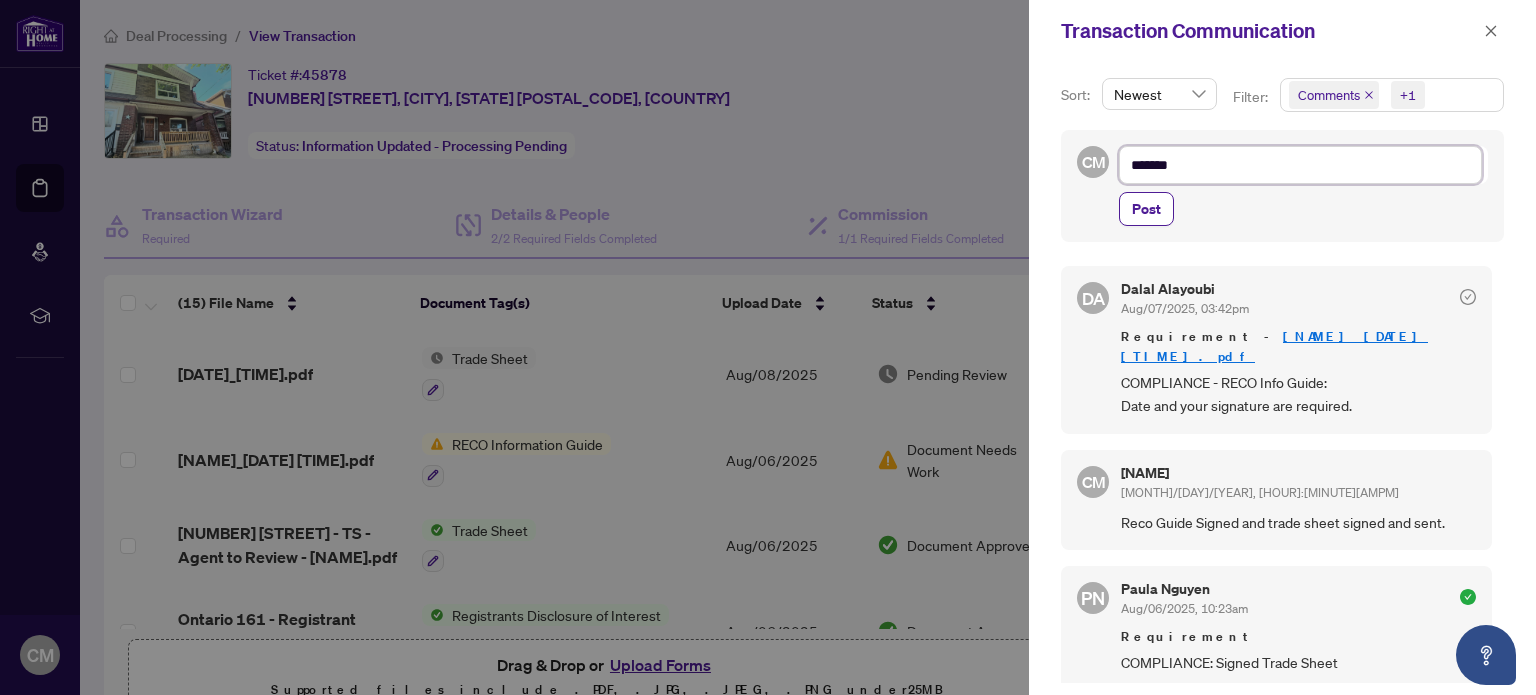 type on "*****" 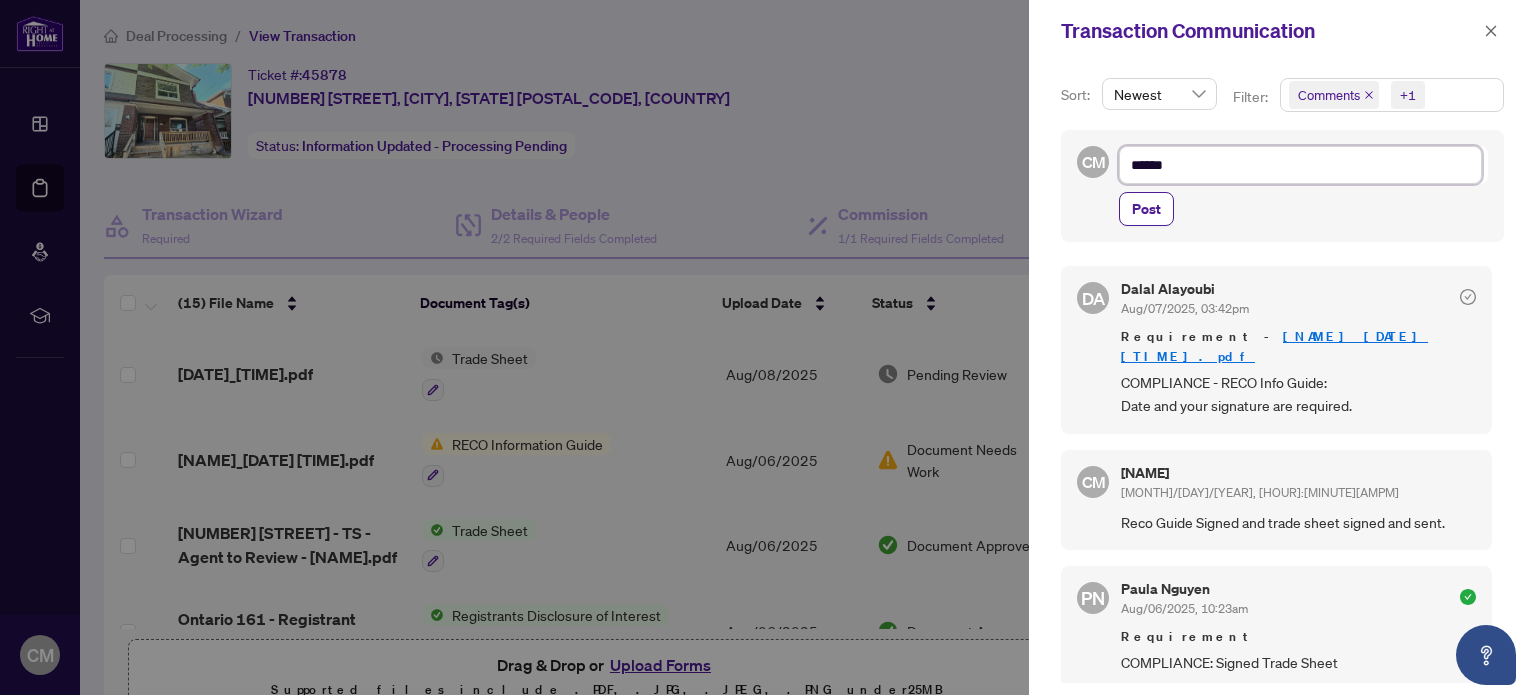 type on "*****" 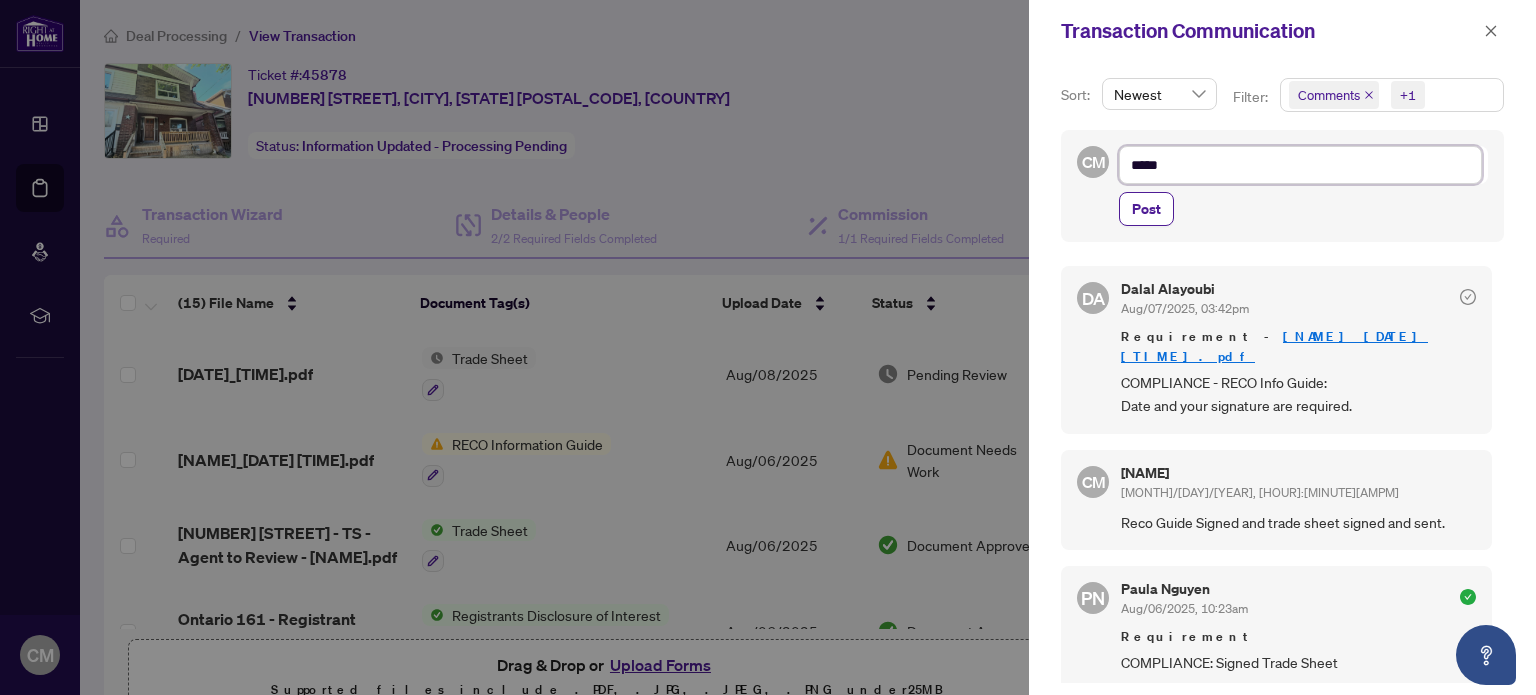 type on "****" 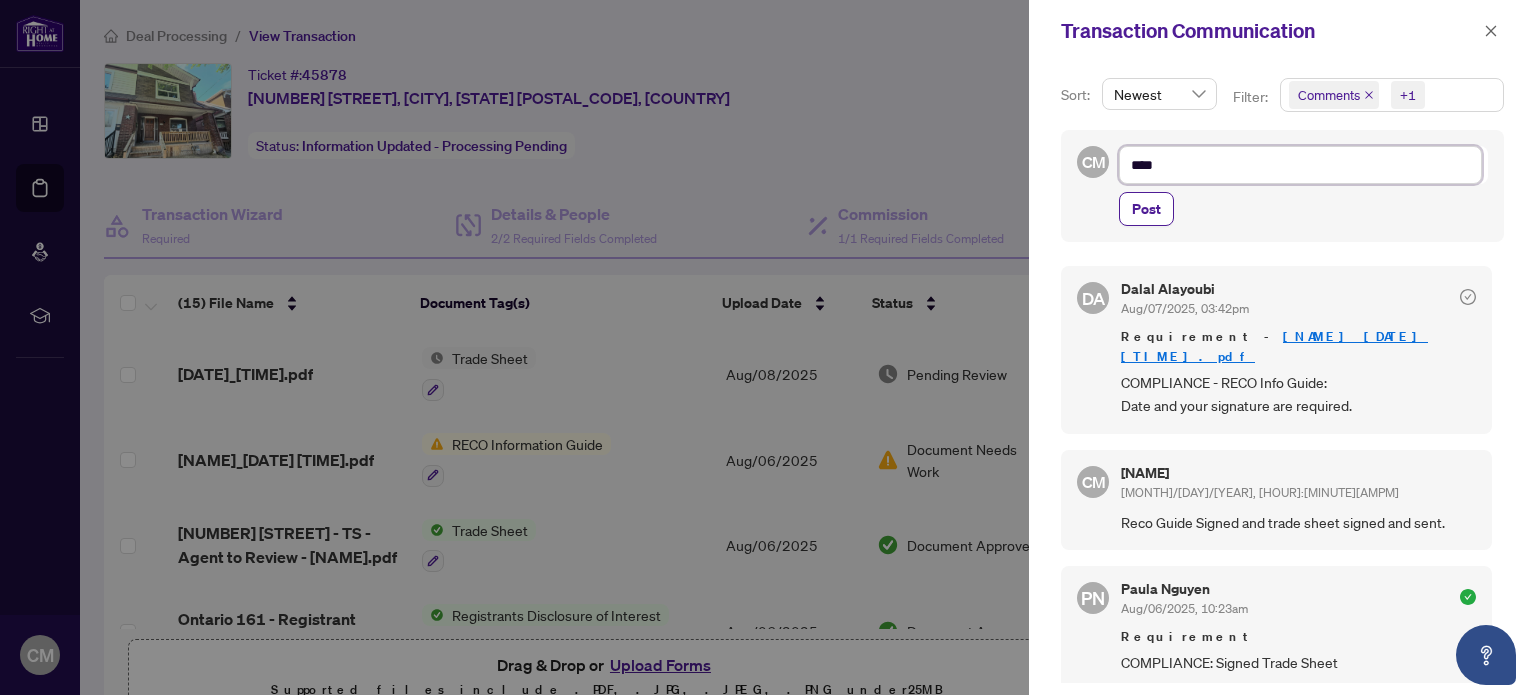 type on "***" 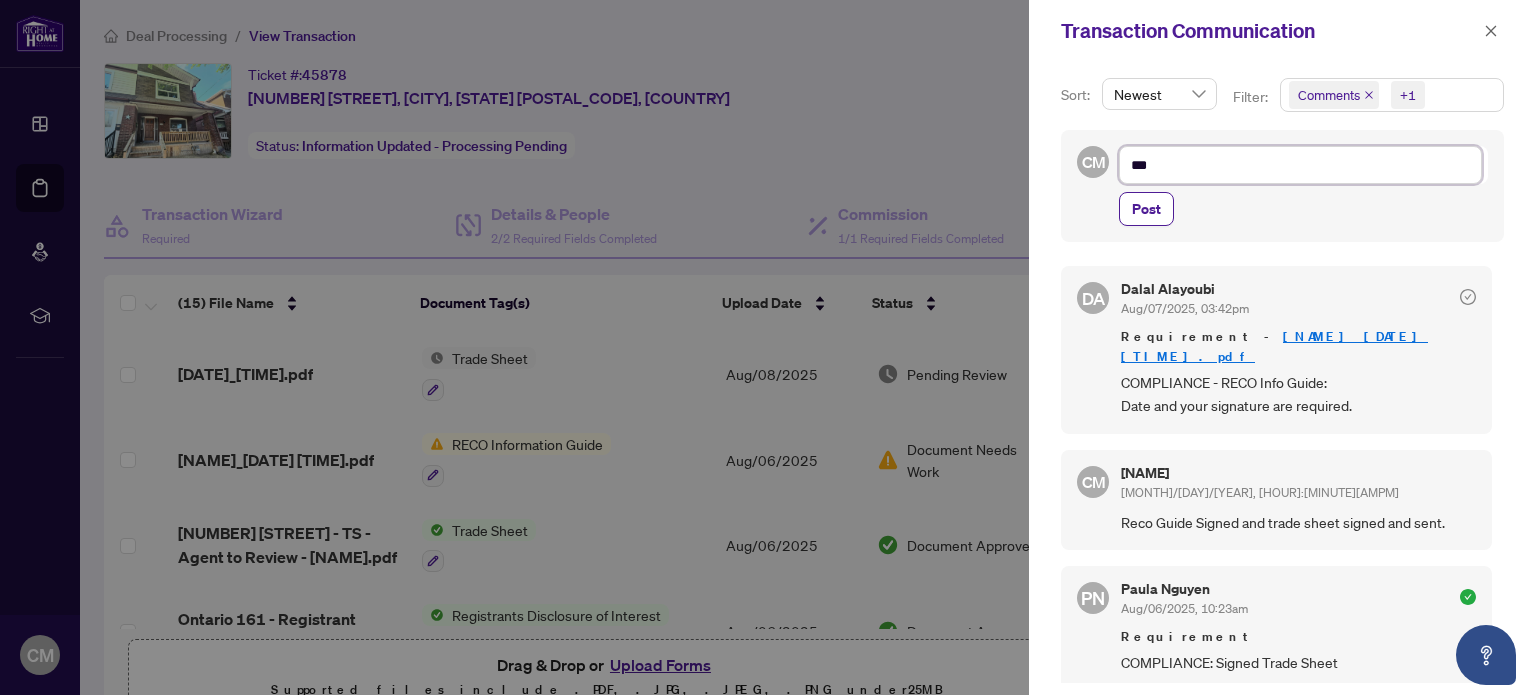 type on "**" 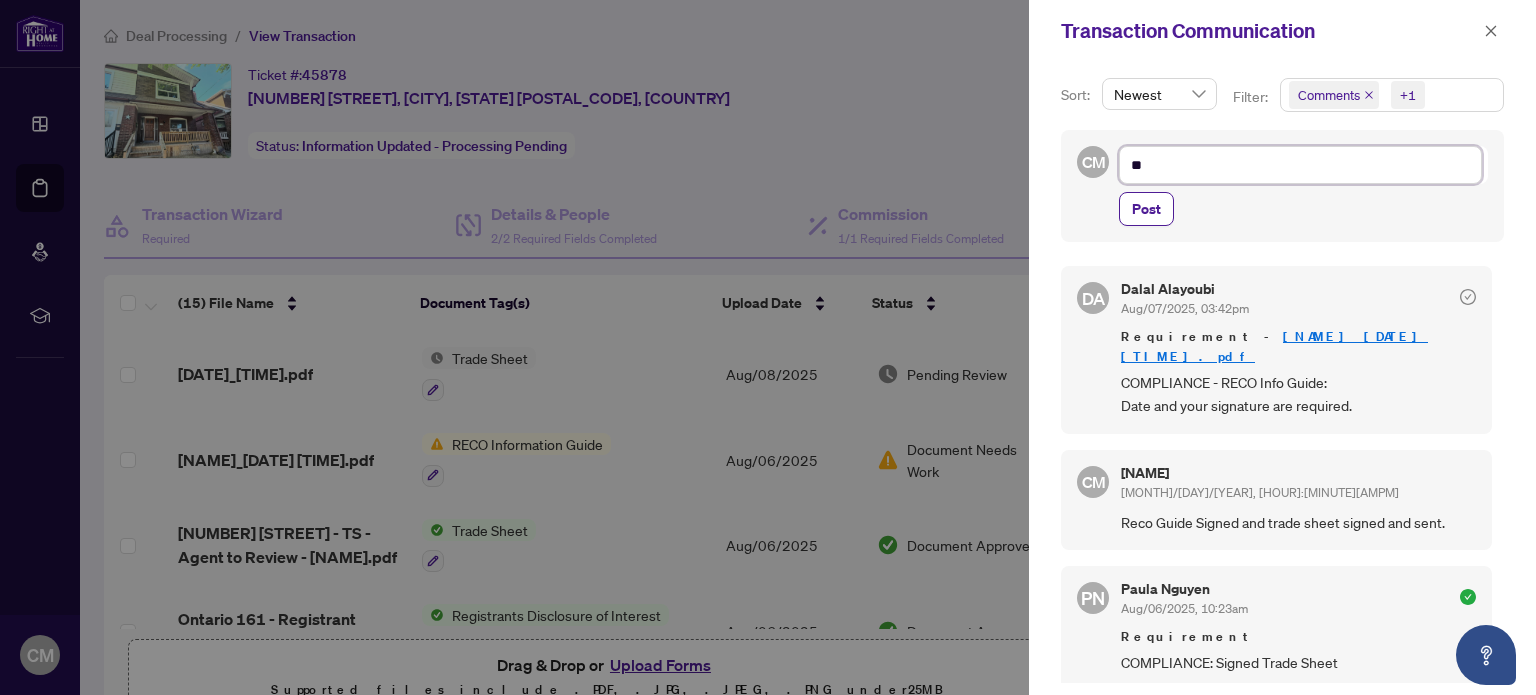 type on "**" 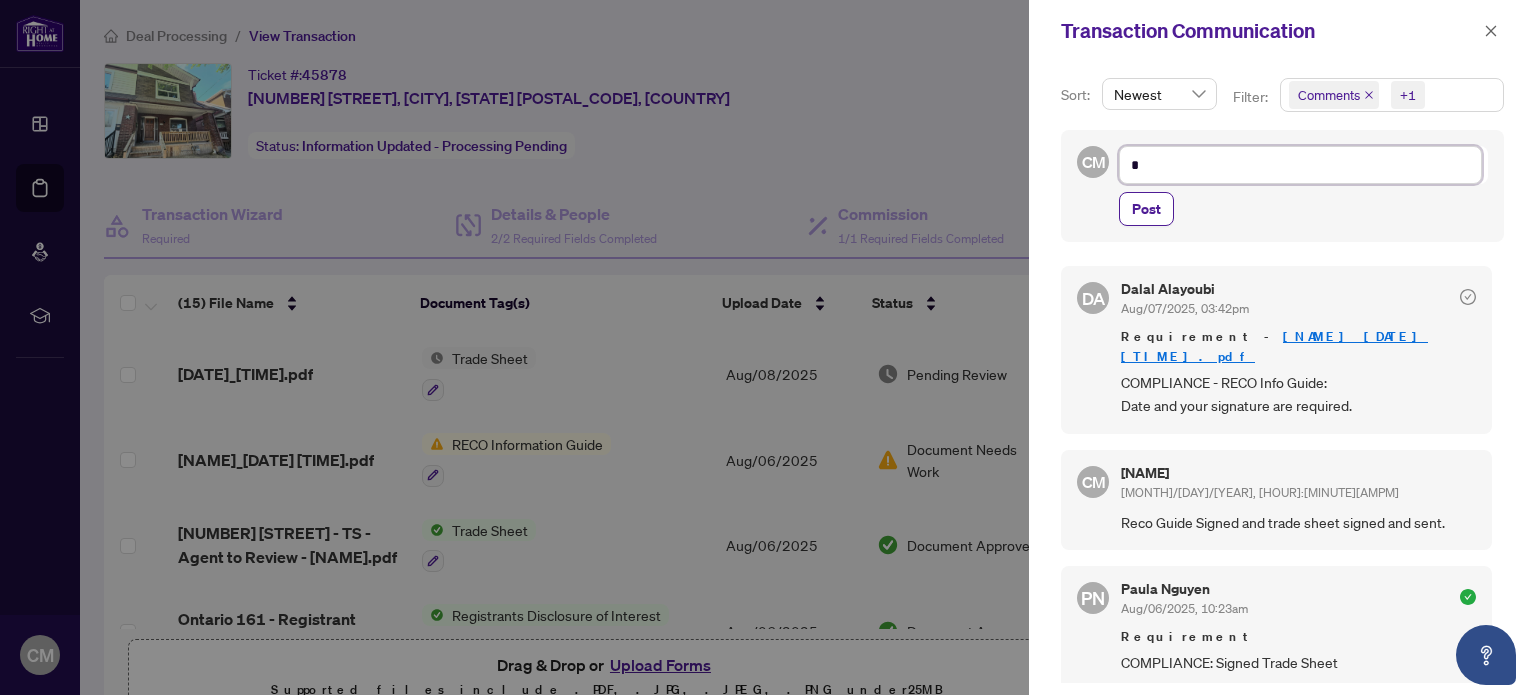 type on "**" 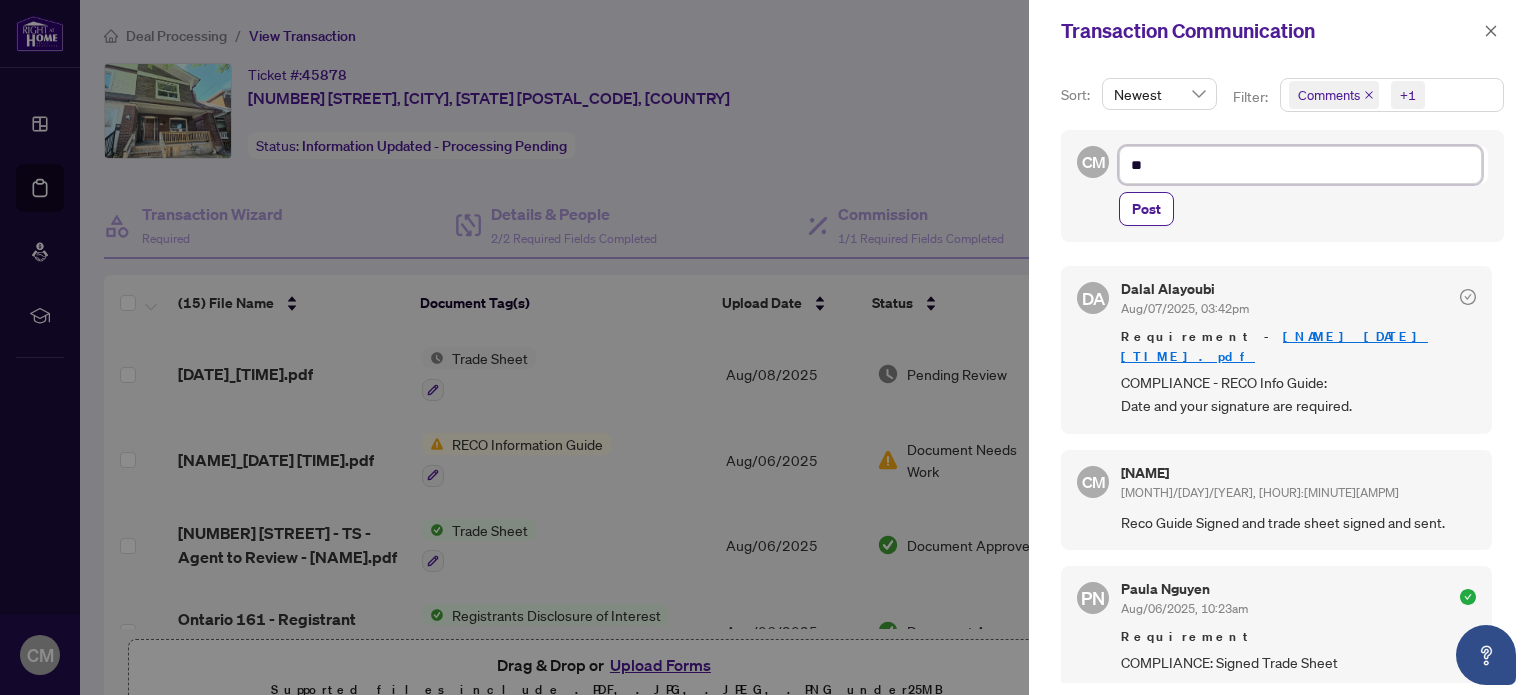type on "***" 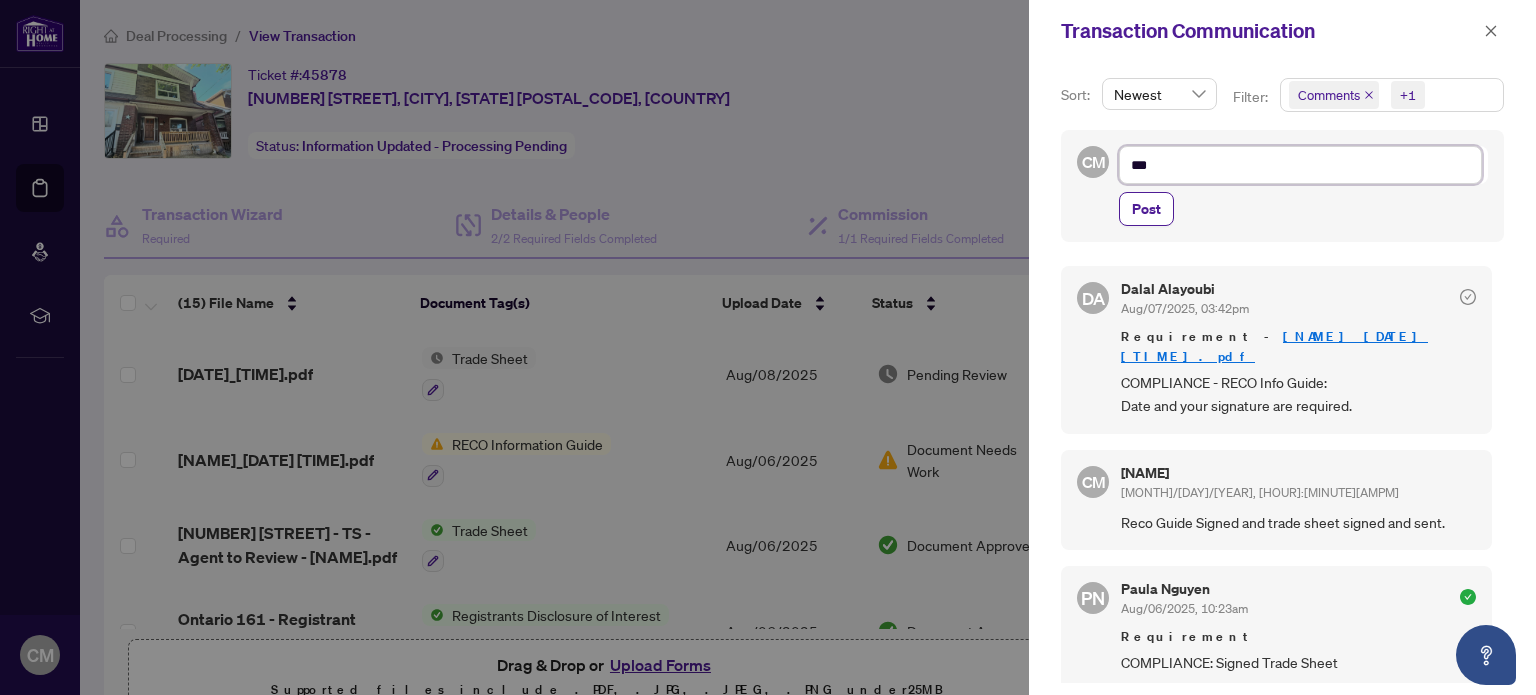 type on "****" 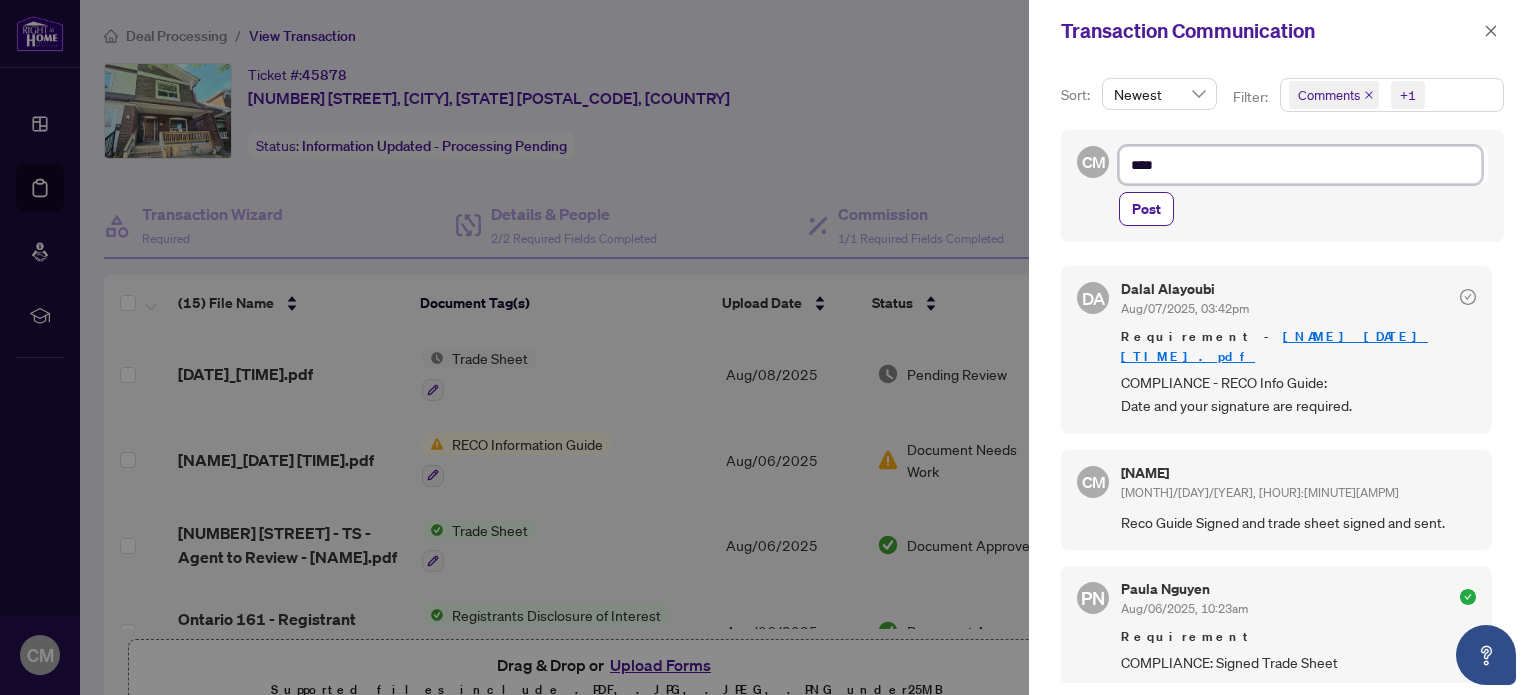 type on "*****" 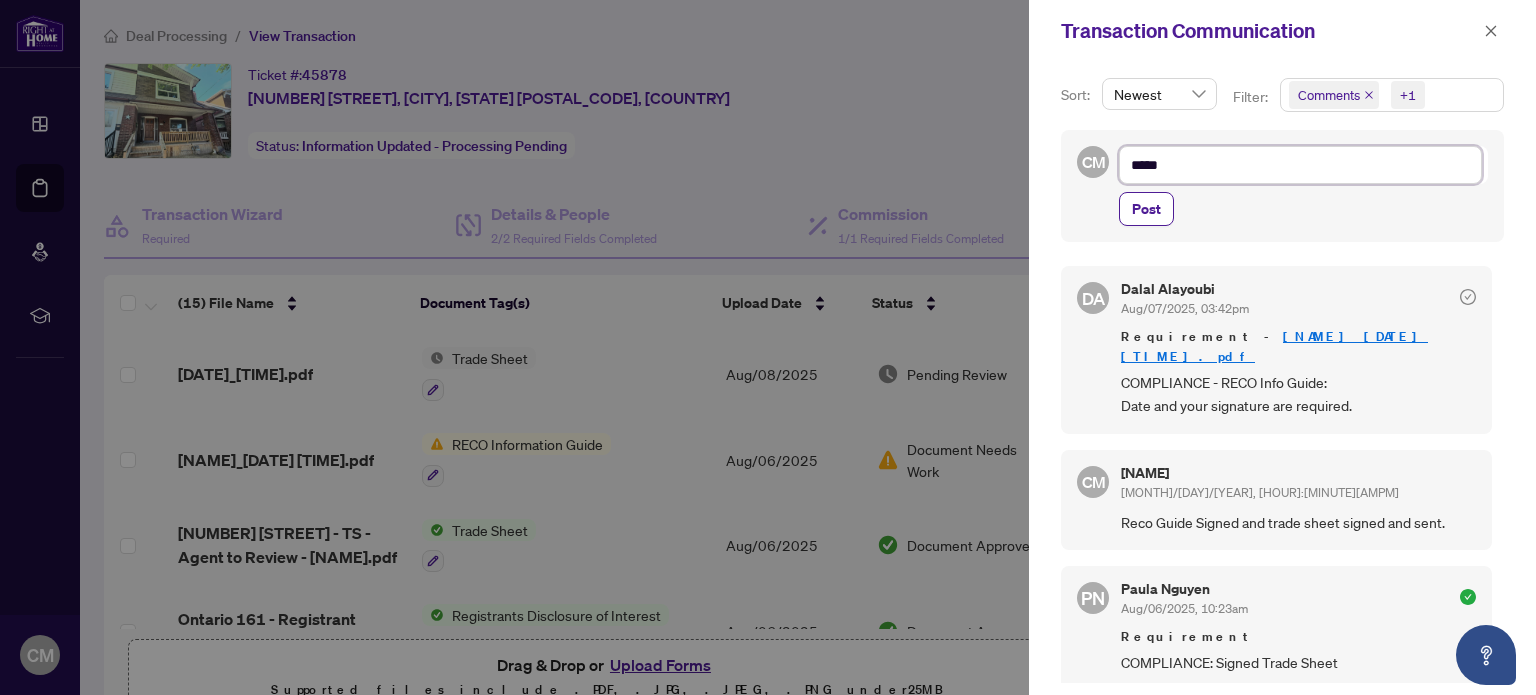 type on "******" 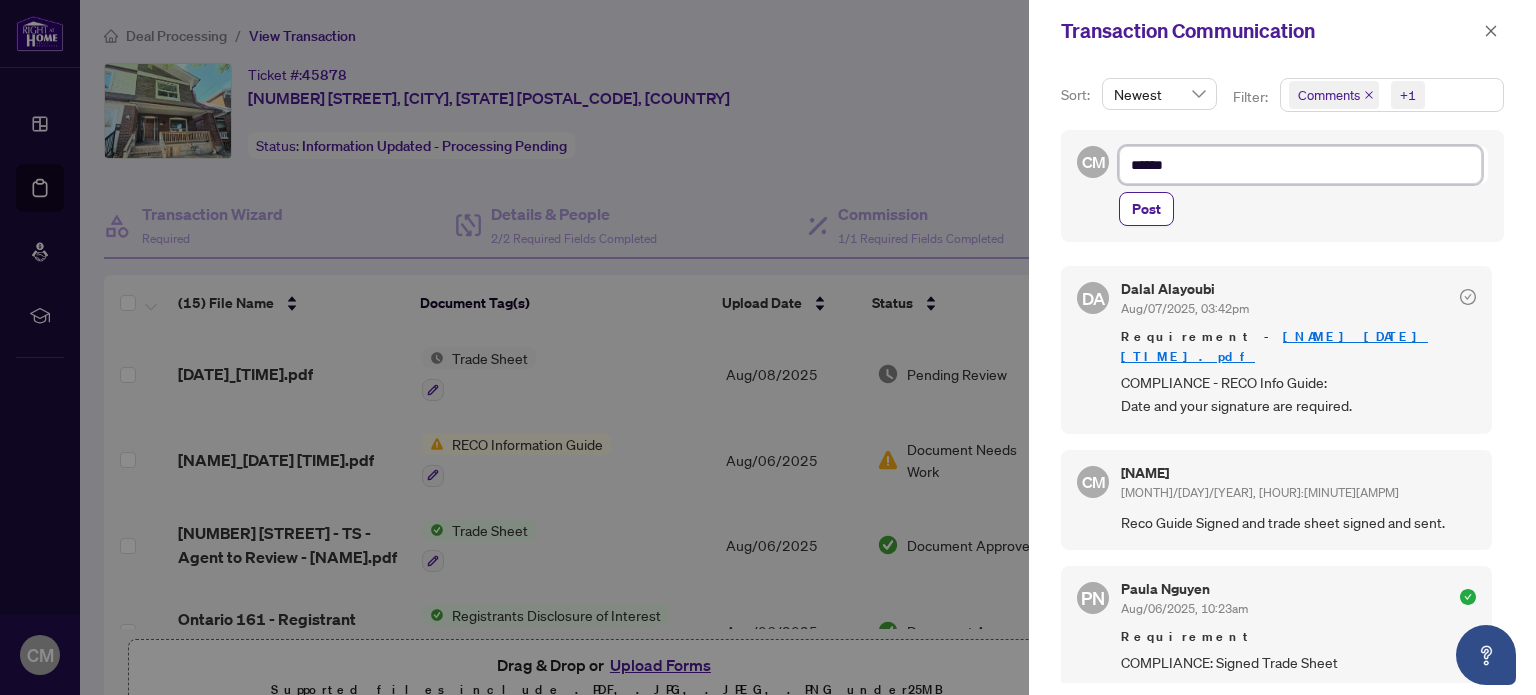type on "******" 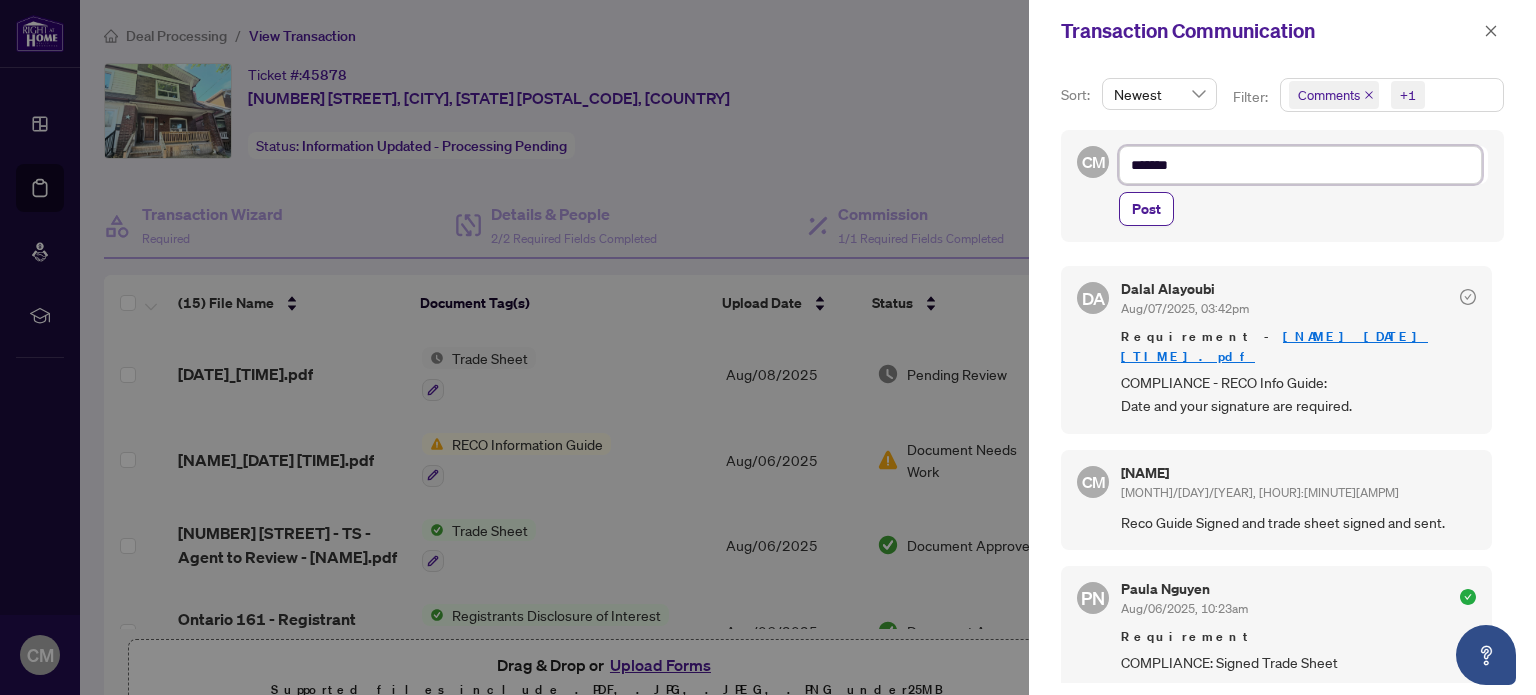 type on "******" 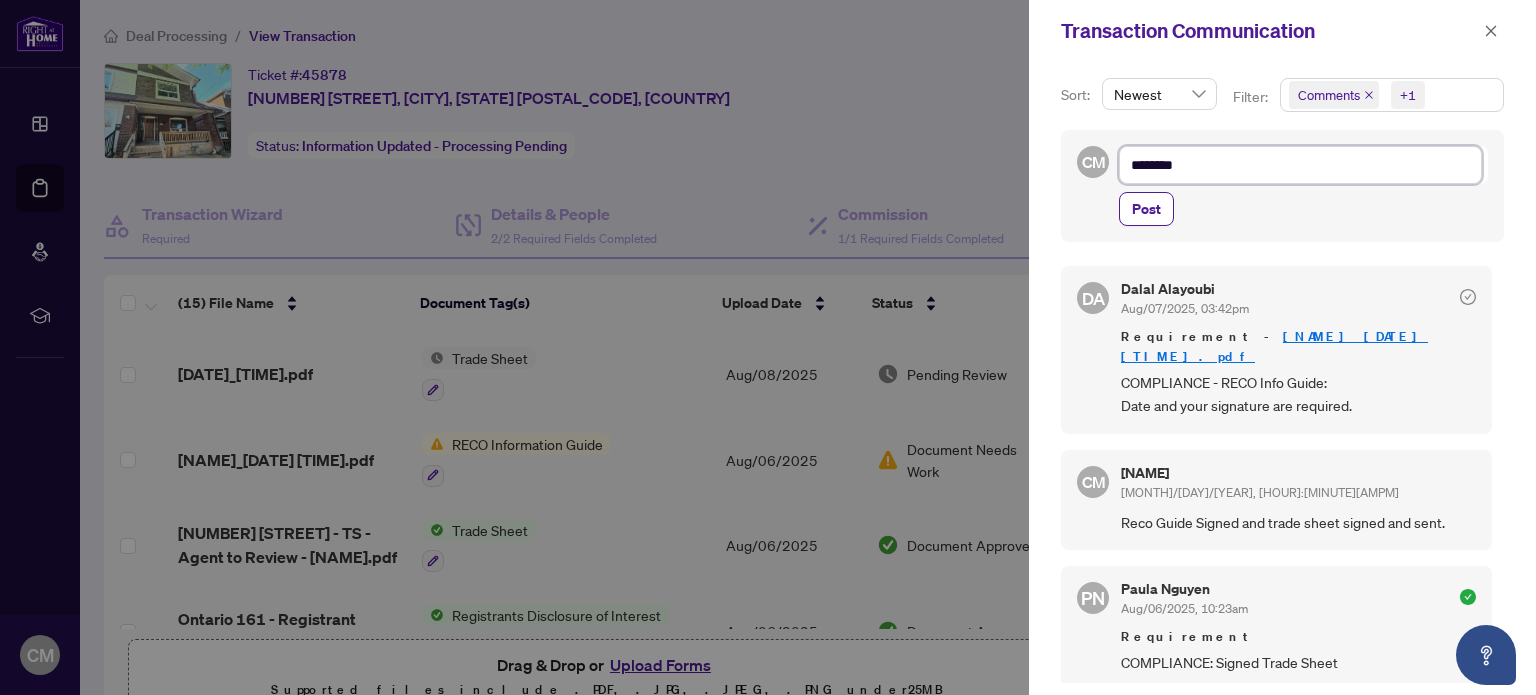 type on "*********" 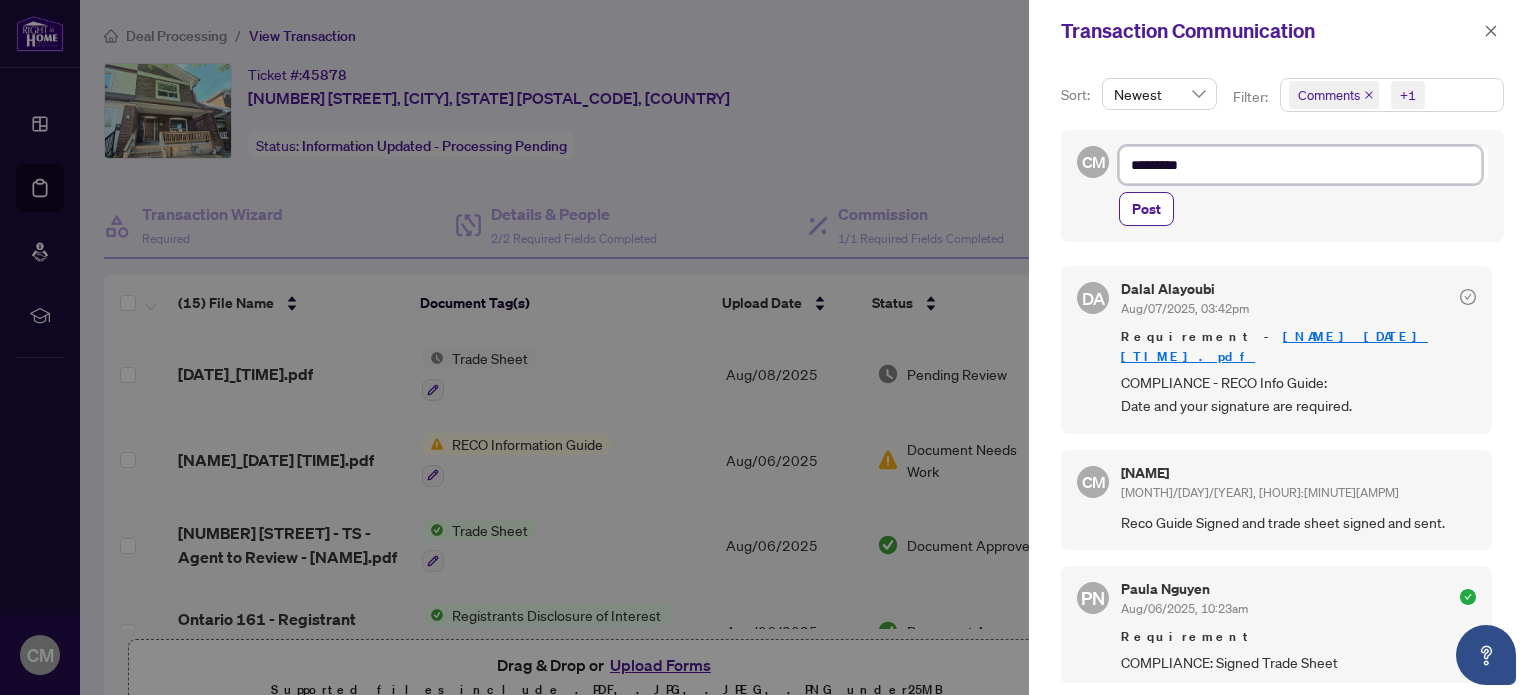 type on "*********" 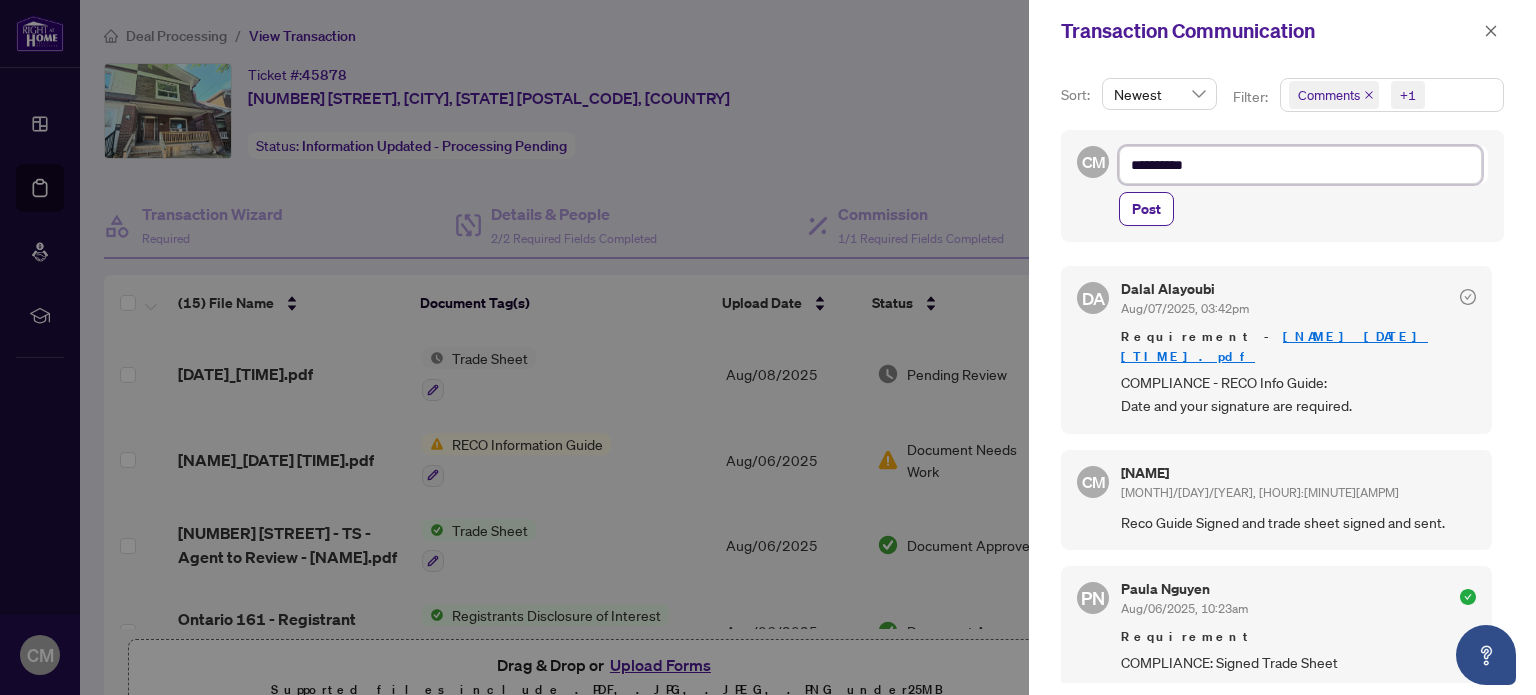 type on "**********" 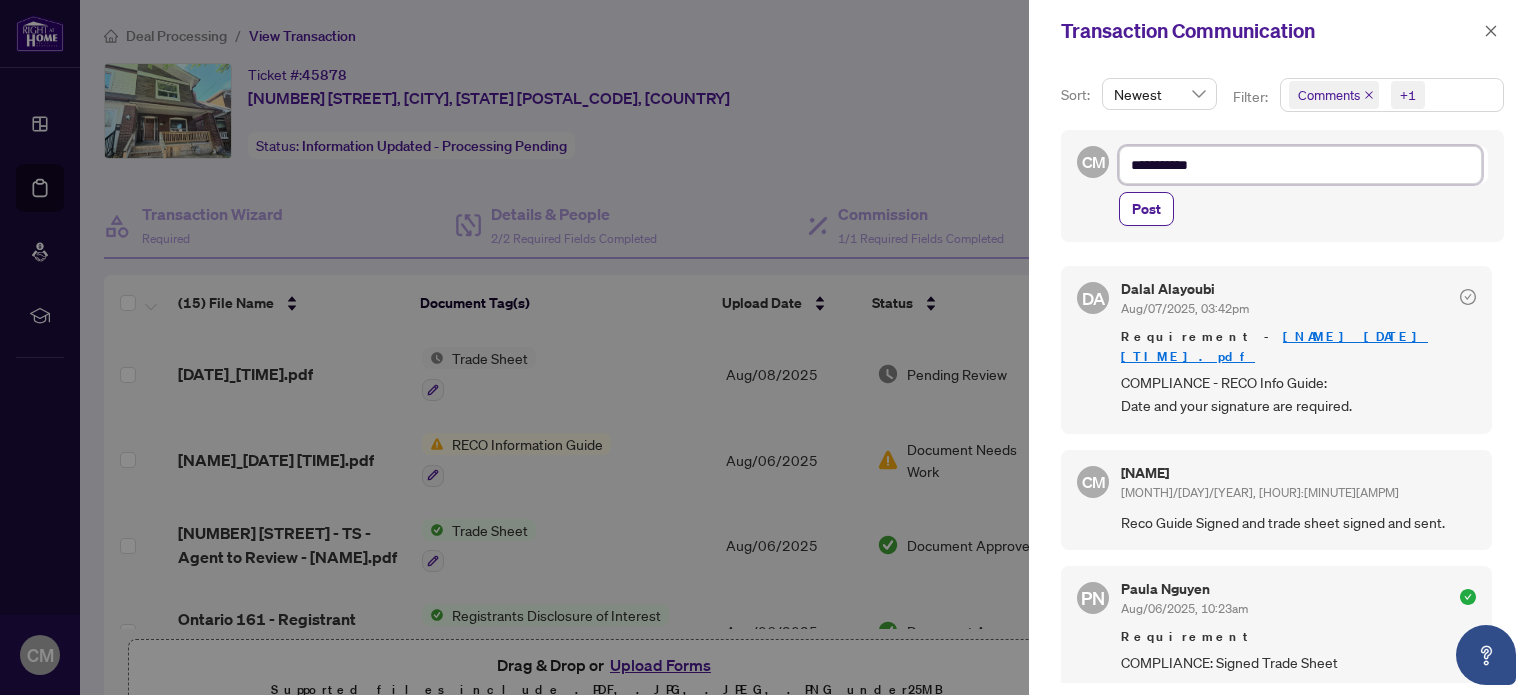 type on "**********" 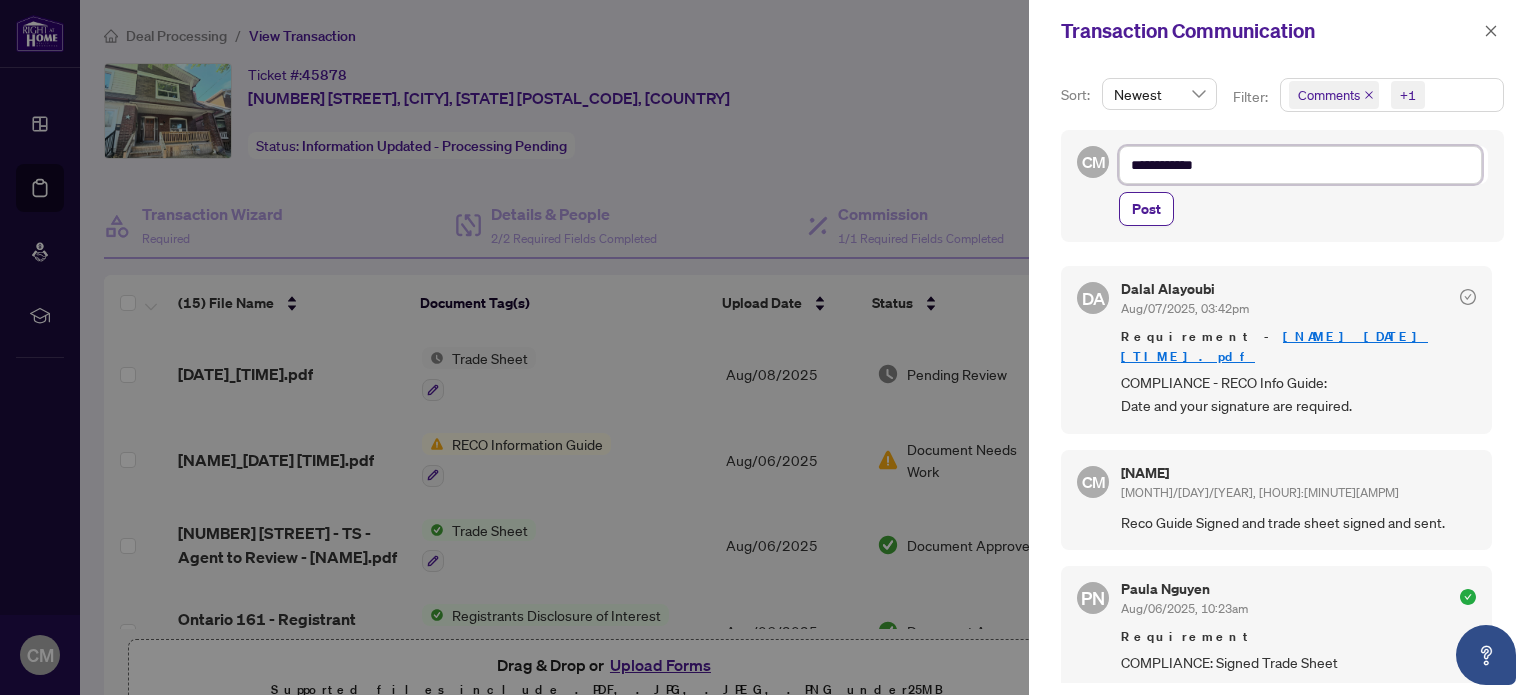 type on "**********" 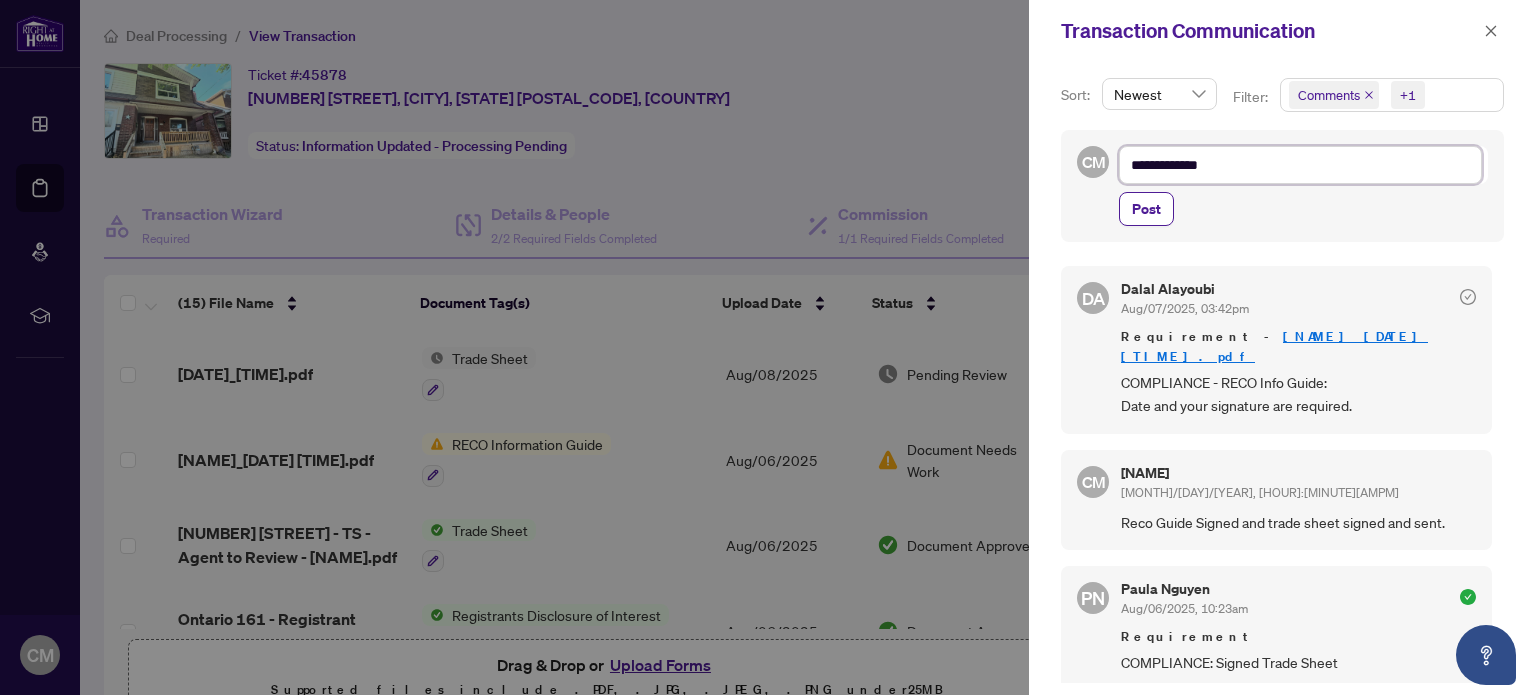 type on "**********" 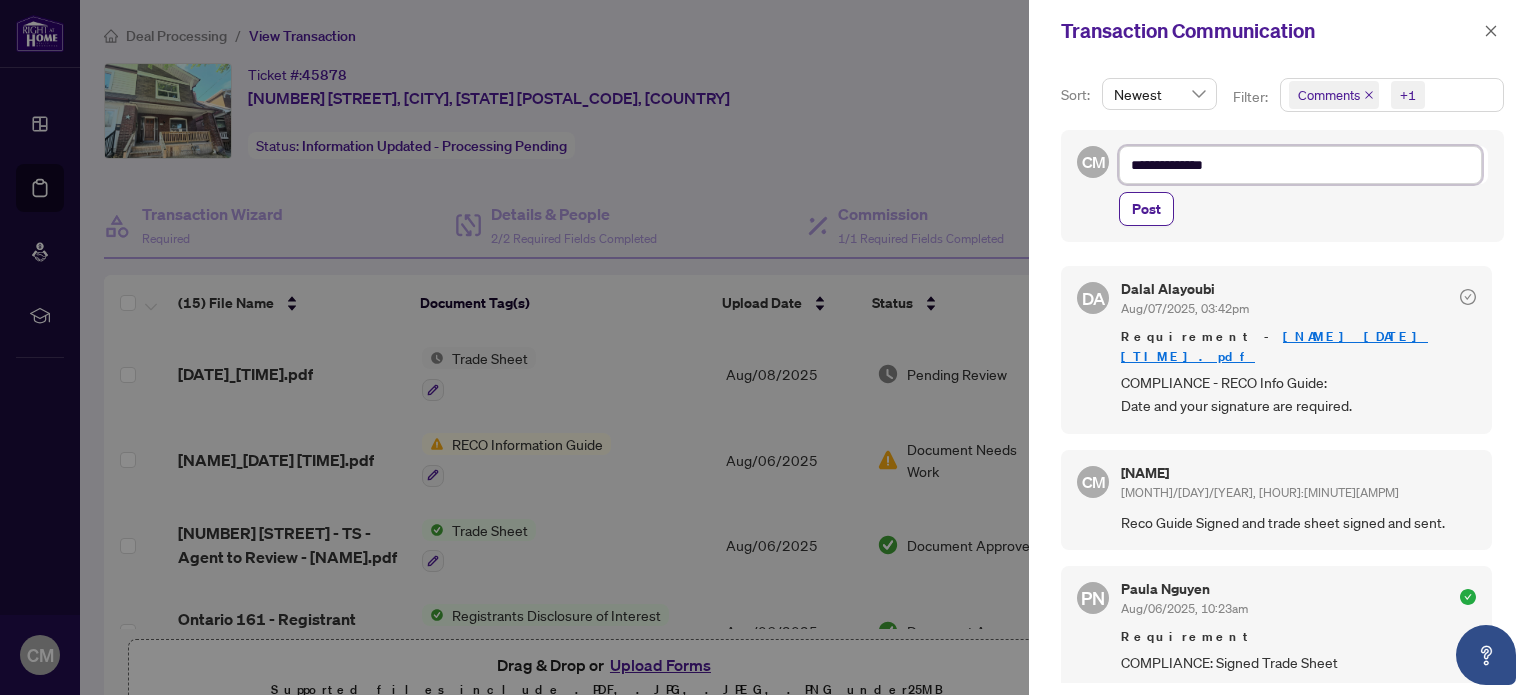 type on "**********" 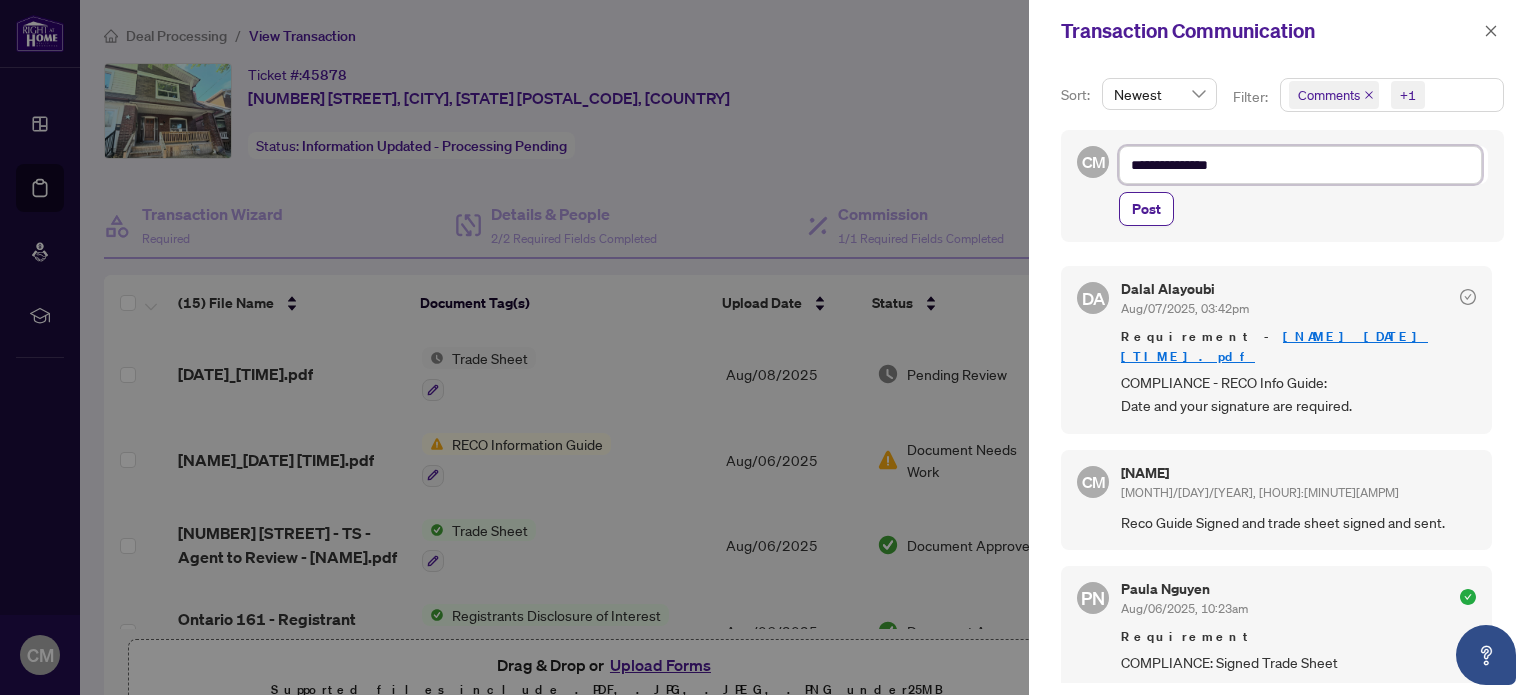 type on "**********" 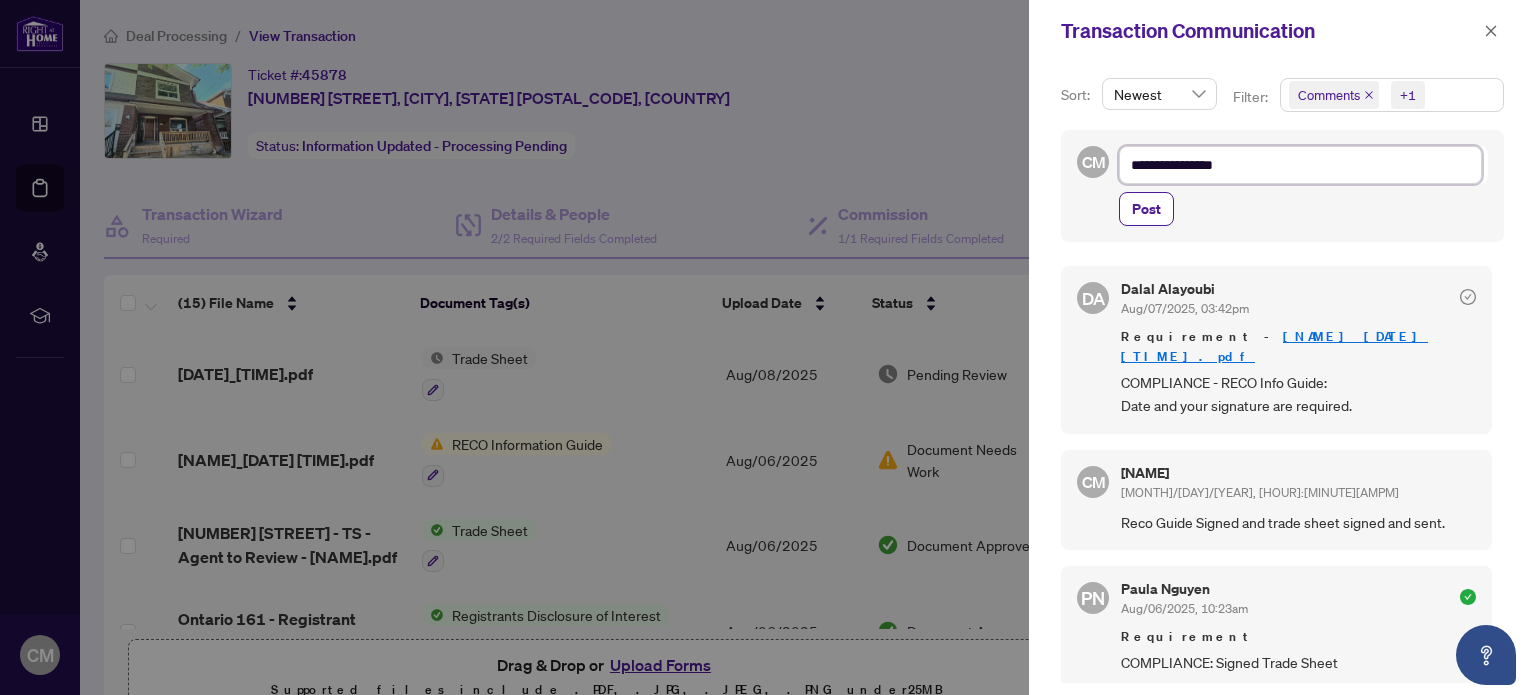 type on "**********" 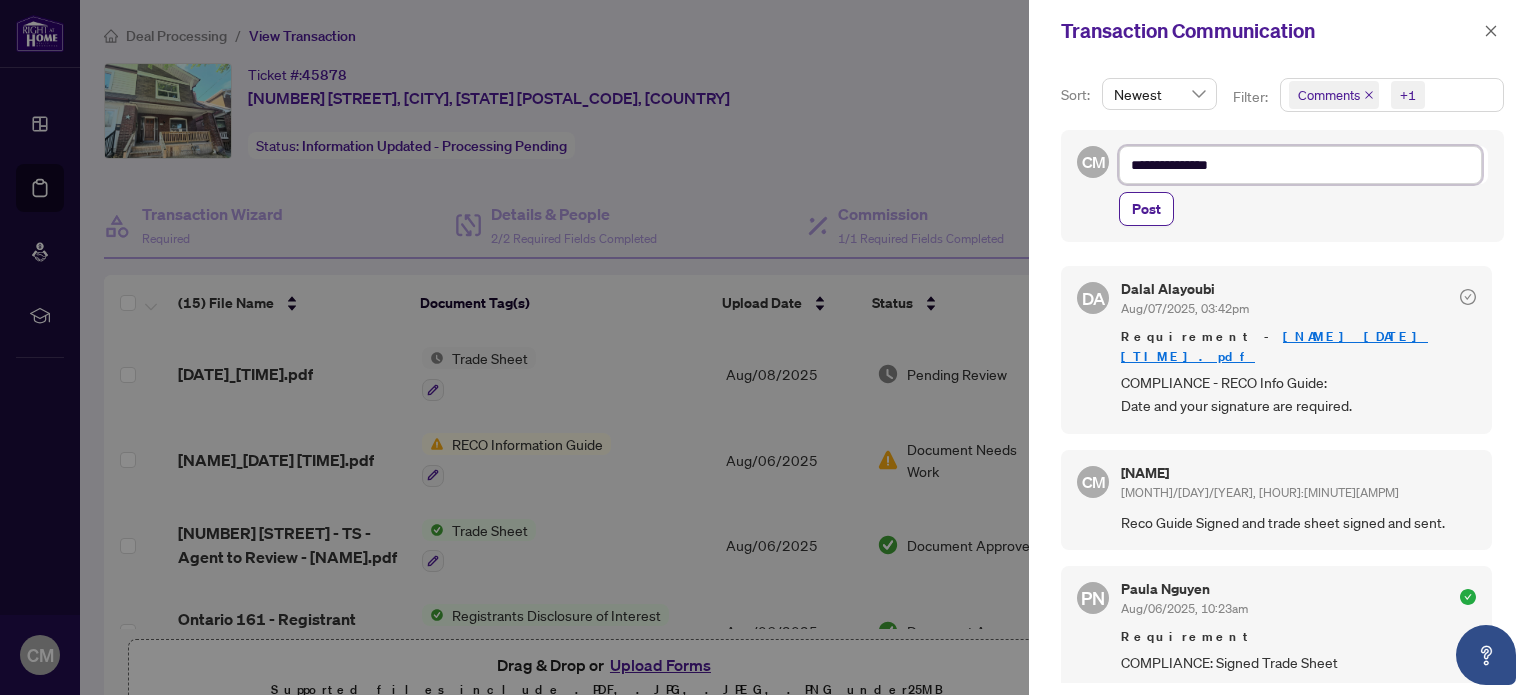 type on "**********" 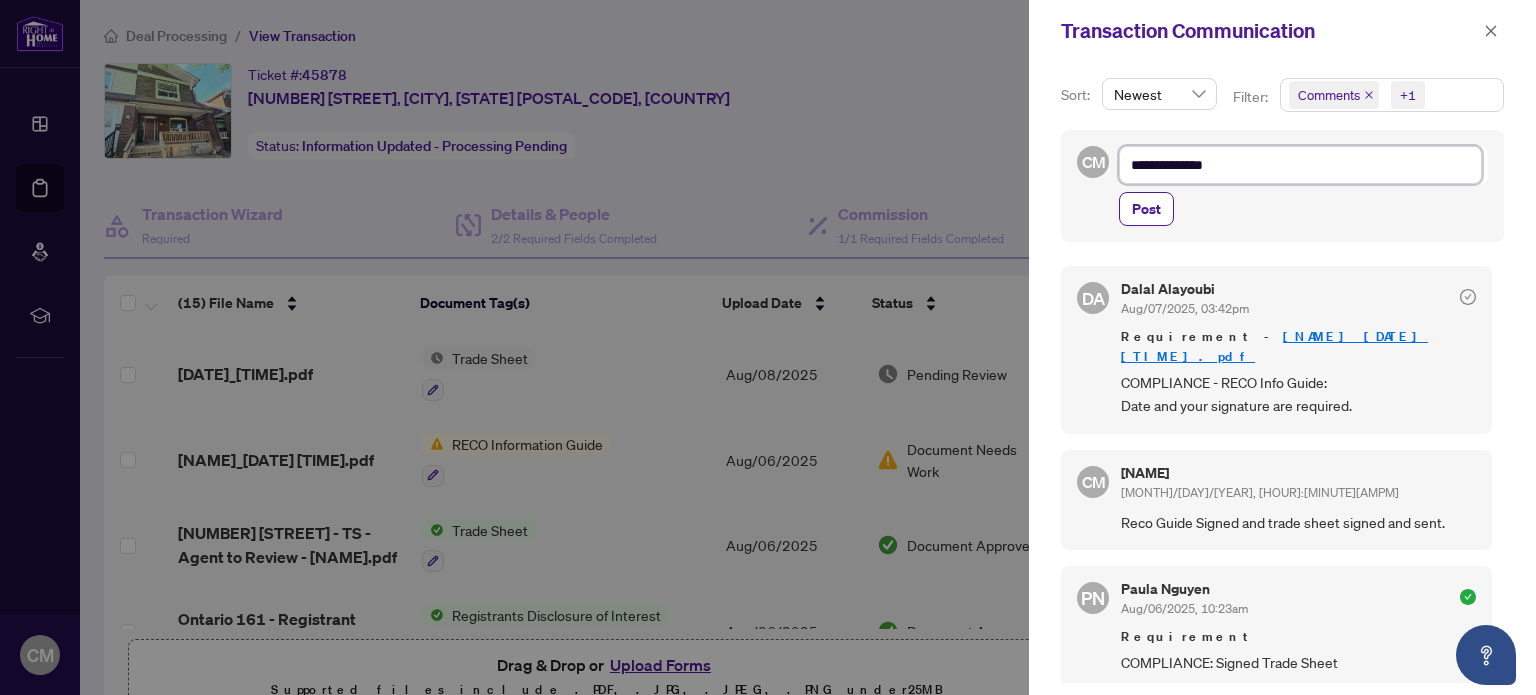 type on "**********" 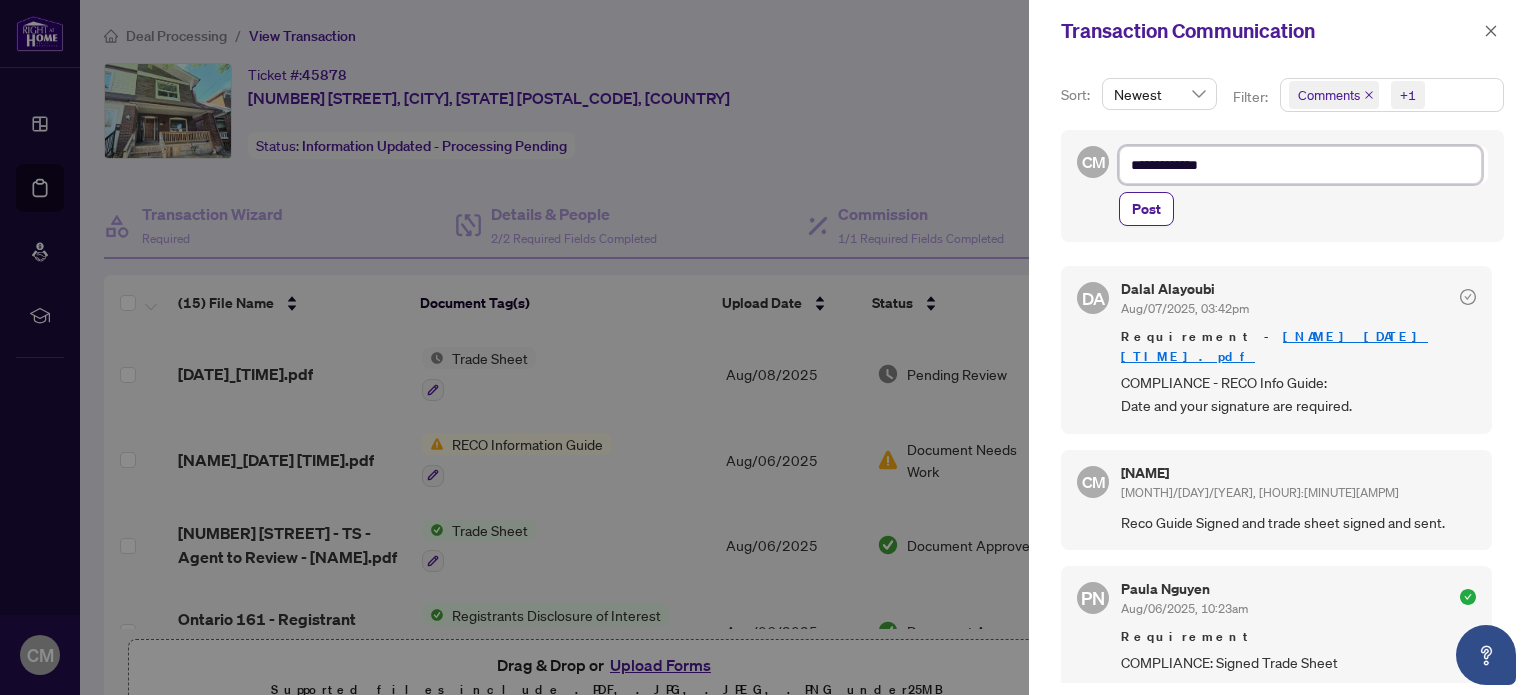 type on "**********" 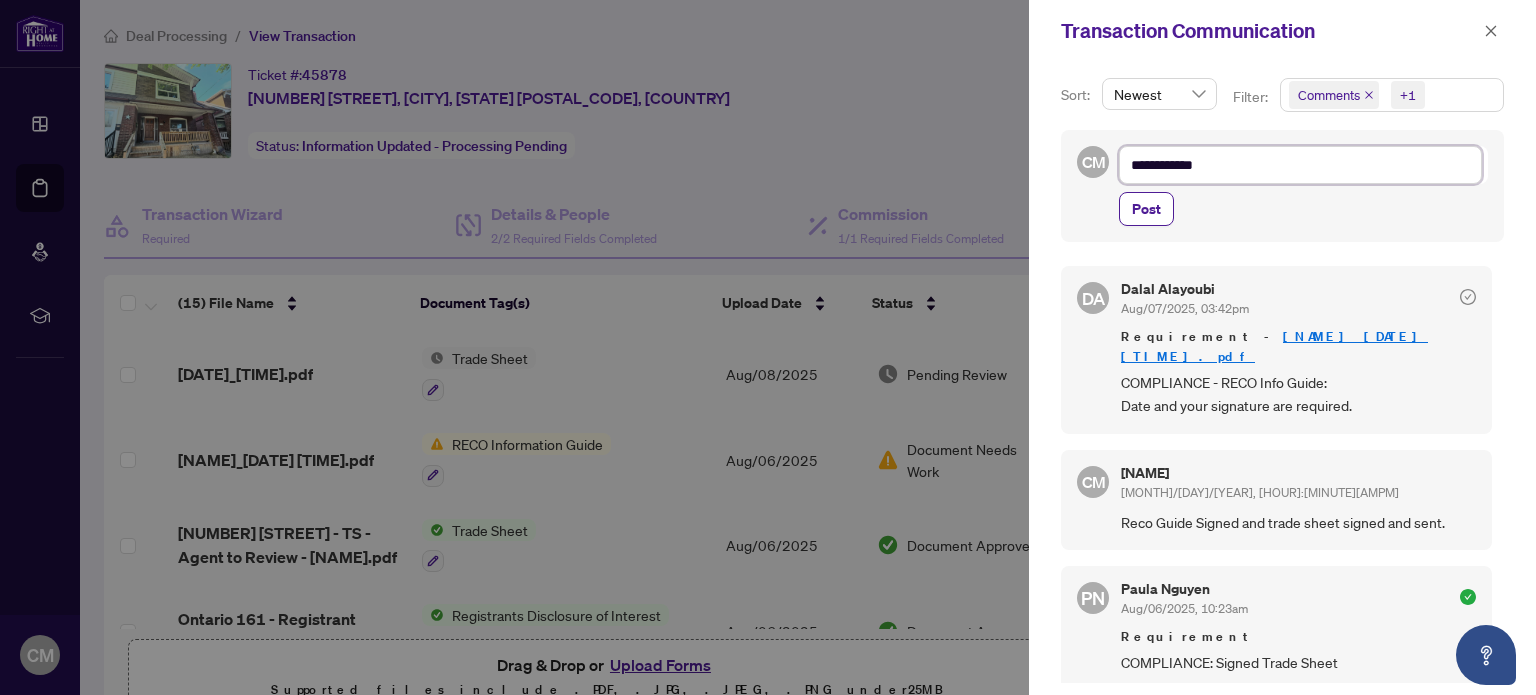 type on "**********" 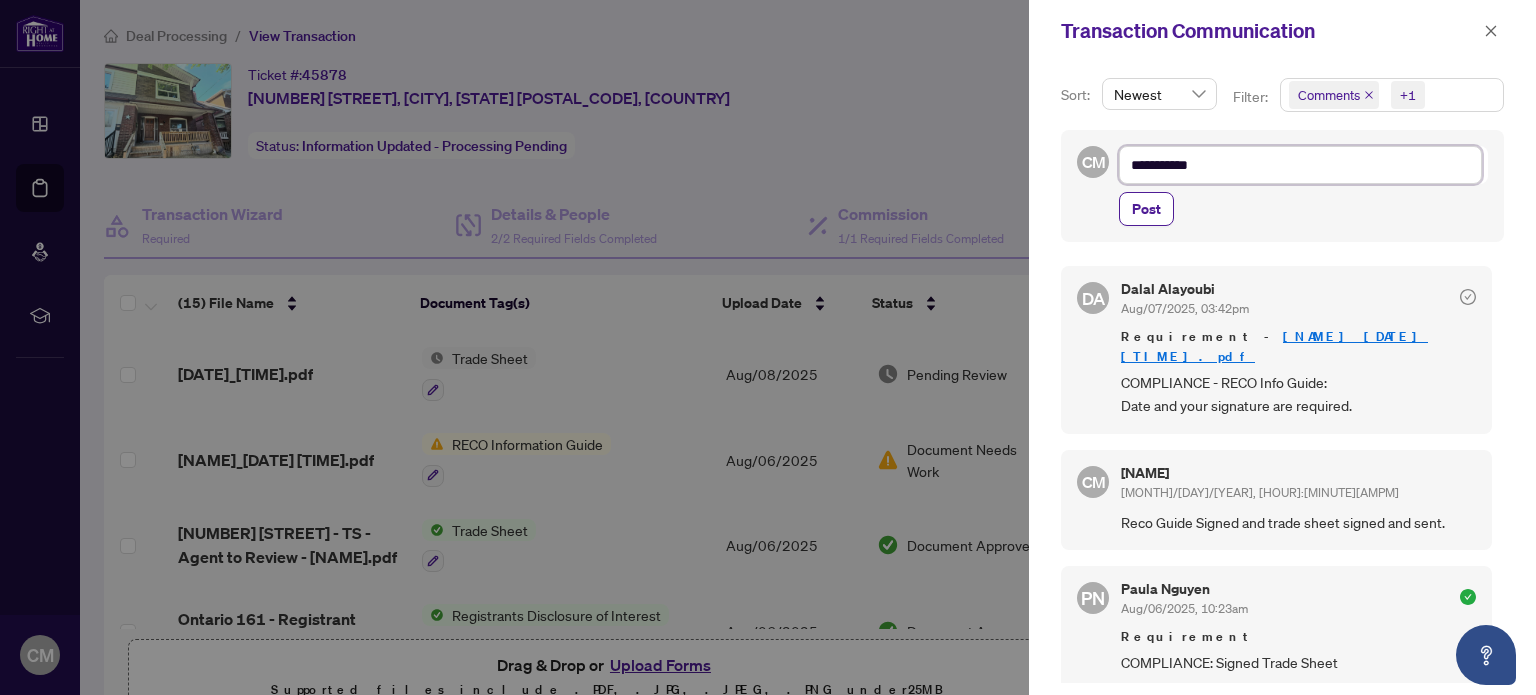 type on "**********" 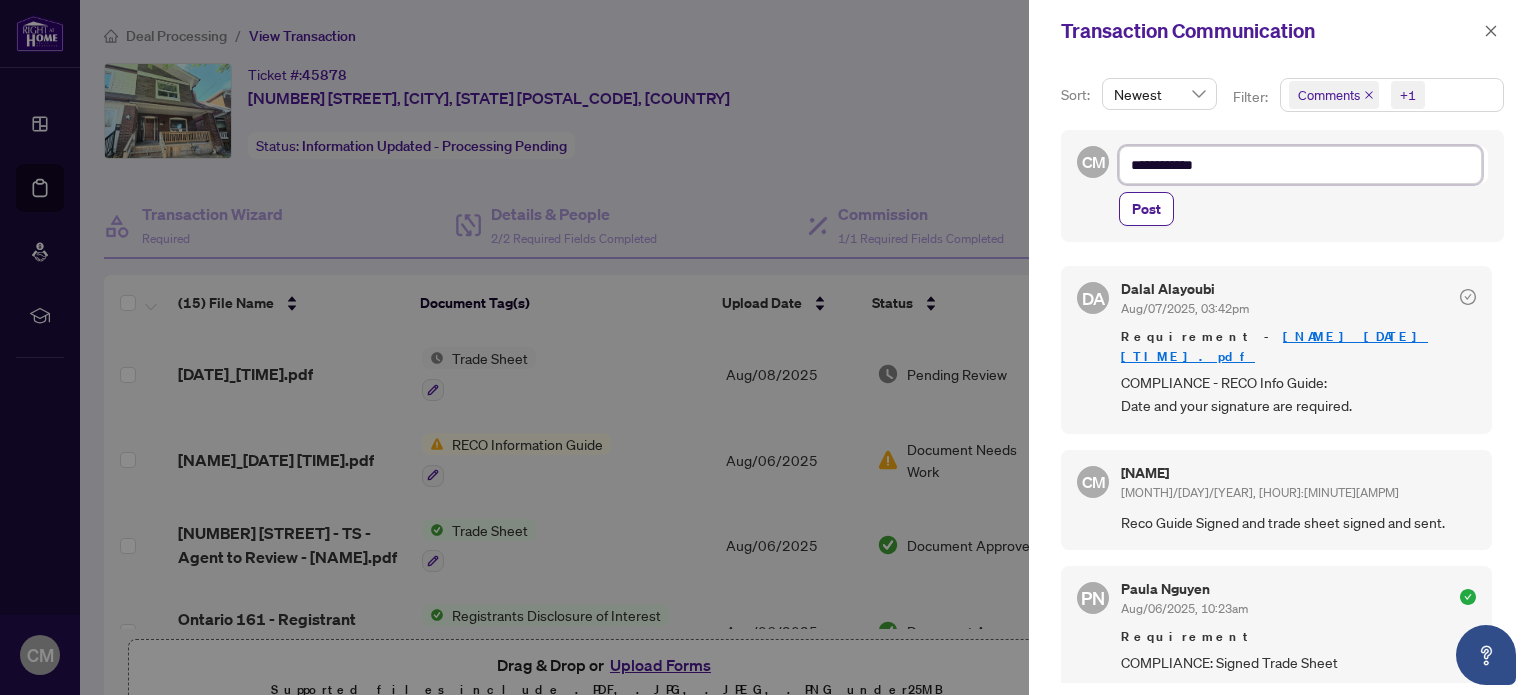 type on "**********" 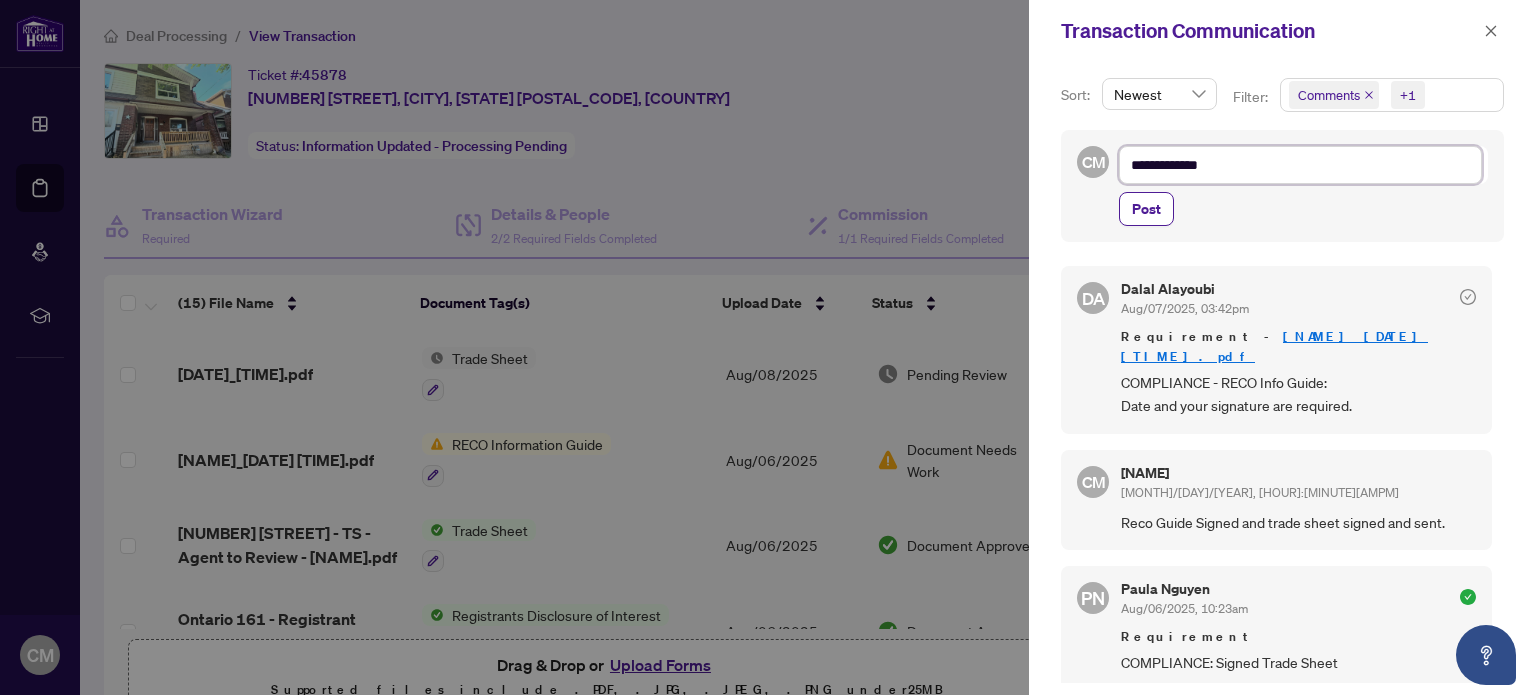 type on "**********" 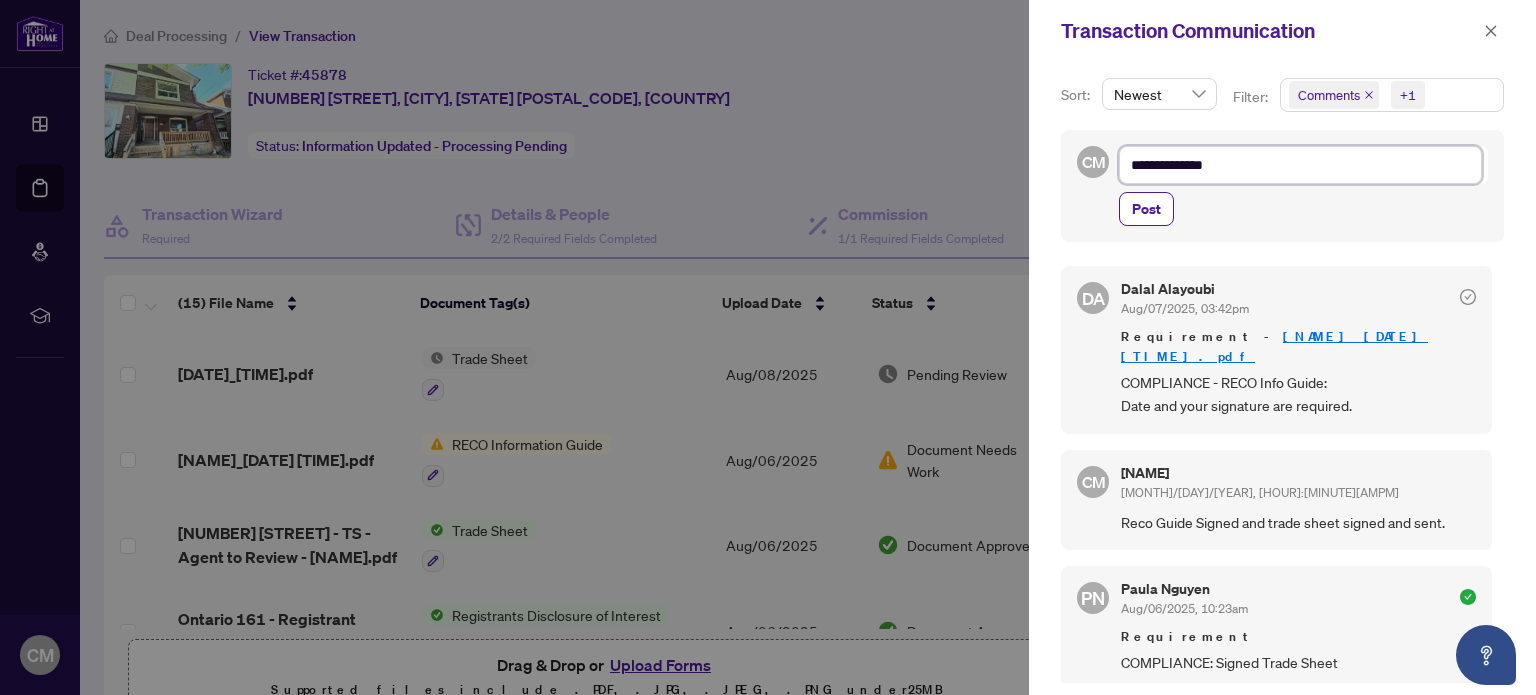 type on "**********" 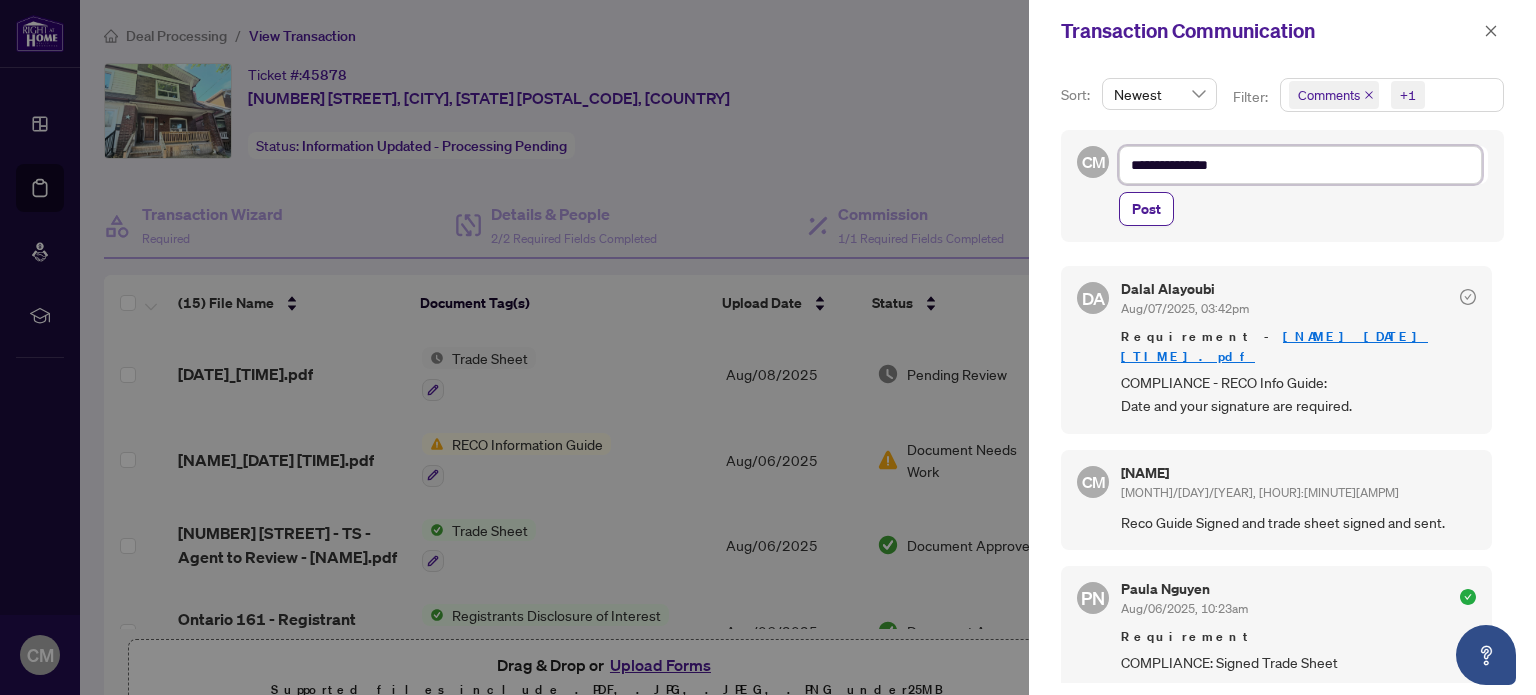 type on "**********" 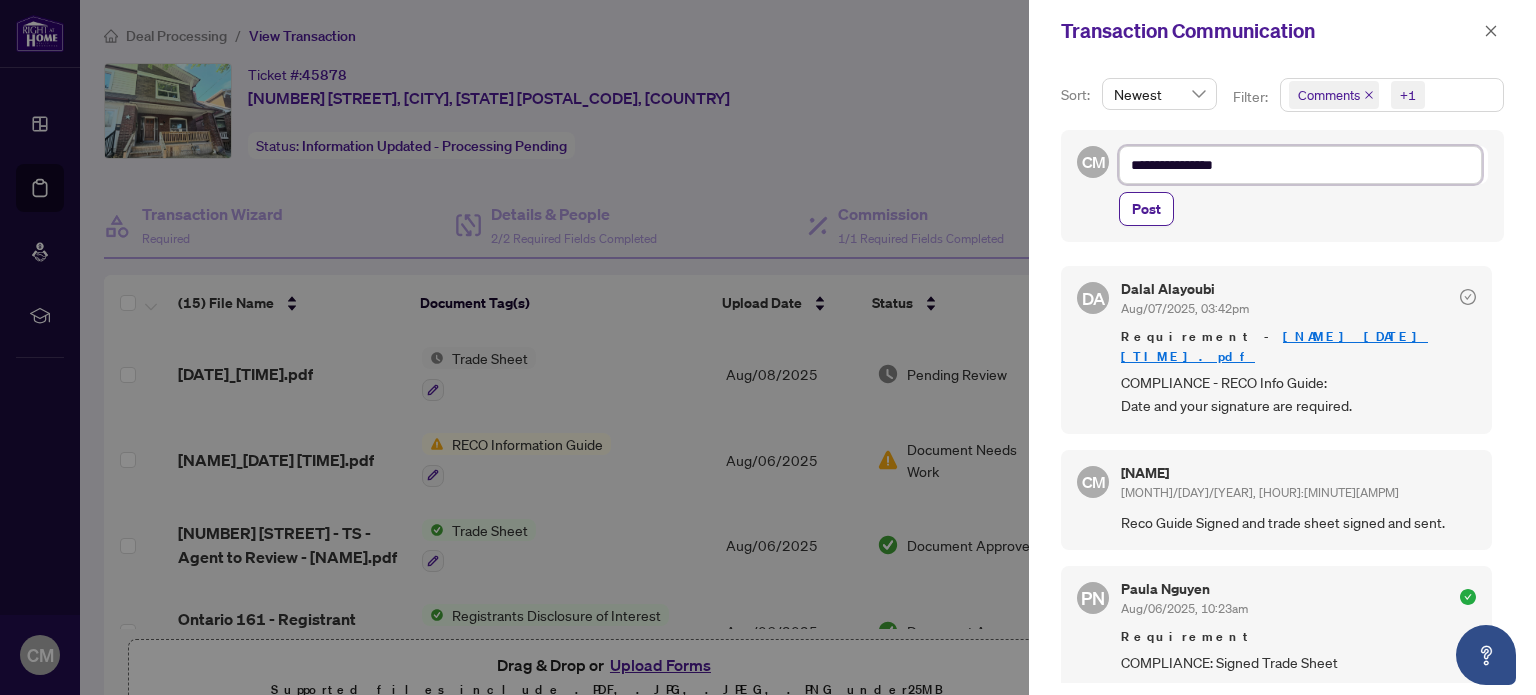 type on "**********" 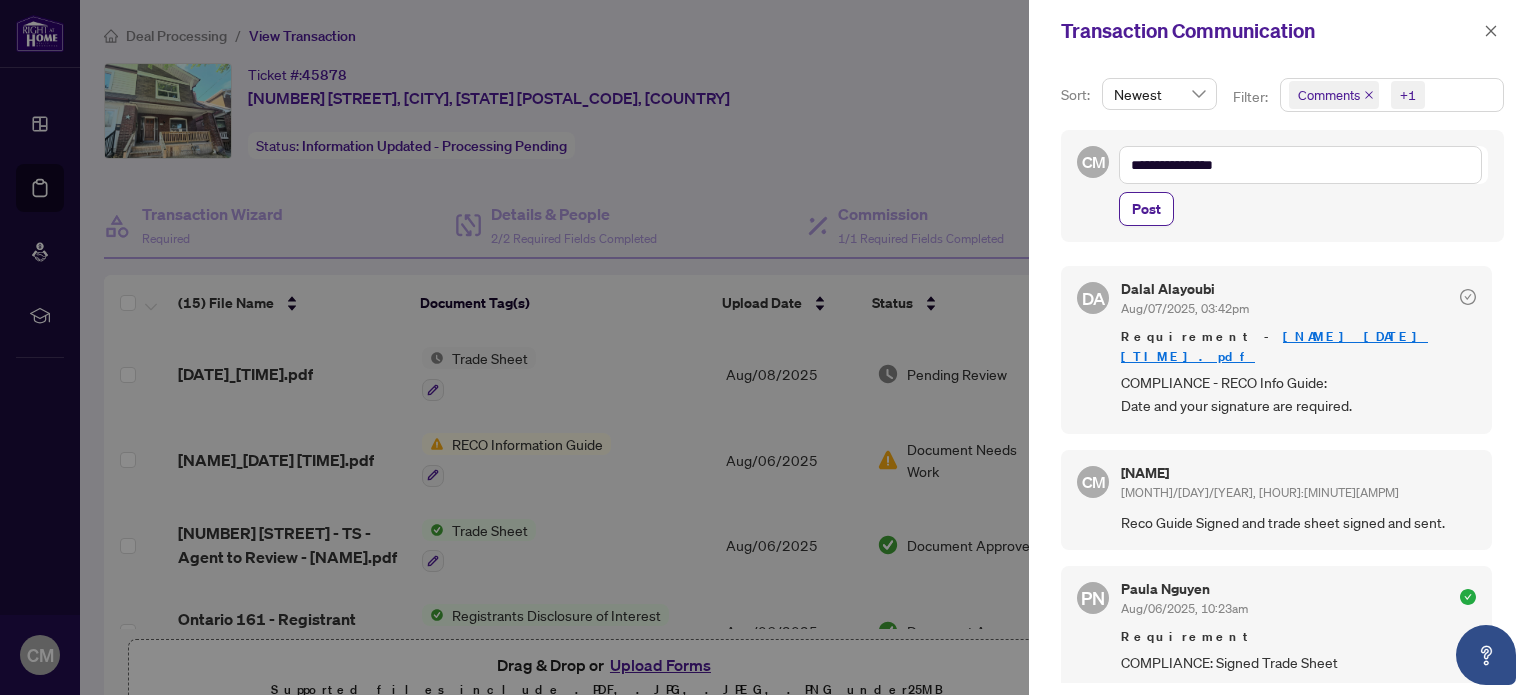 click at bounding box center (768, 347) 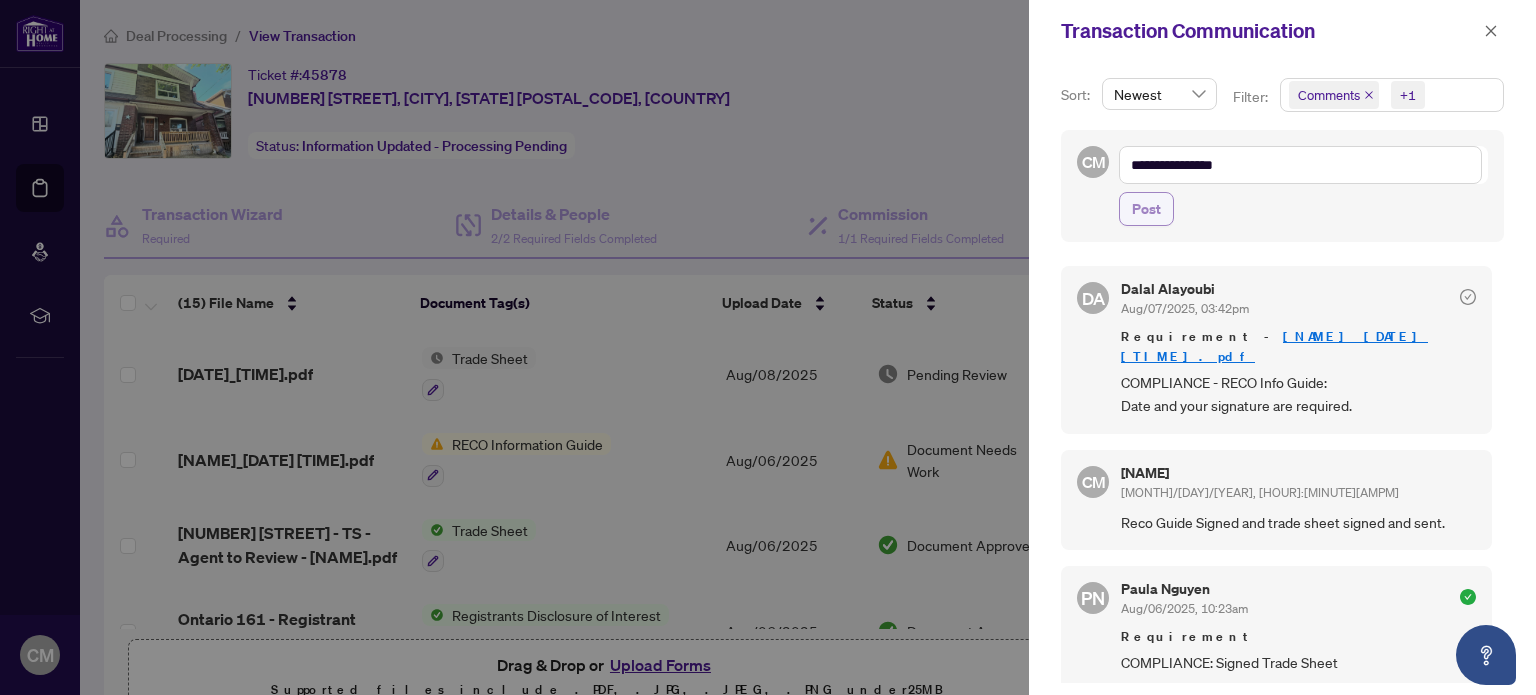 click on "Post" at bounding box center [1146, 209] 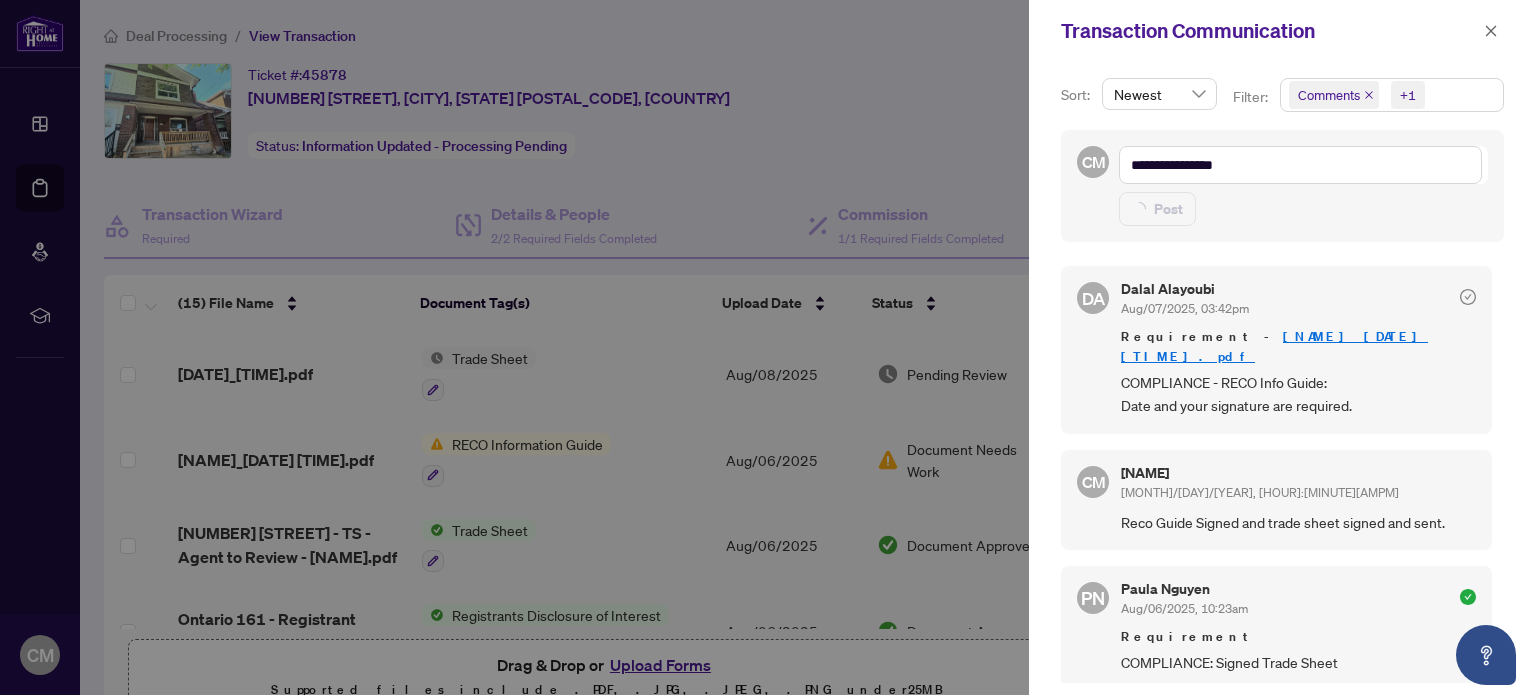 type 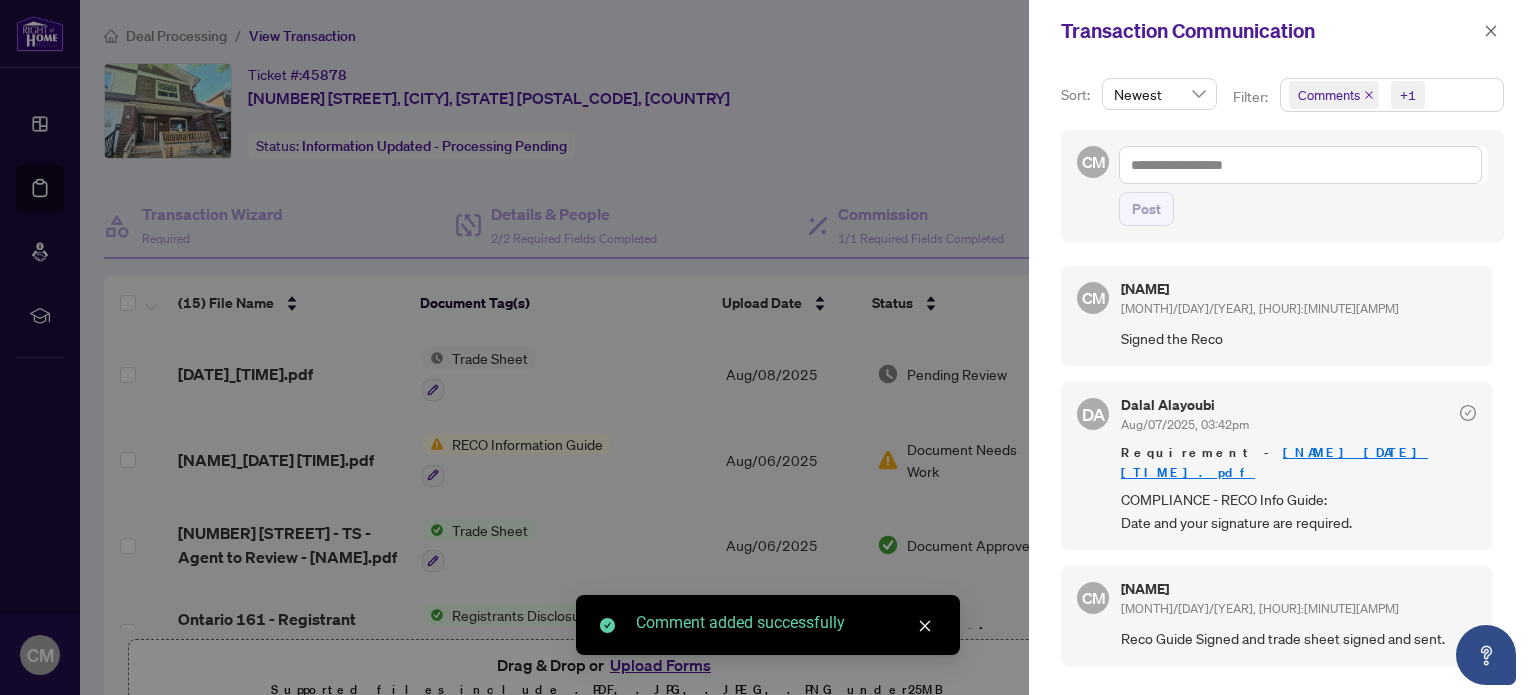 click at bounding box center [768, 347] 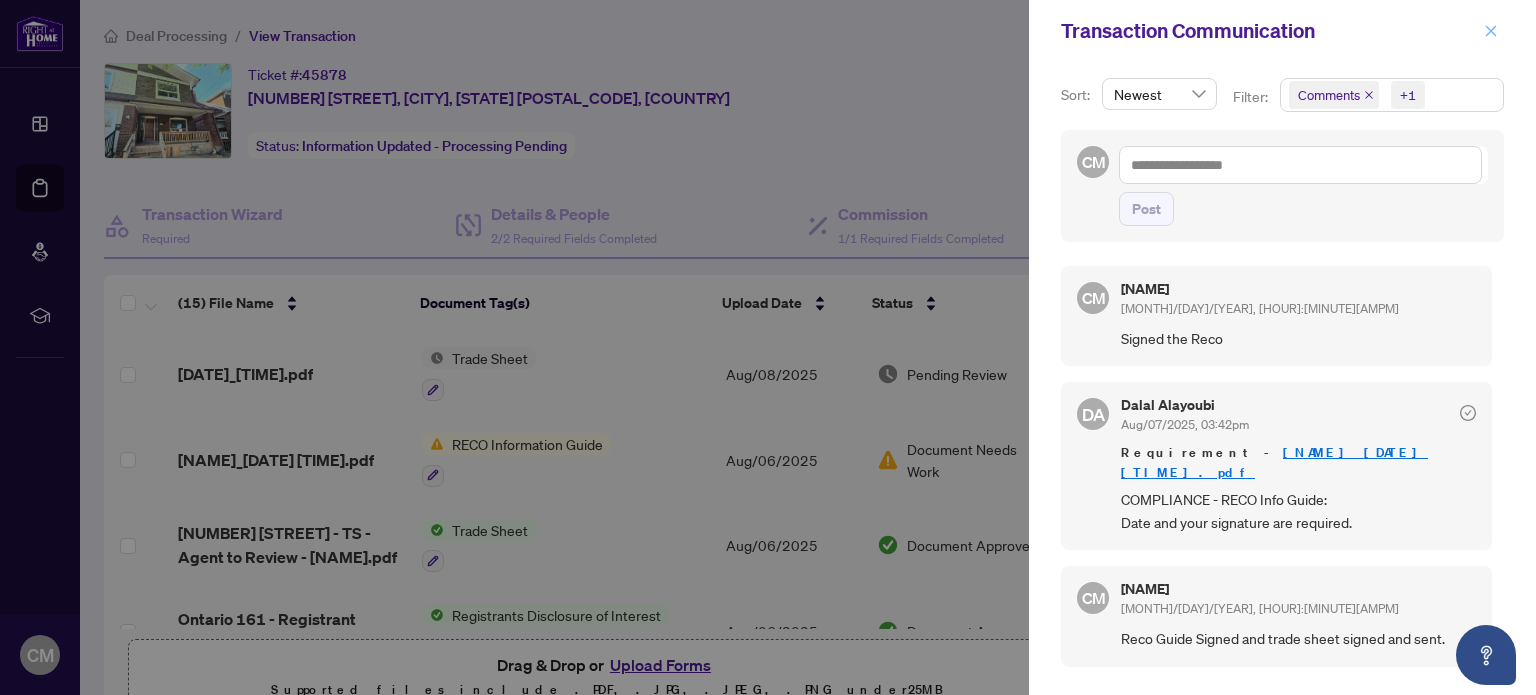 click 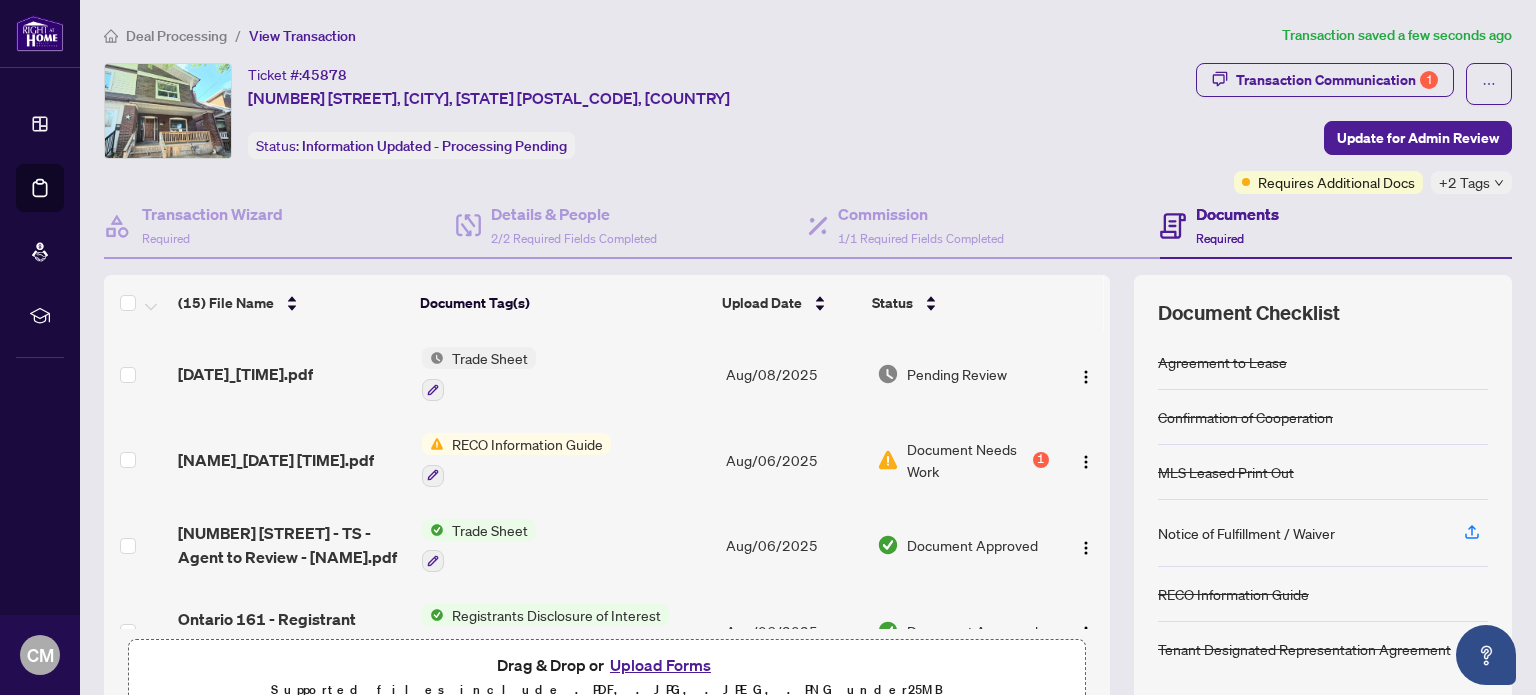 click on "Trade Sheet" at bounding box center [490, 358] 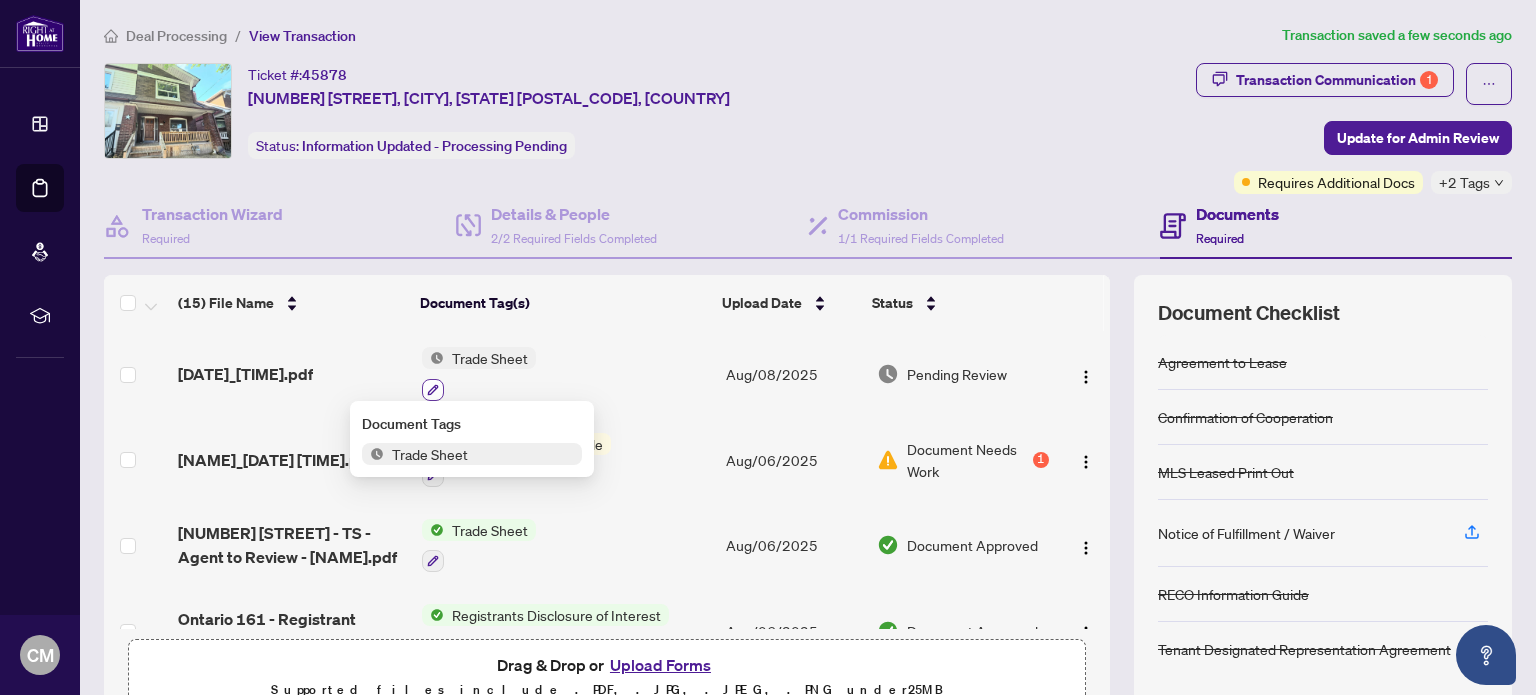 click 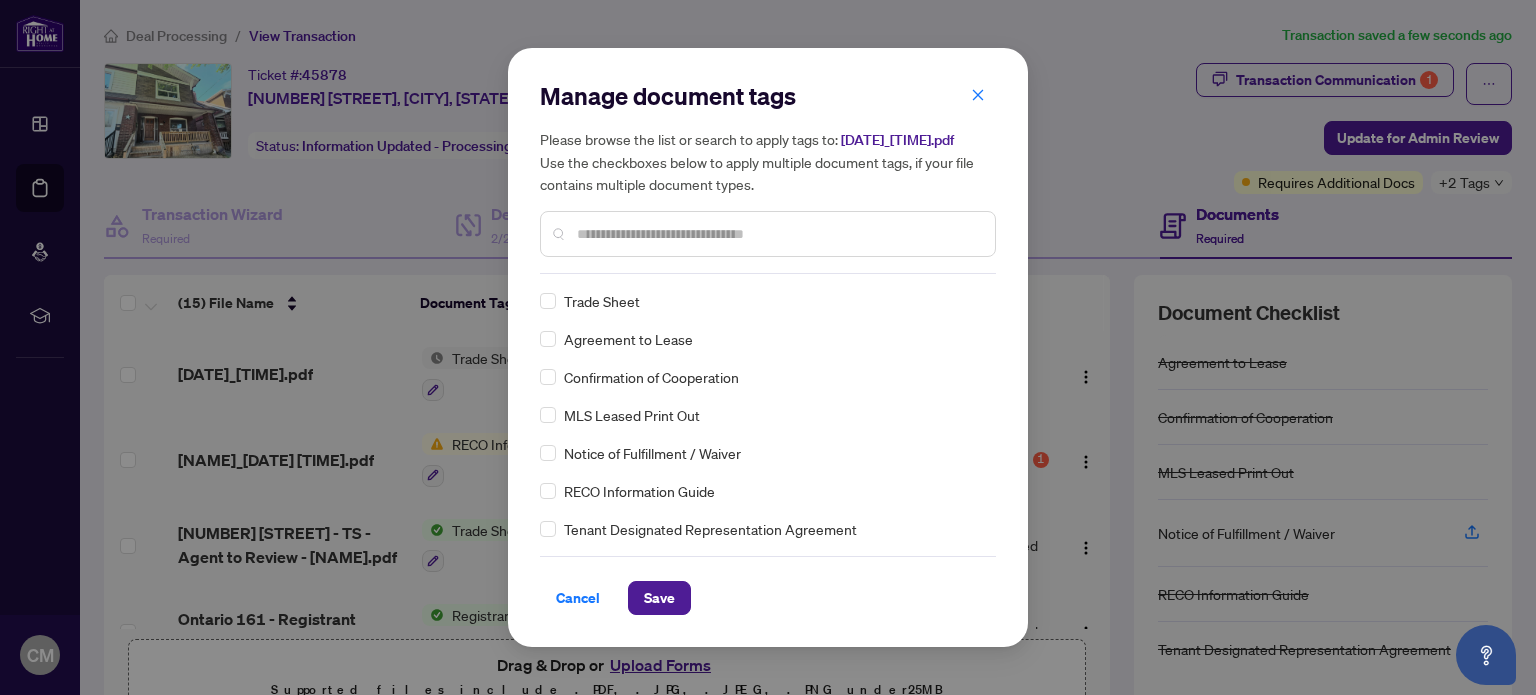 click at bounding box center [778, 234] 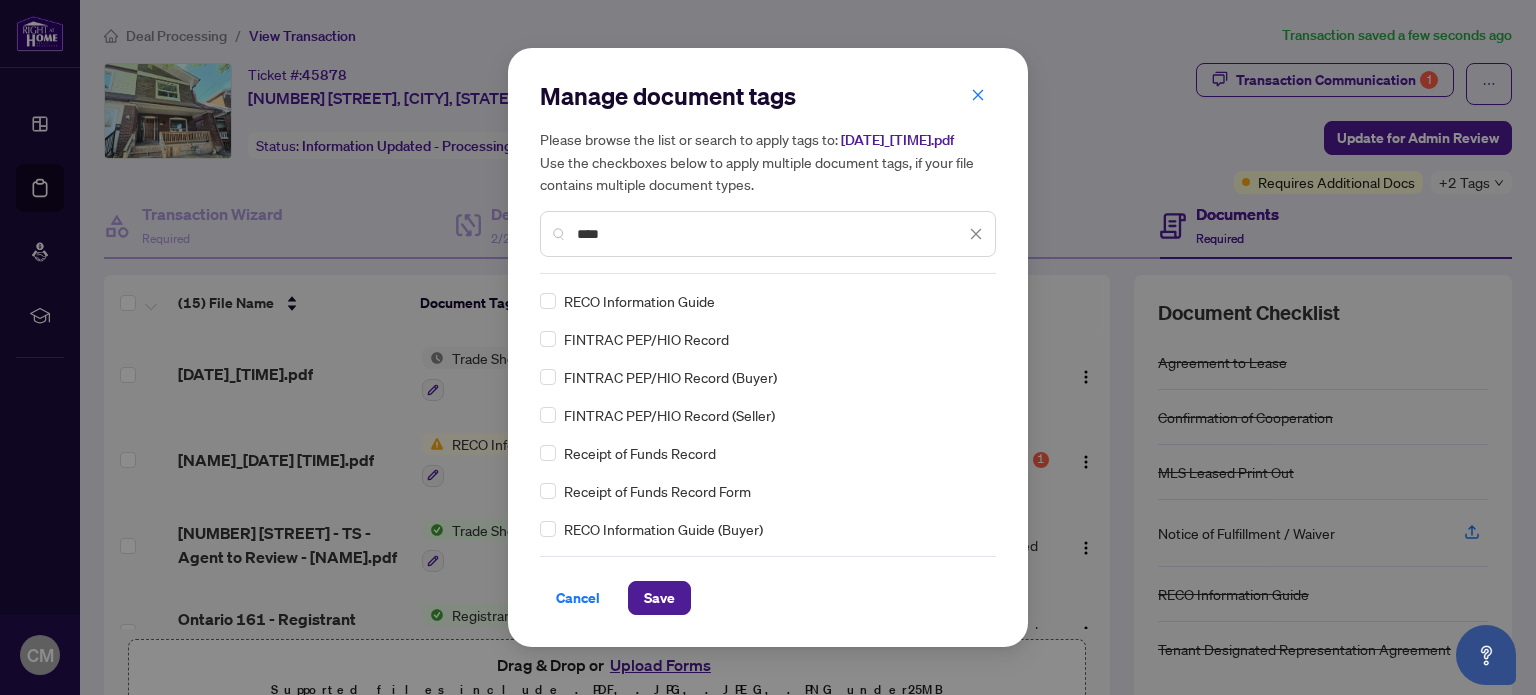 type on "****" 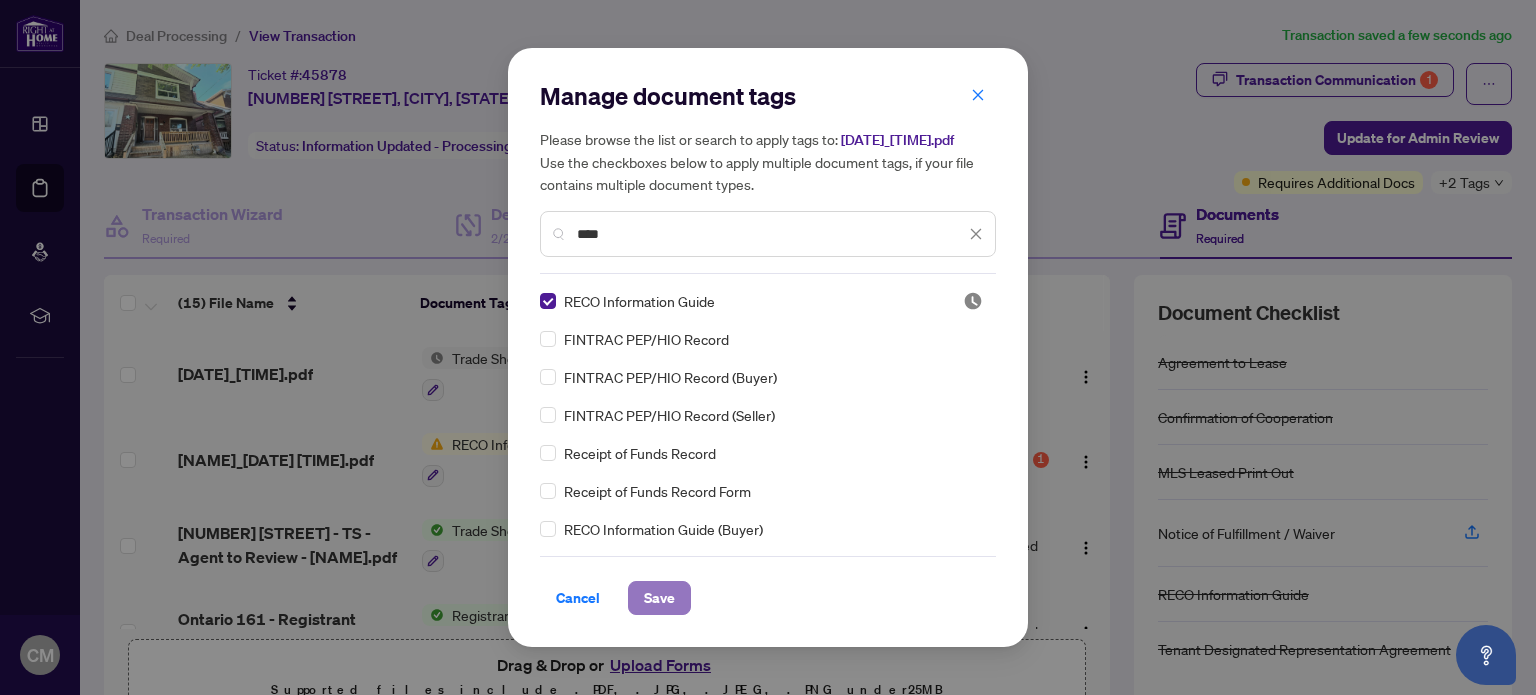 click on "Save" at bounding box center [659, 598] 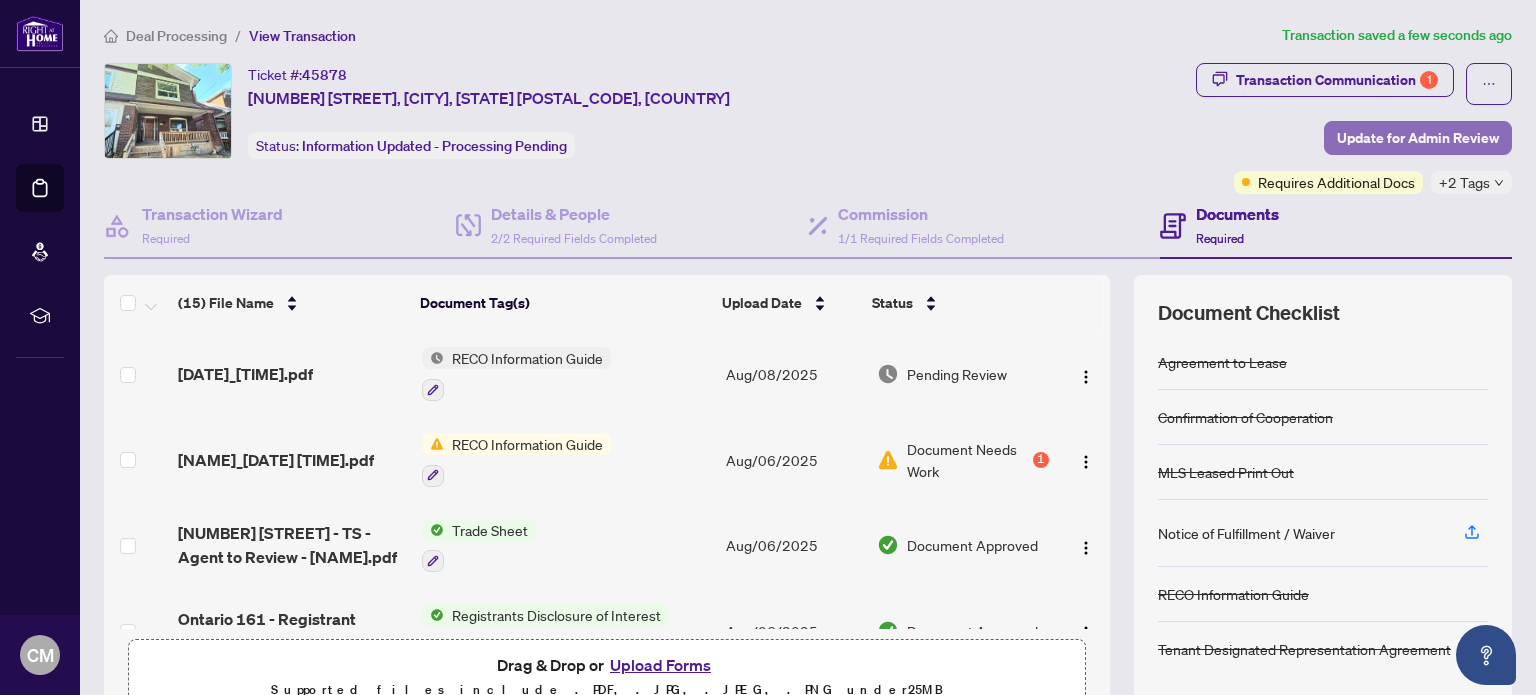 click on "Update for Admin Review" at bounding box center [1418, 138] 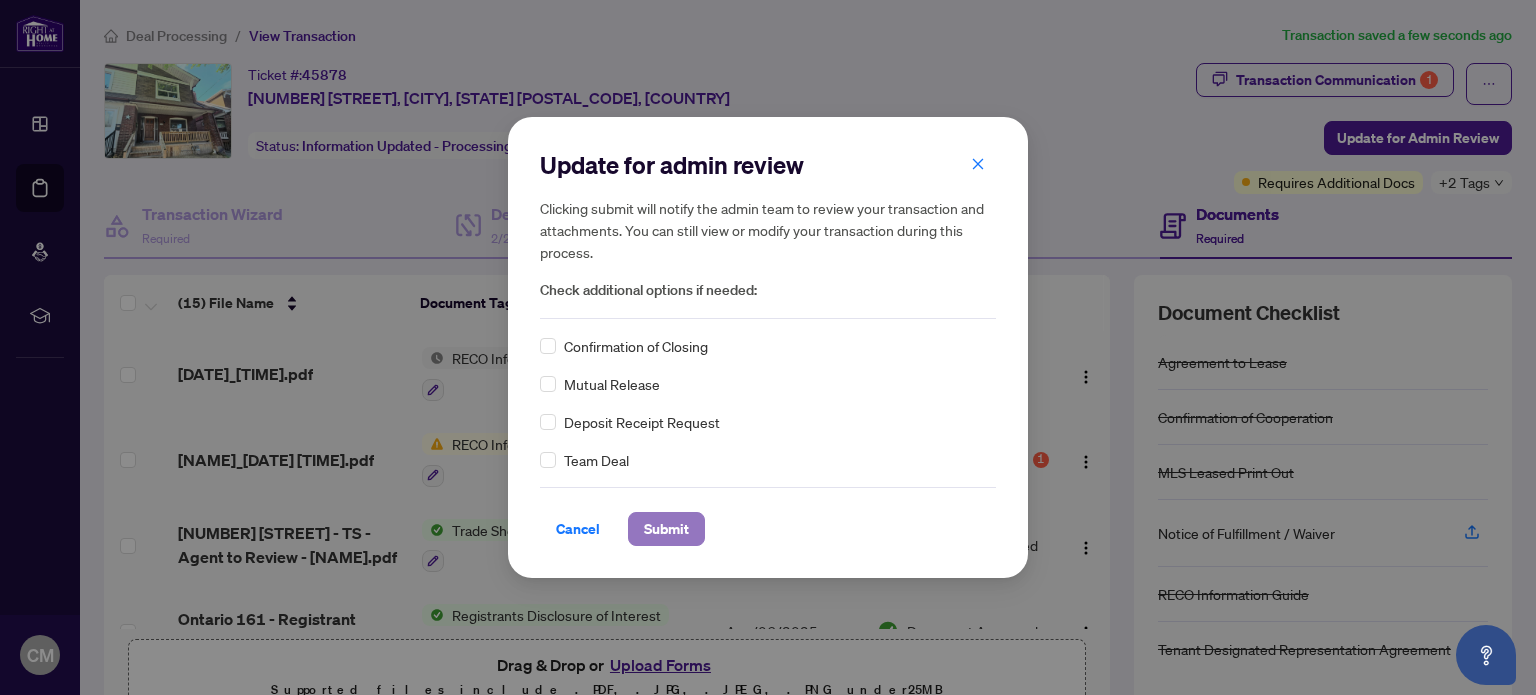 click on "Submit" at bounding box center [666, 529] 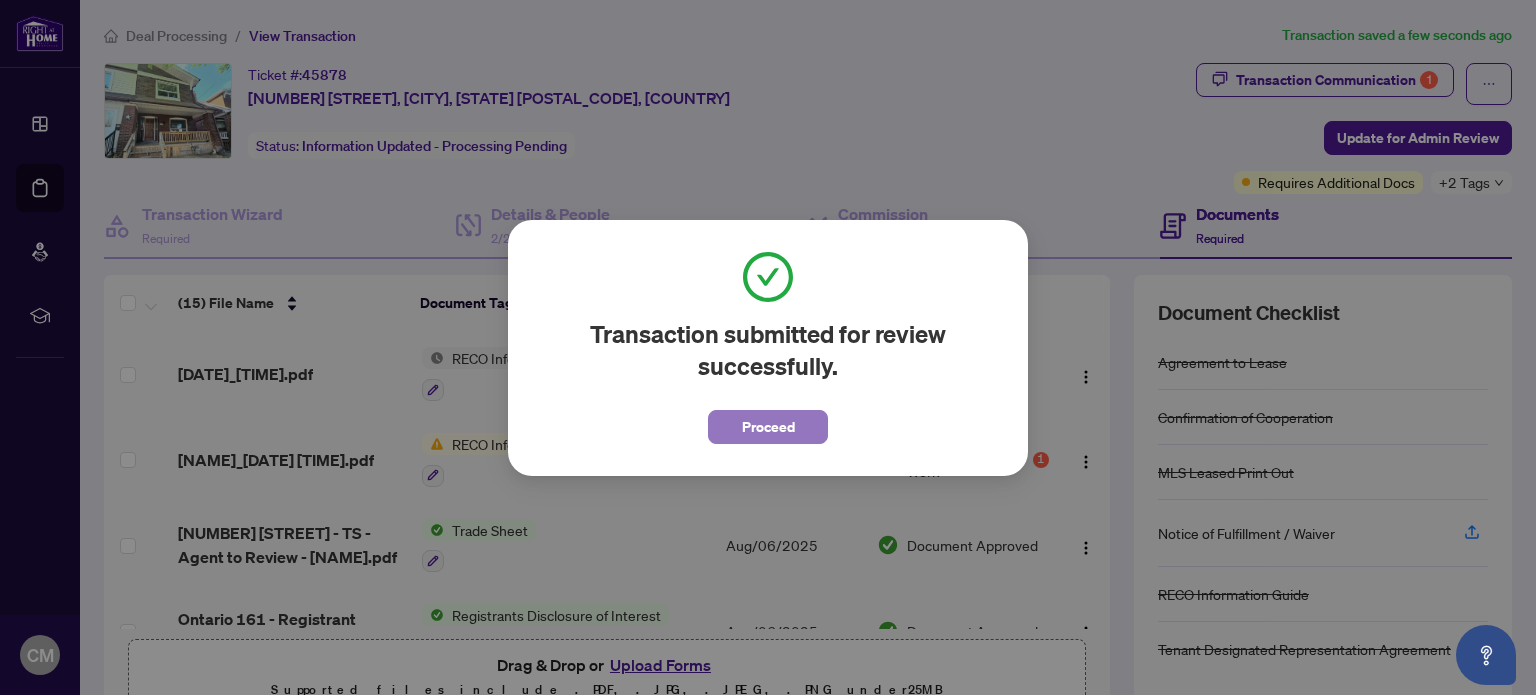 click on "Proceed" at bounding box center (768, 427) 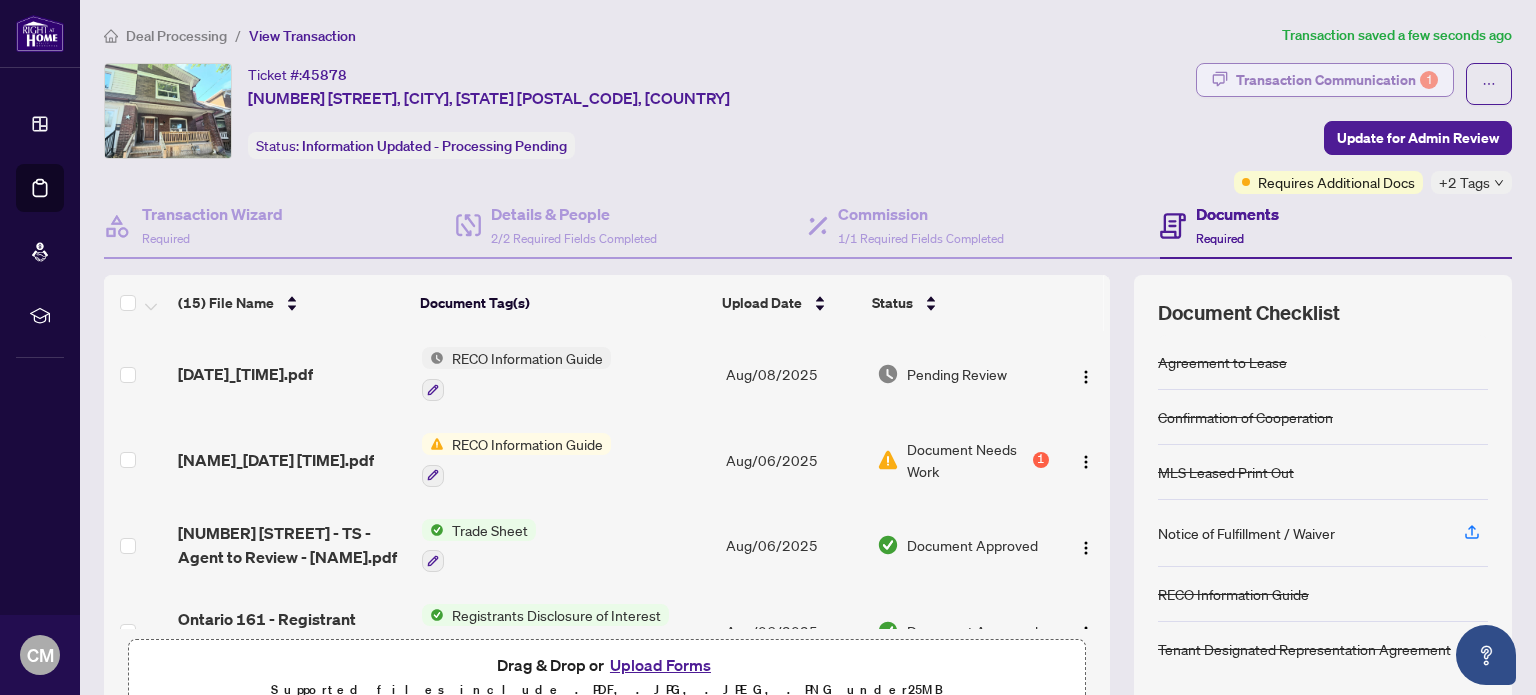 click on "Transaction Communication 1" at bounding box center [1337, 80] 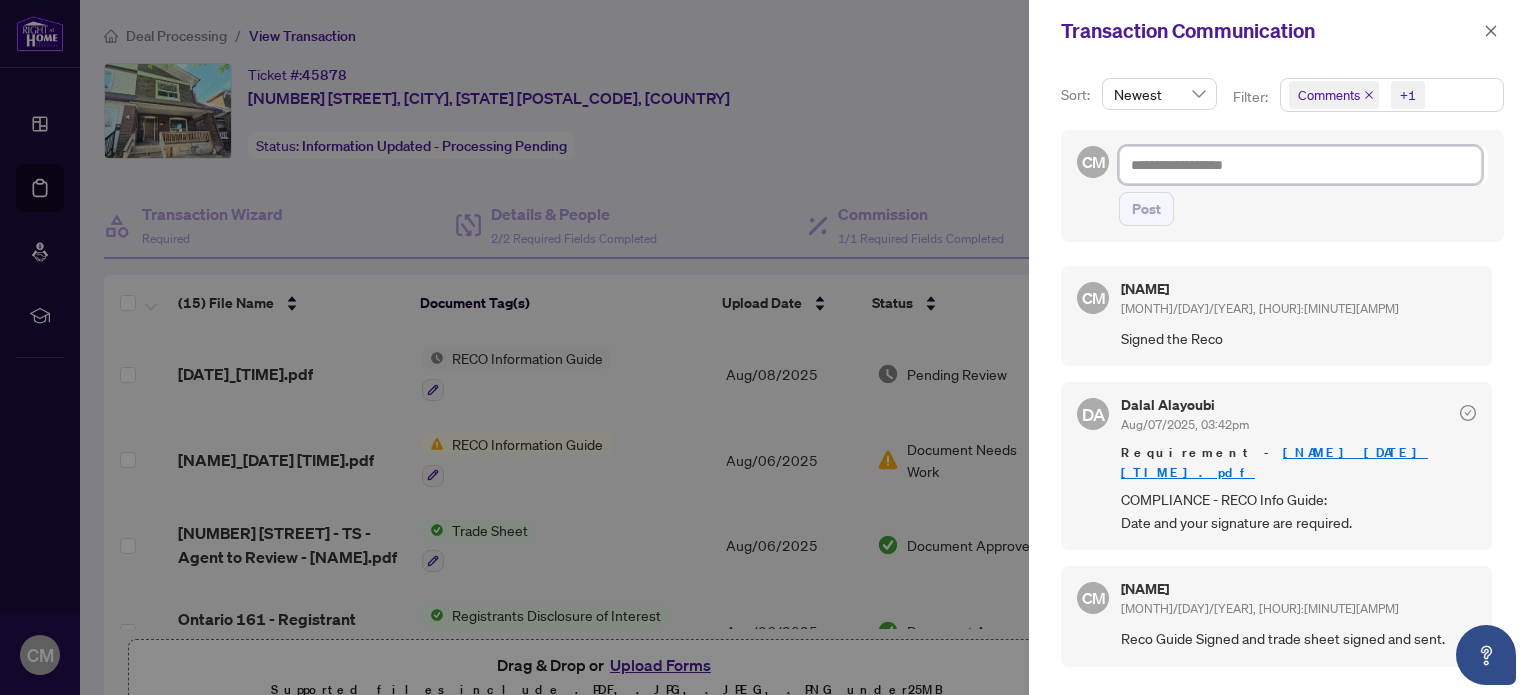 click at bounding box center (1300, 165) 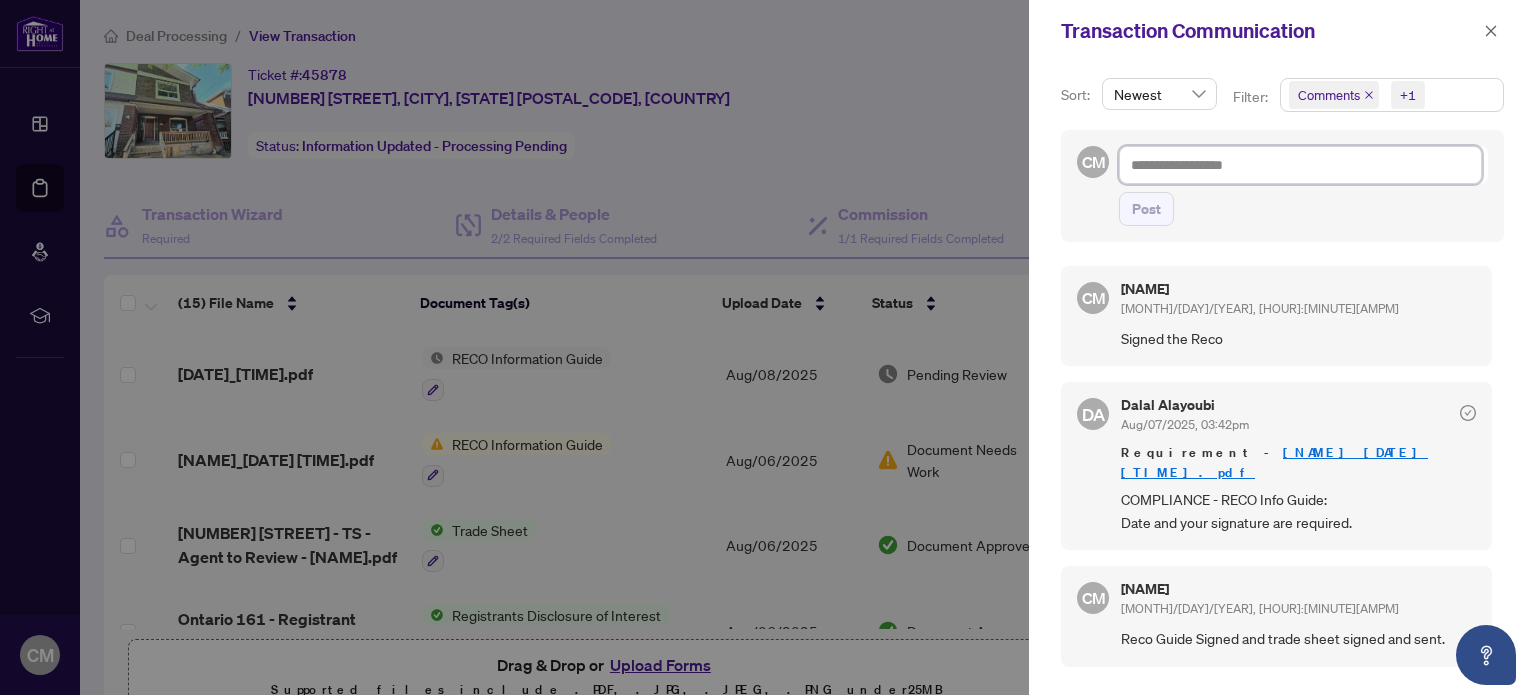 type on "*" 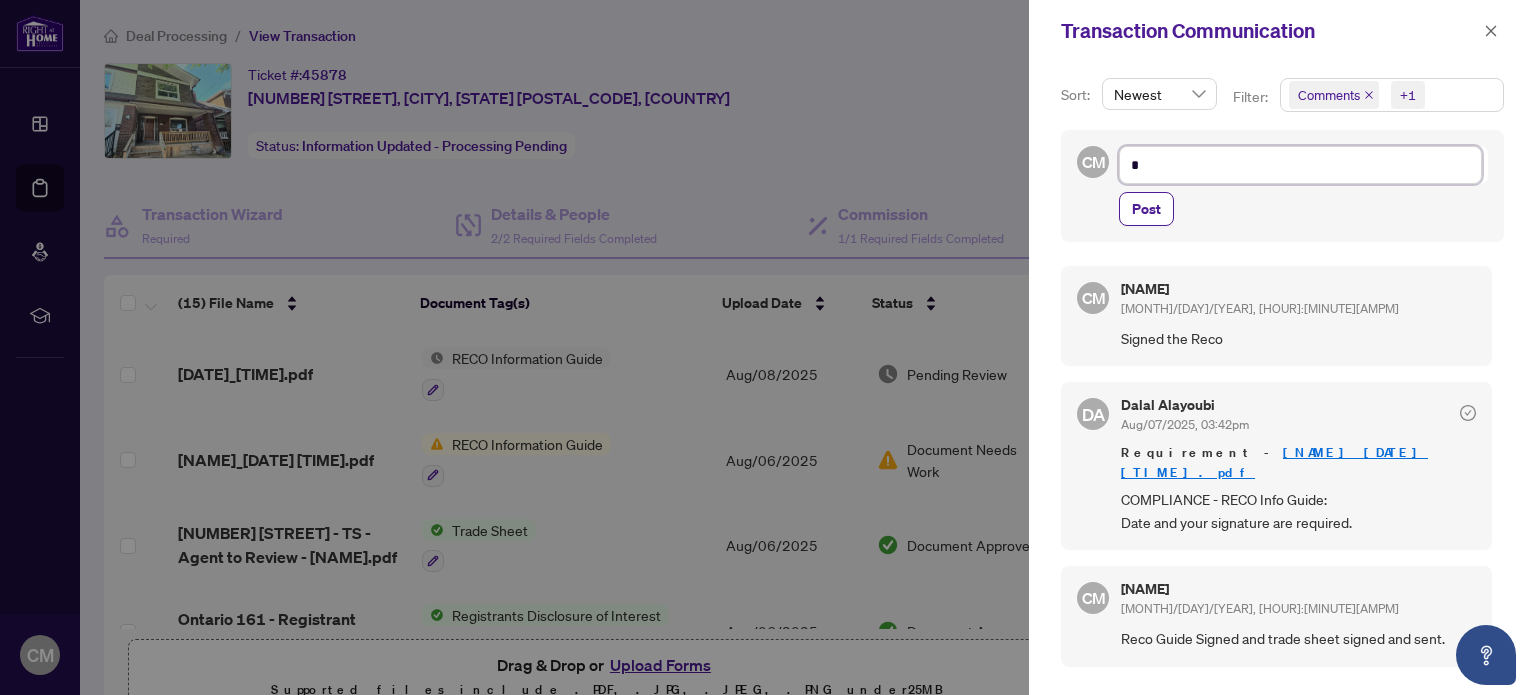 type on "**" 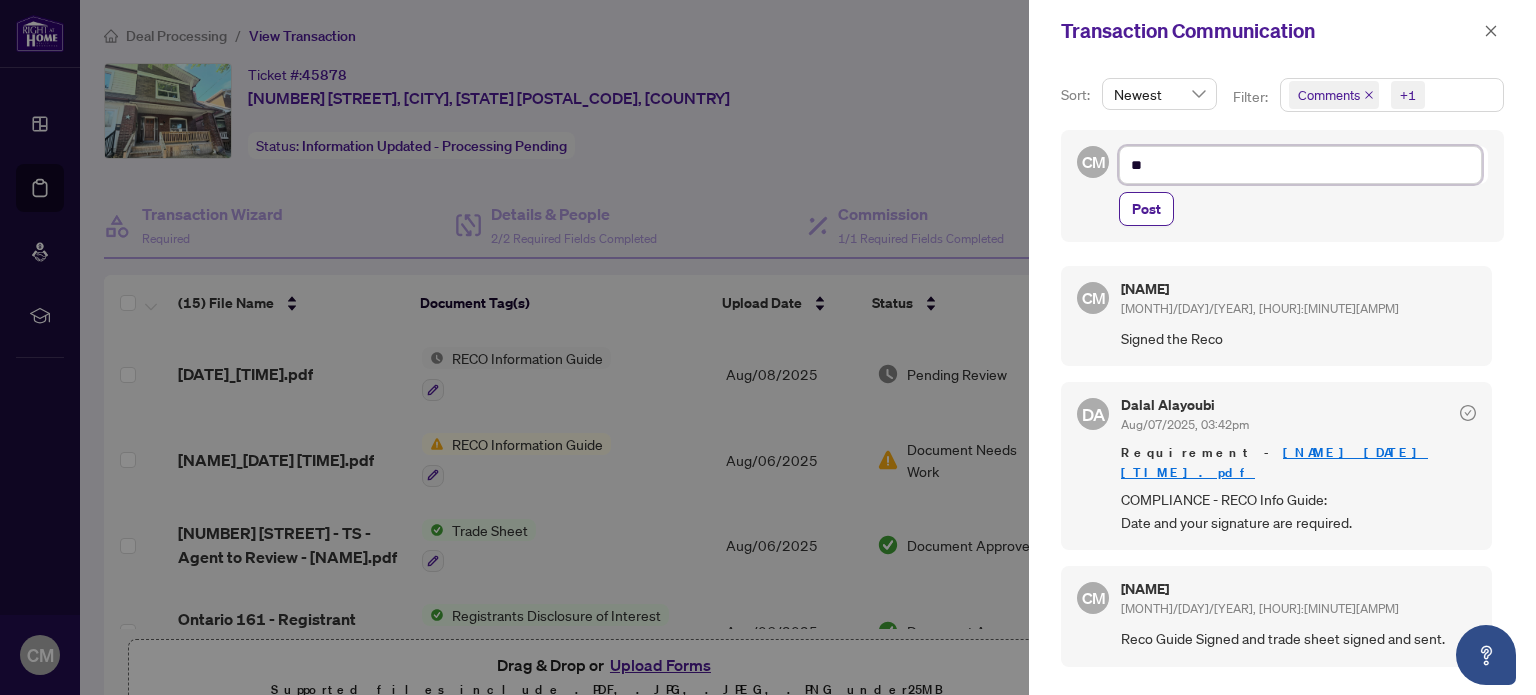type on "***" 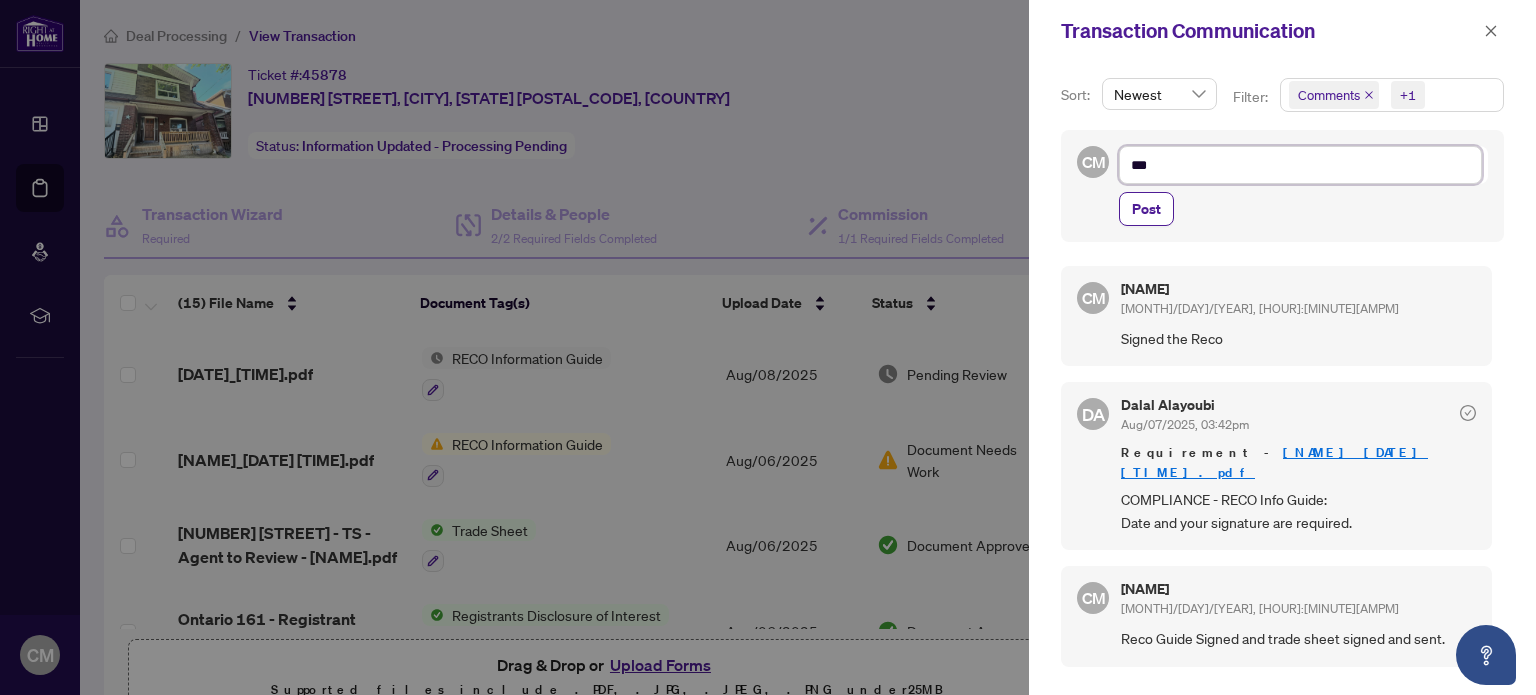 type on "***" 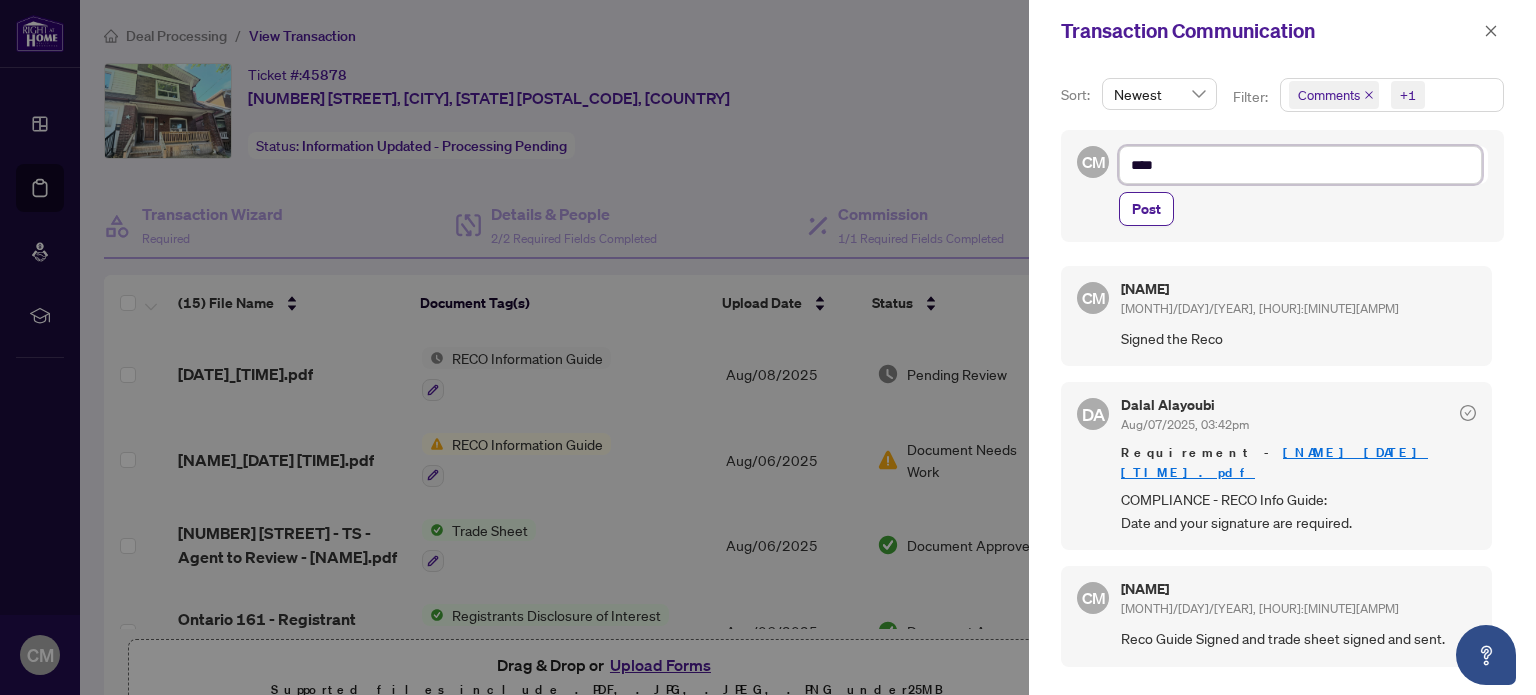 type on "*****" 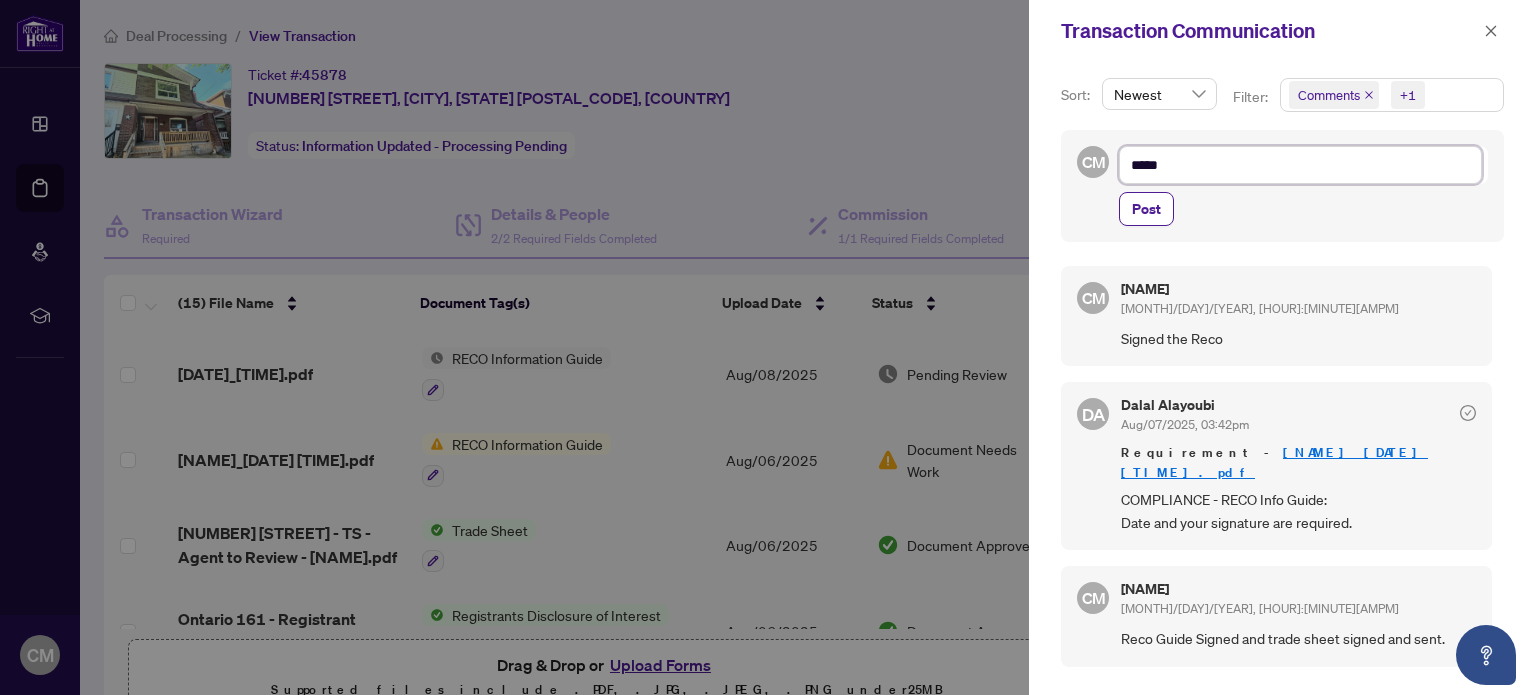 type on "******" 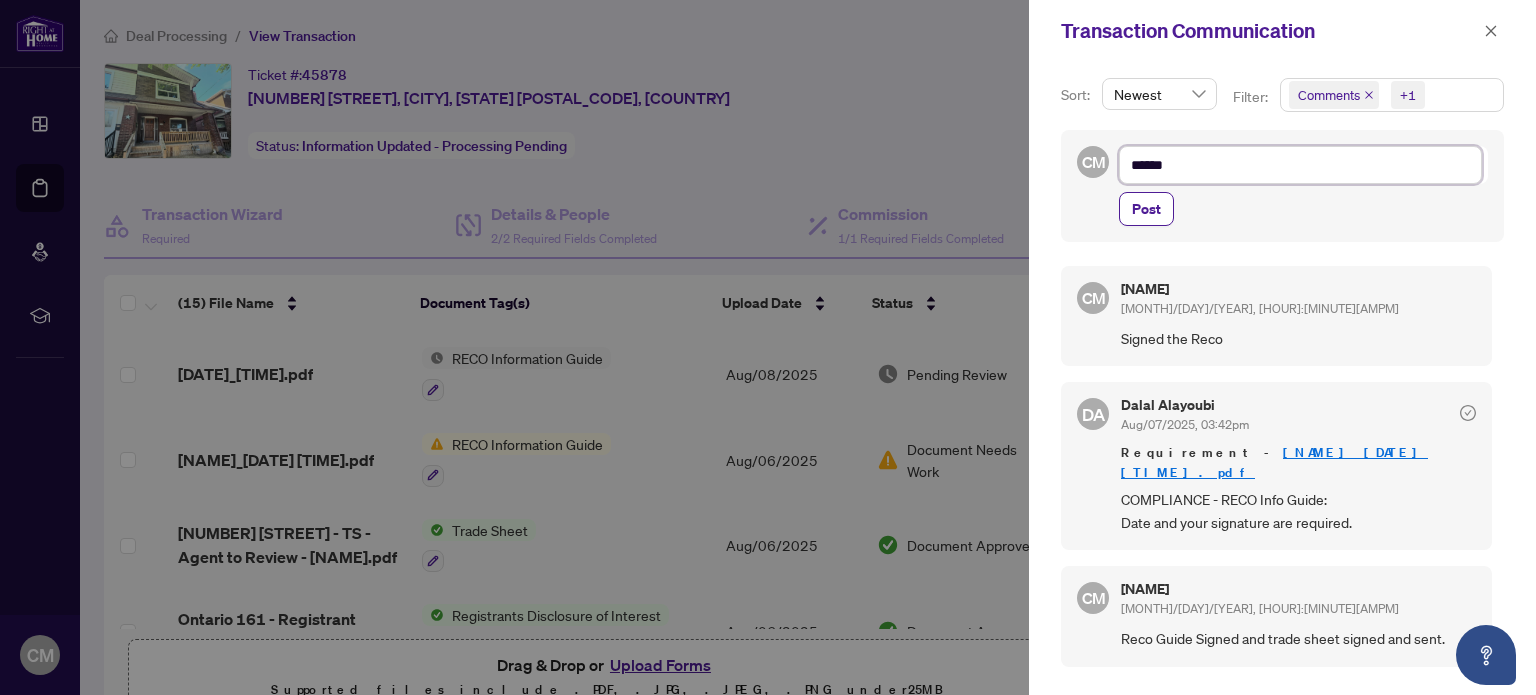 type on "*******" 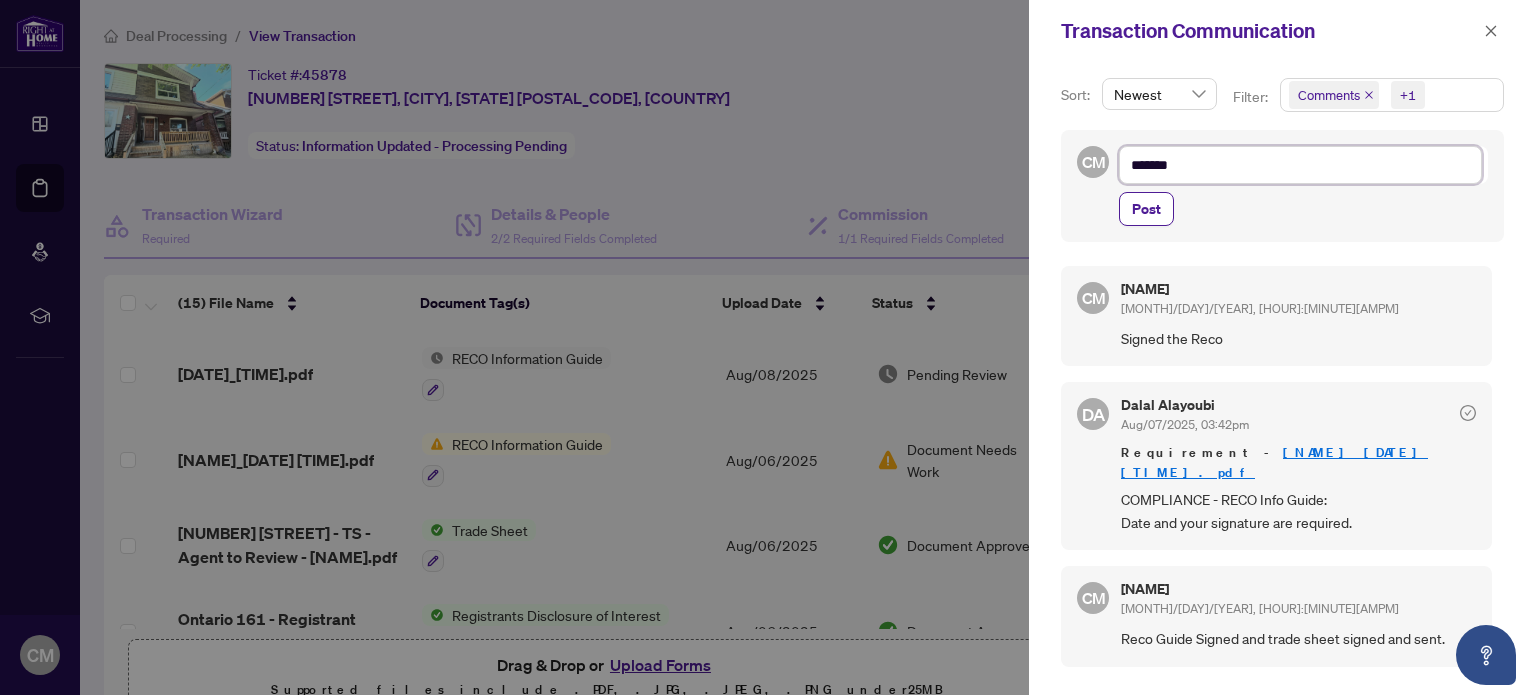 type on "*******" 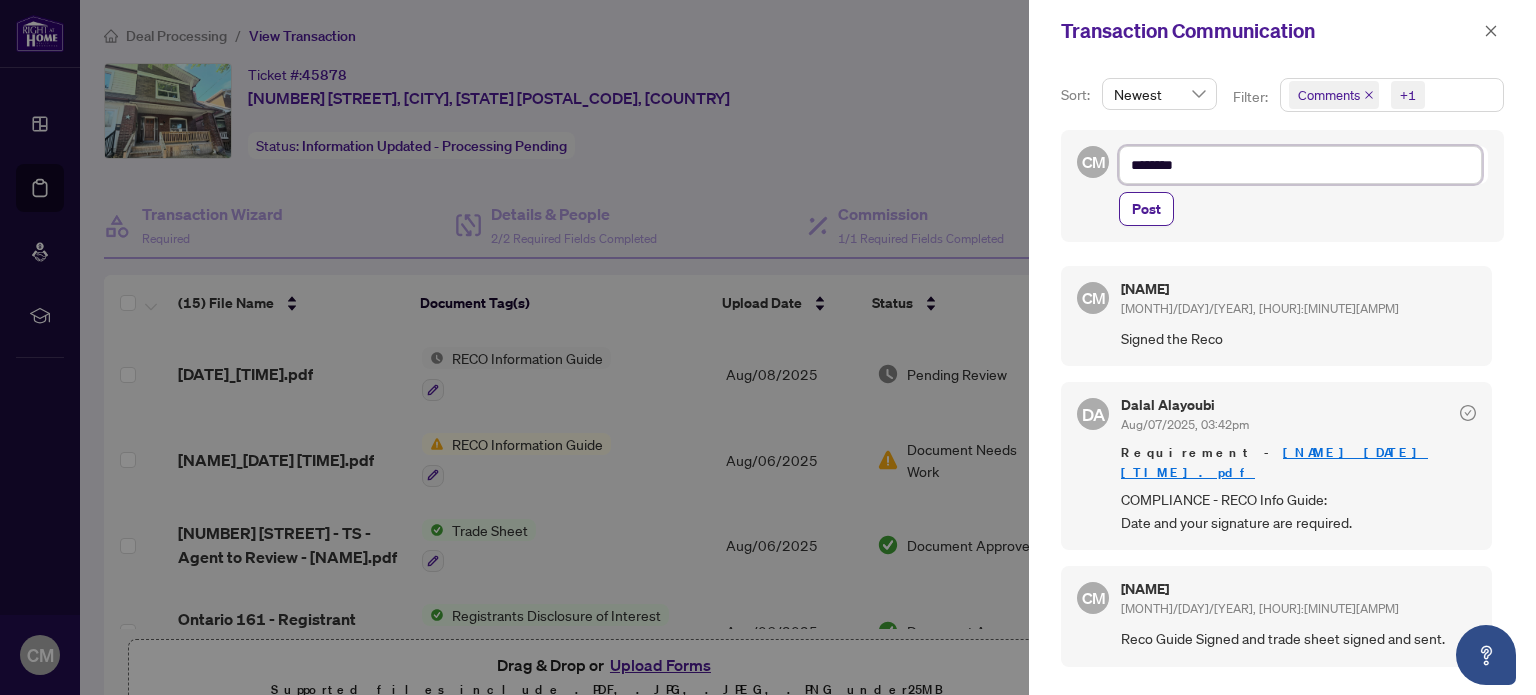 type on "*********" 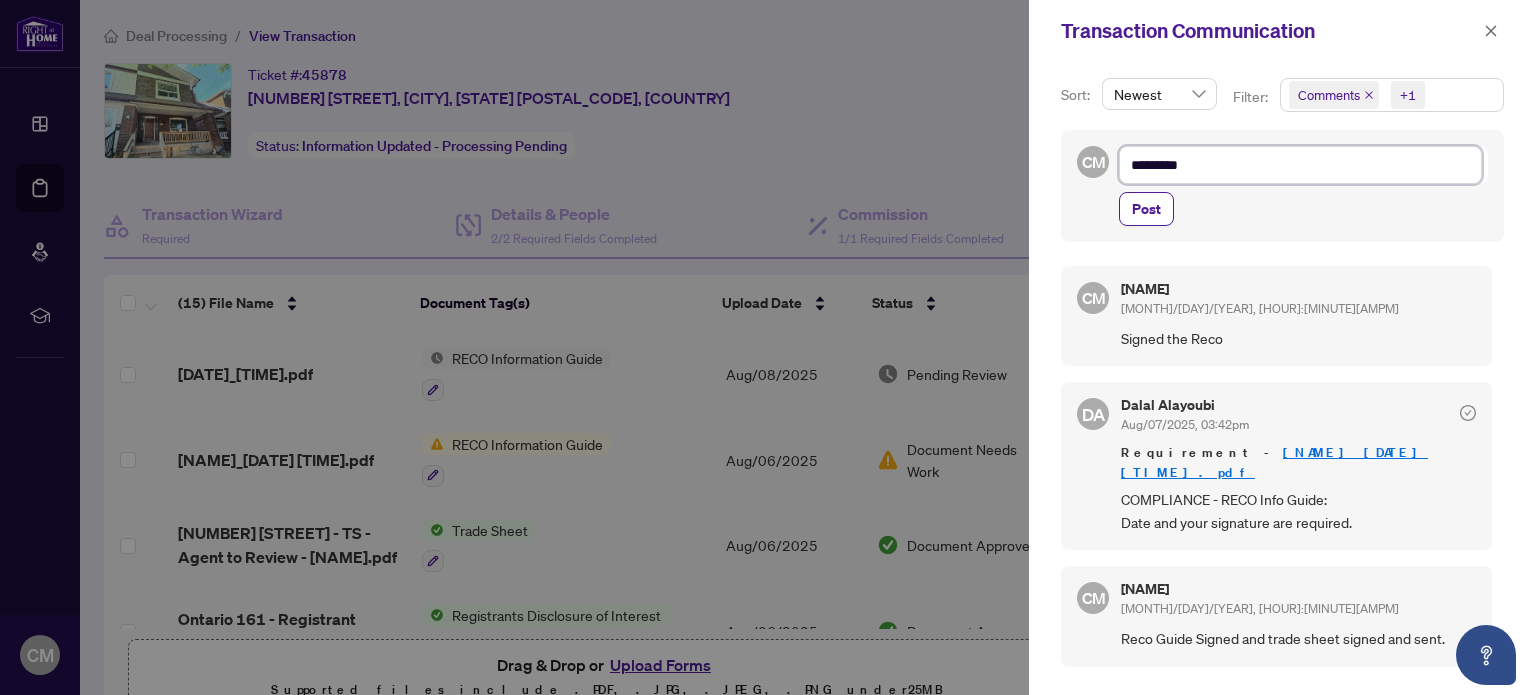 type on "*********" 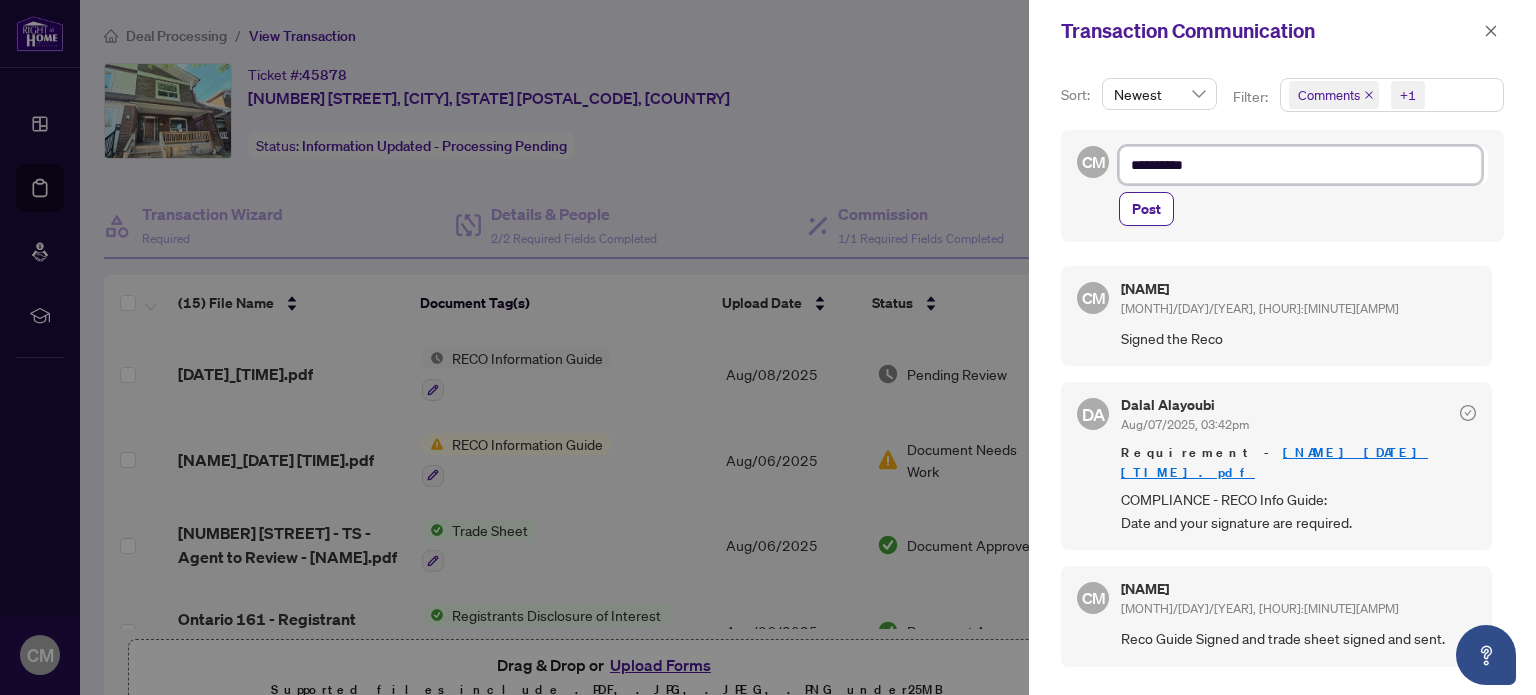 type on "**********" 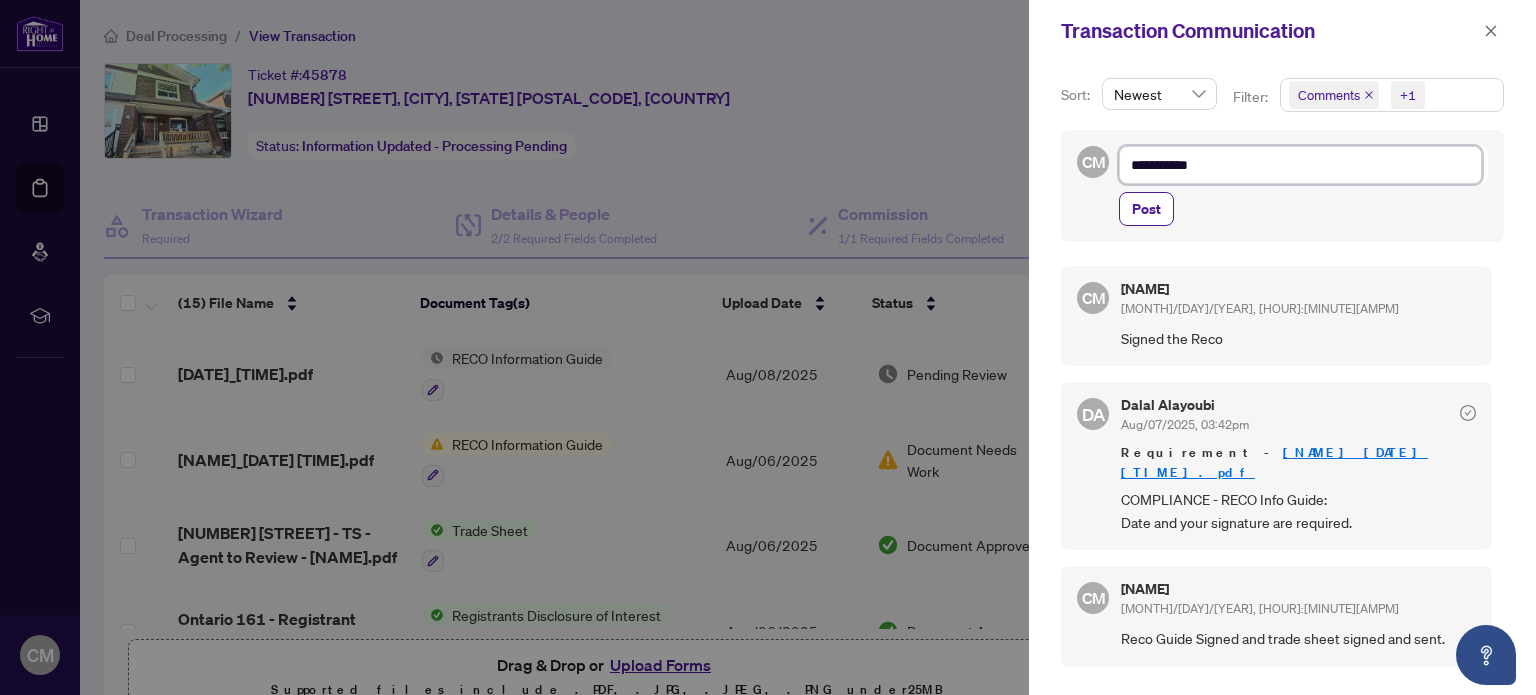 type on "**********" 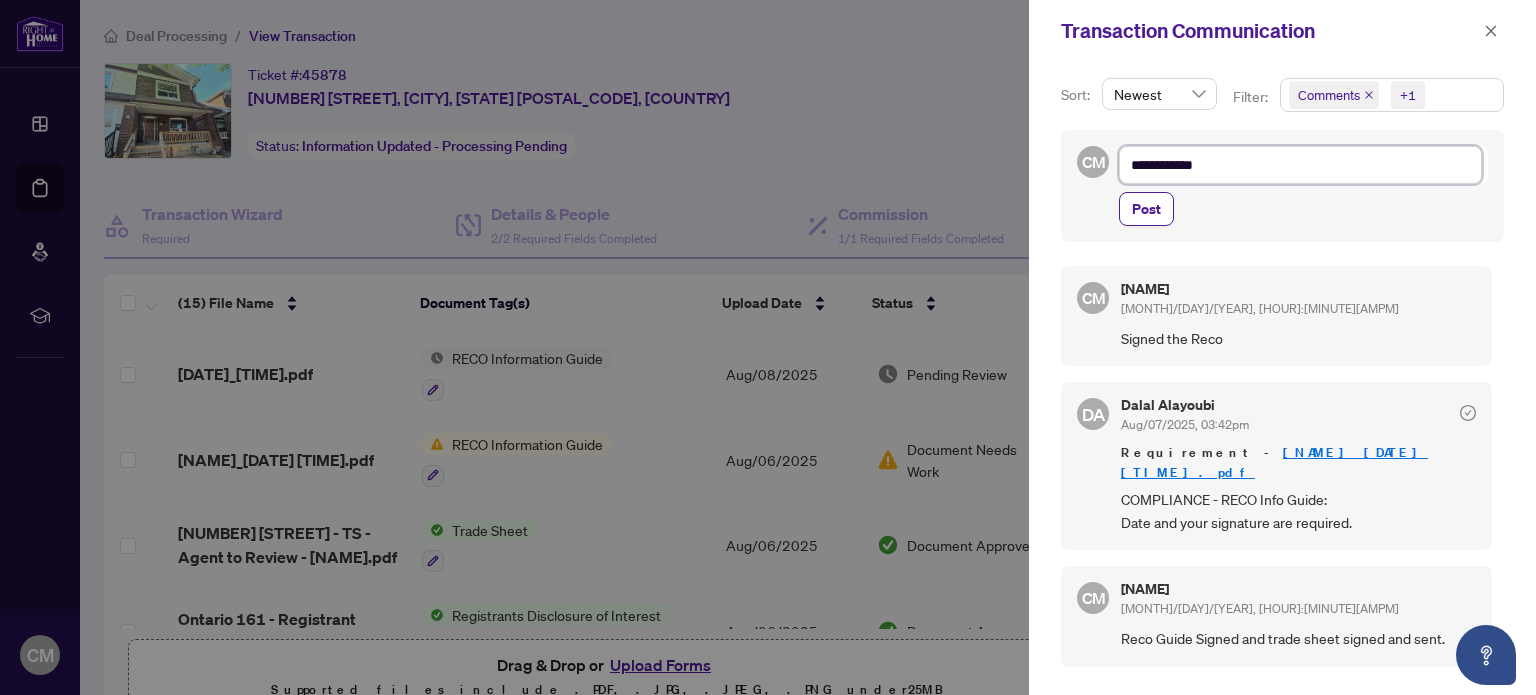 type on "**********" 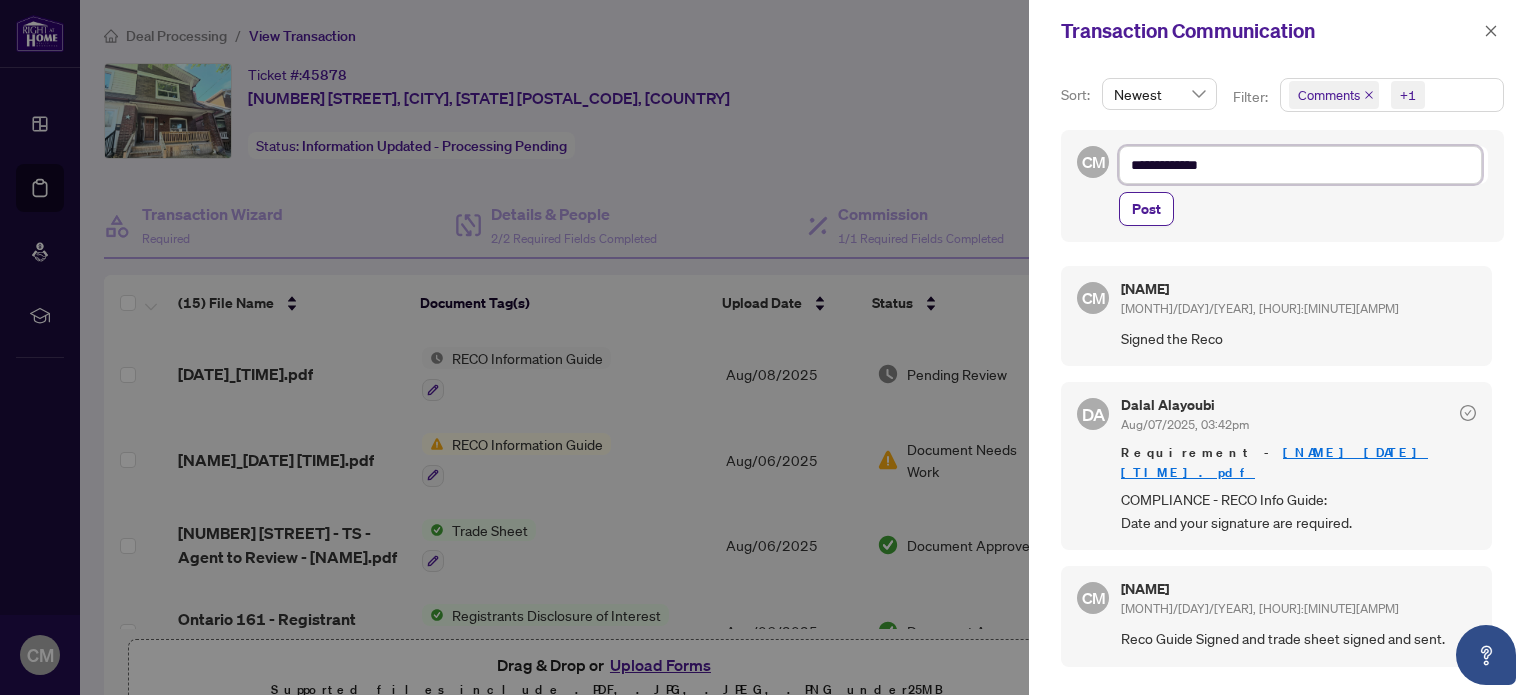 type on "**********" 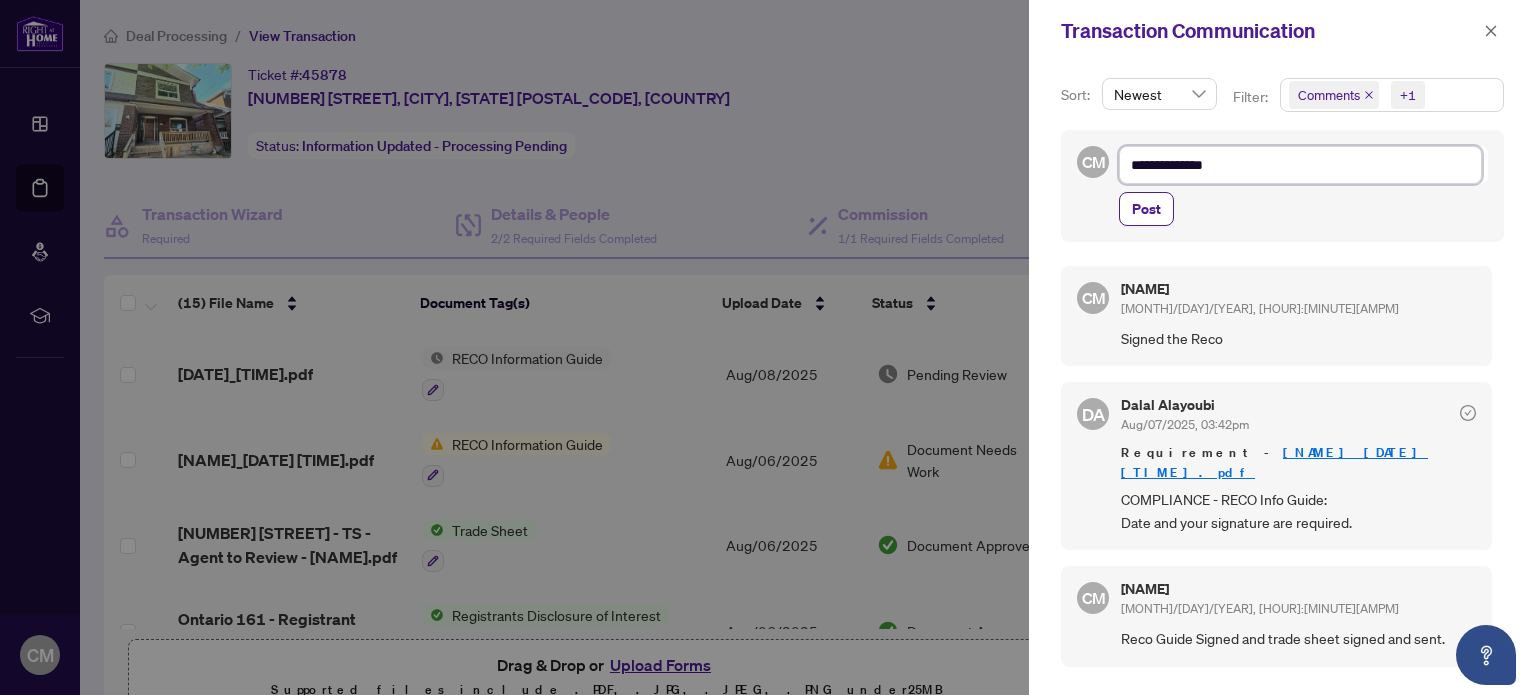 type on "**********" 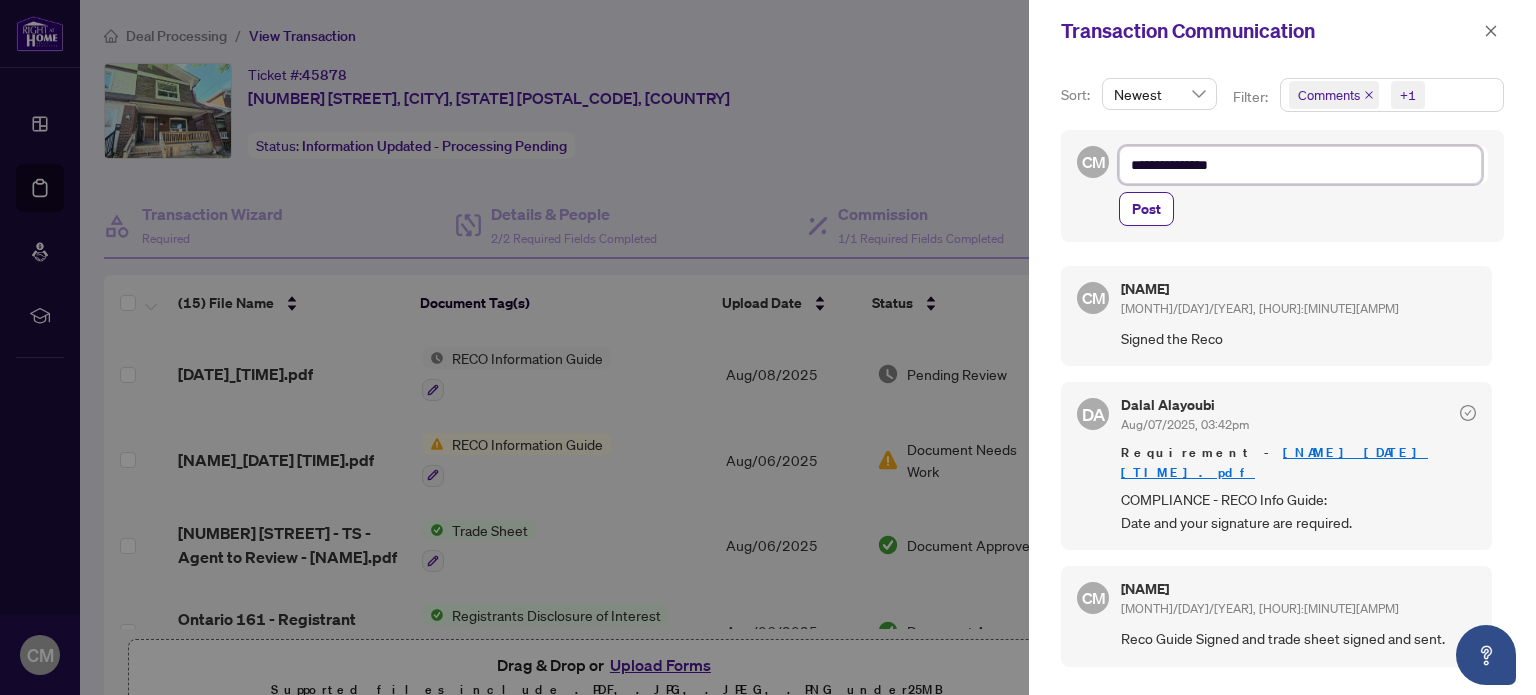 type on "**********" 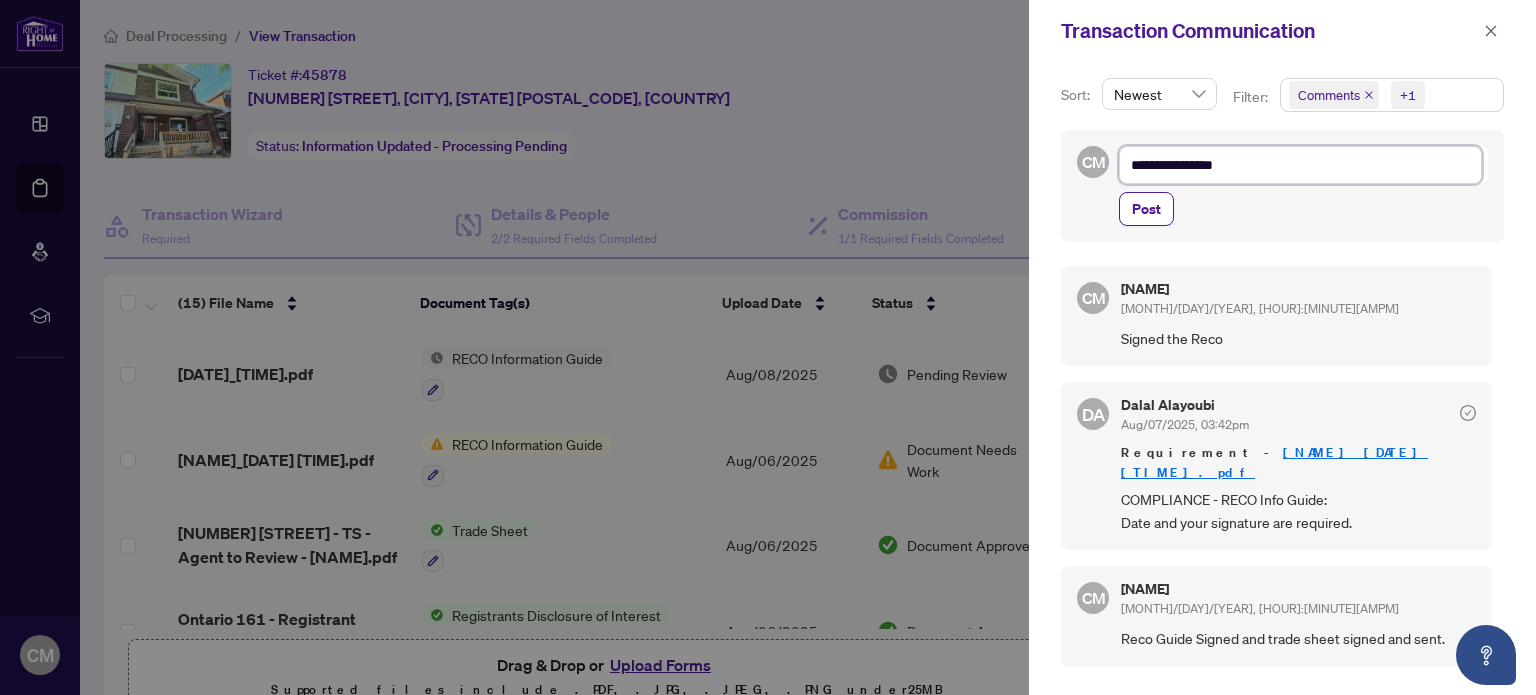 type on "**********" 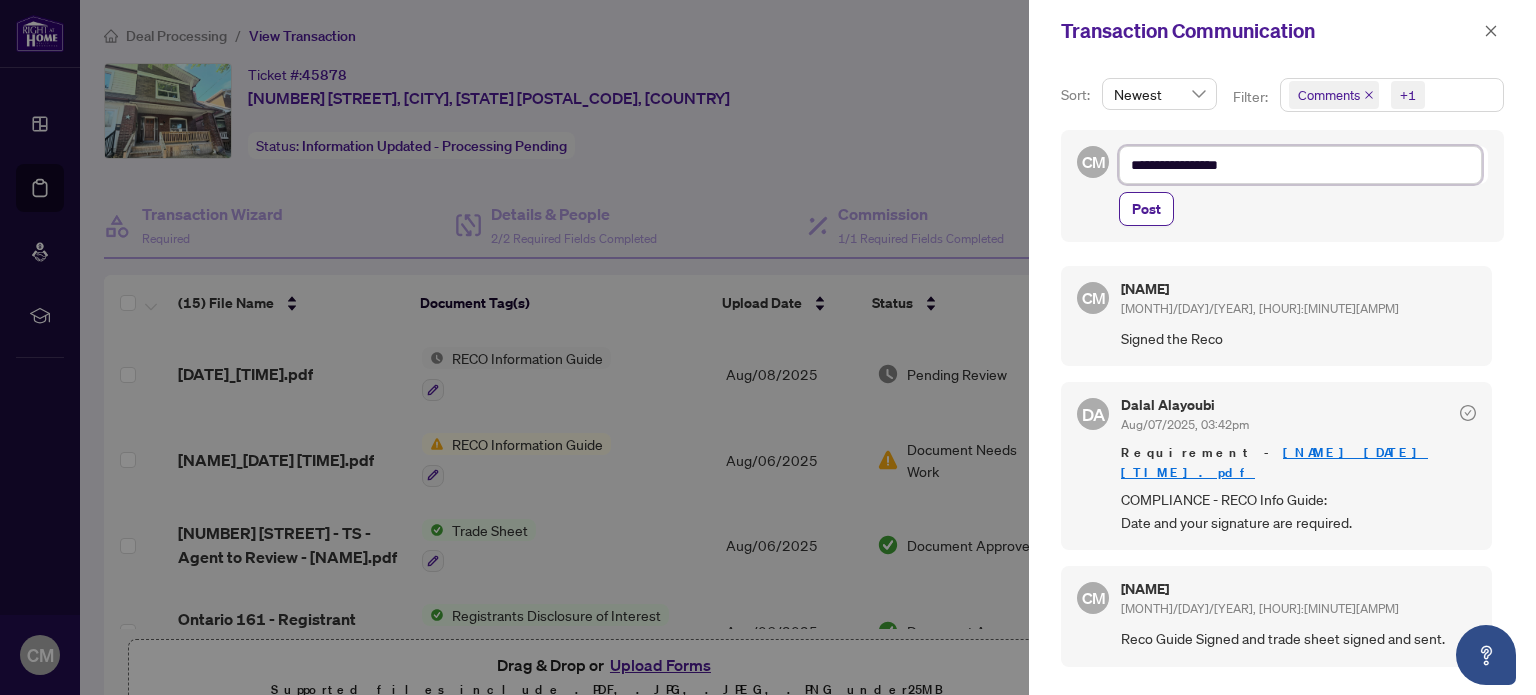 type on "**********" 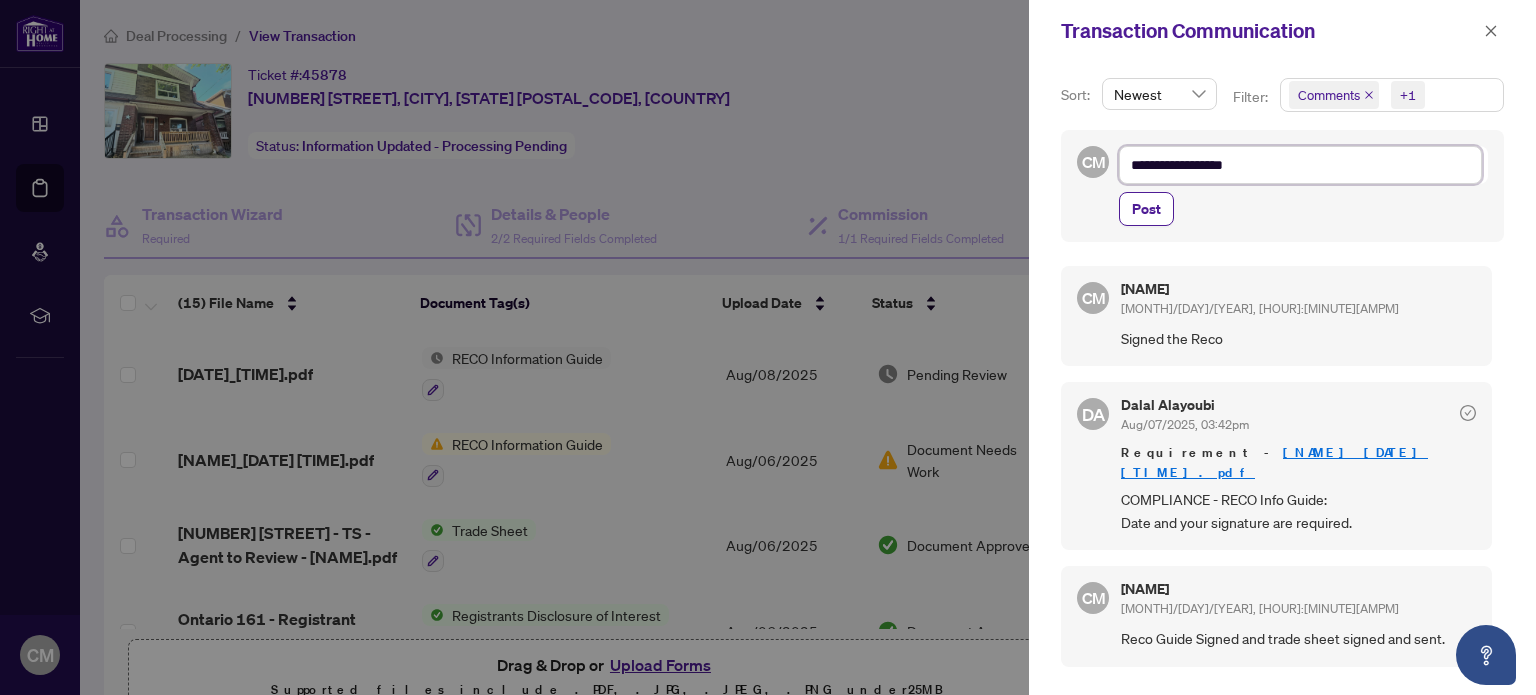 type on "**********" 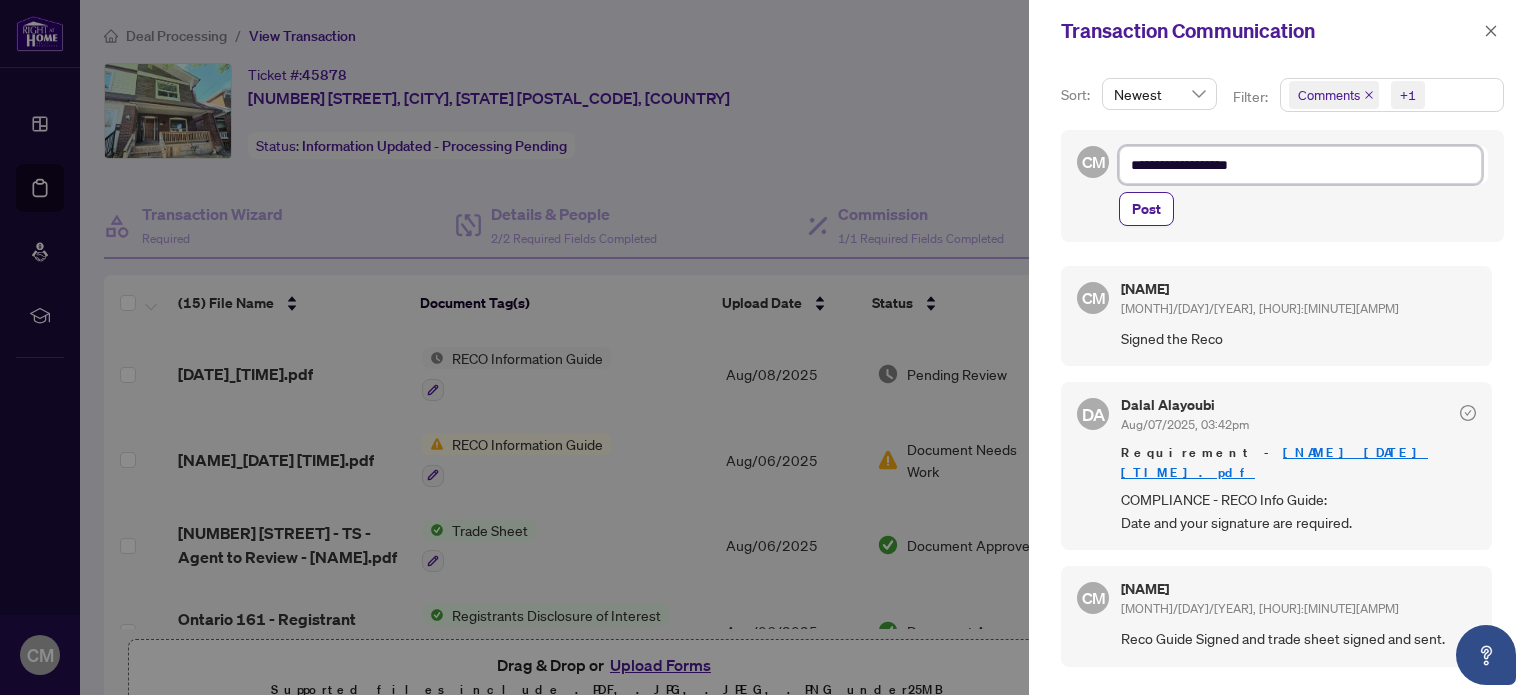 type on "**********" 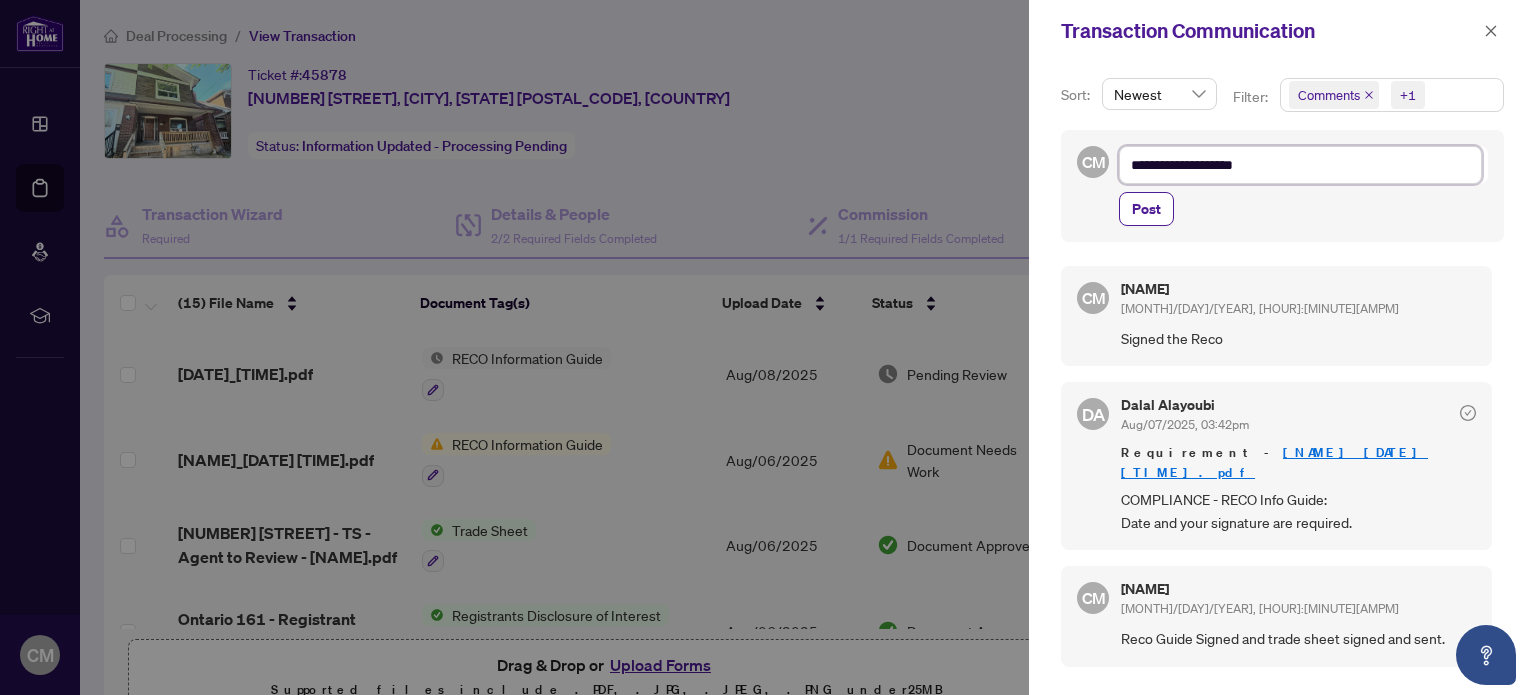 type on "**********" 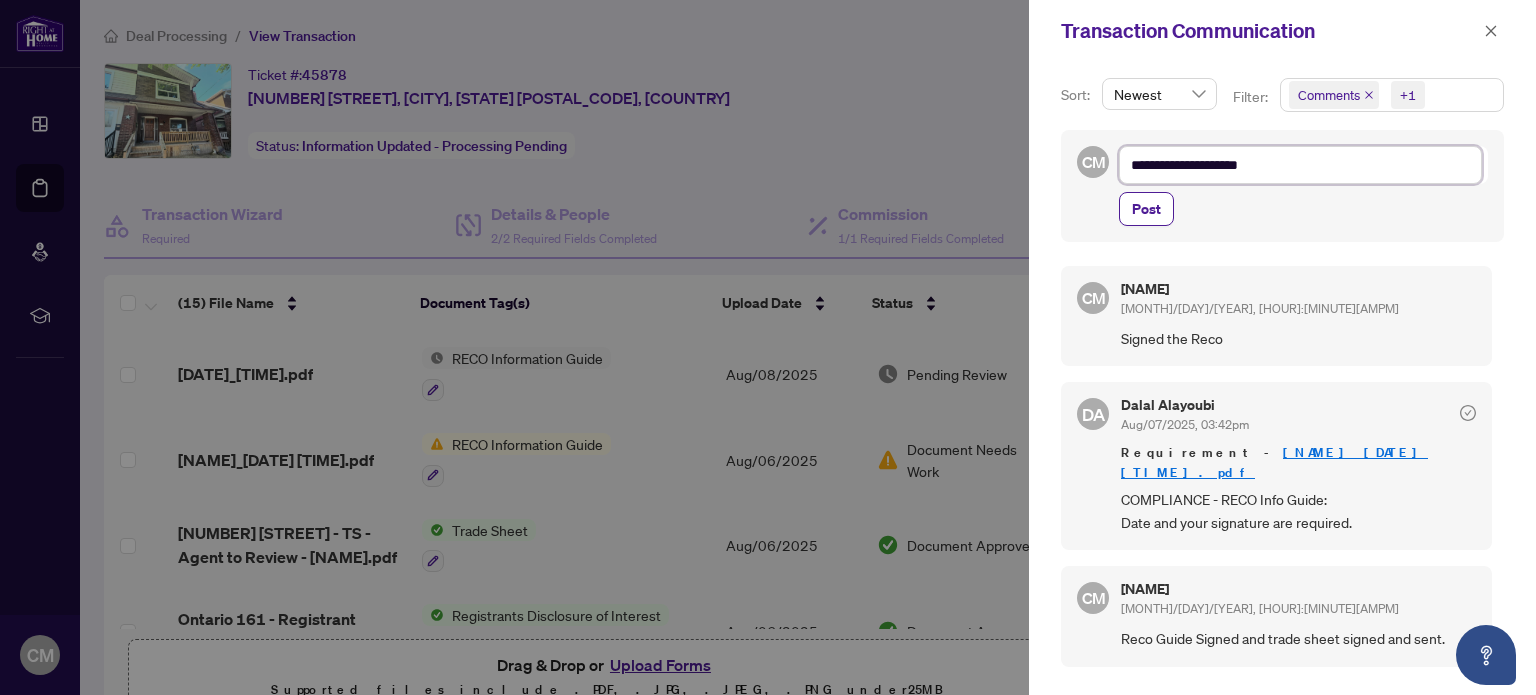 type on "**********" 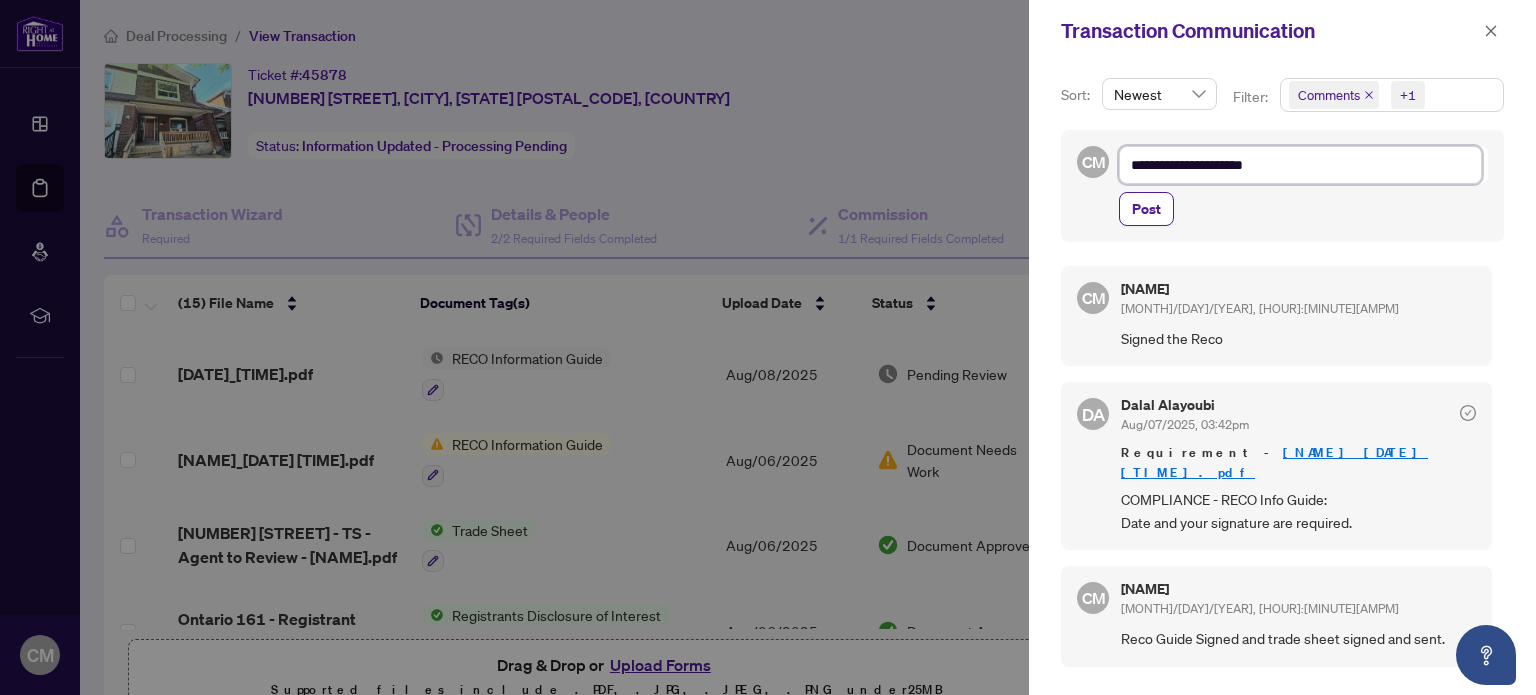 type on "**********" 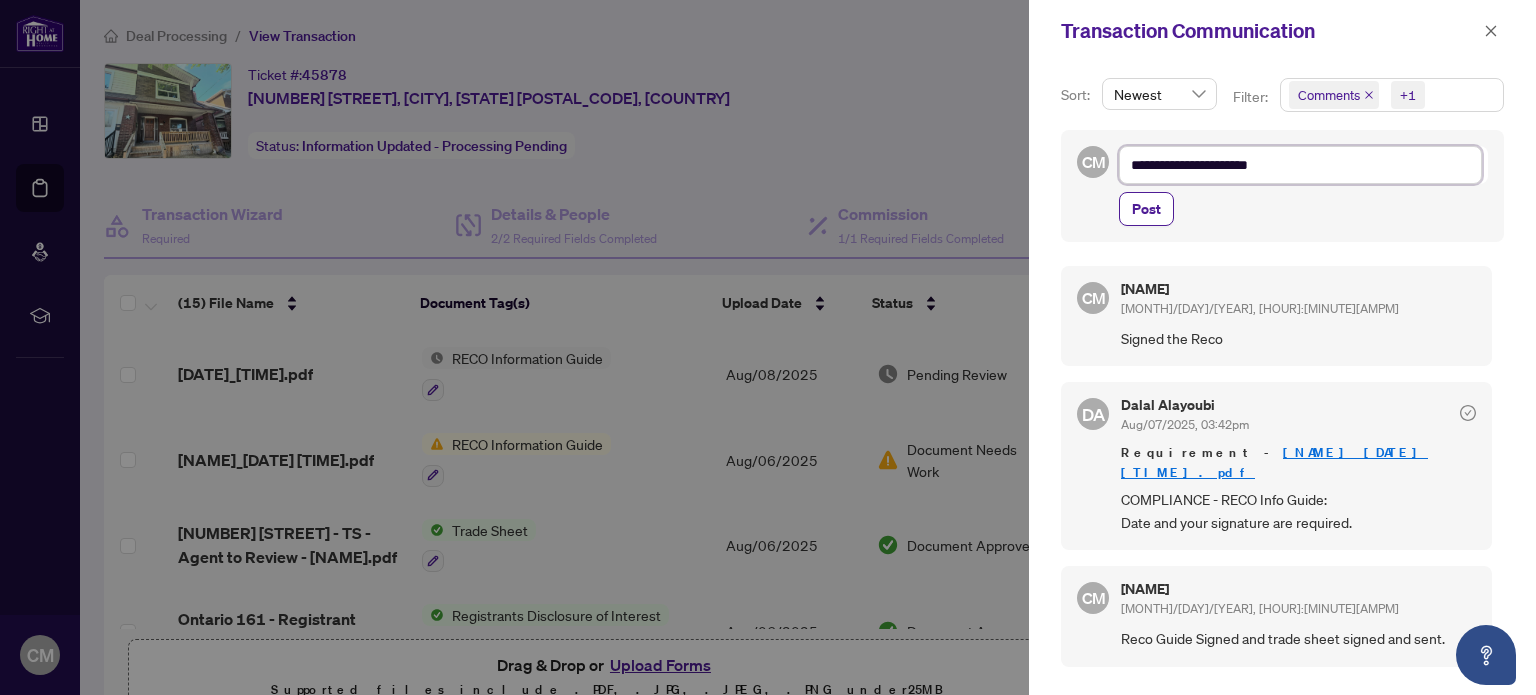 type on "**********" 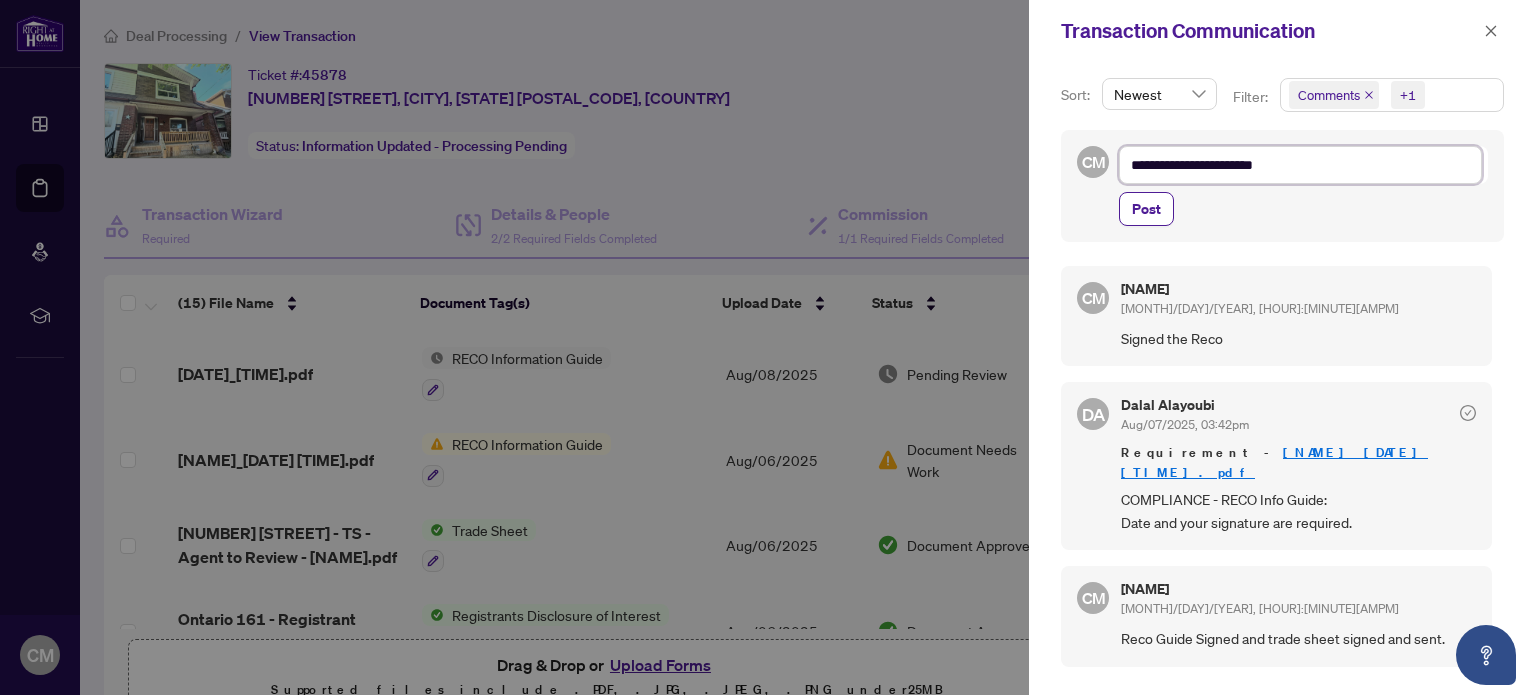 type on "**********" 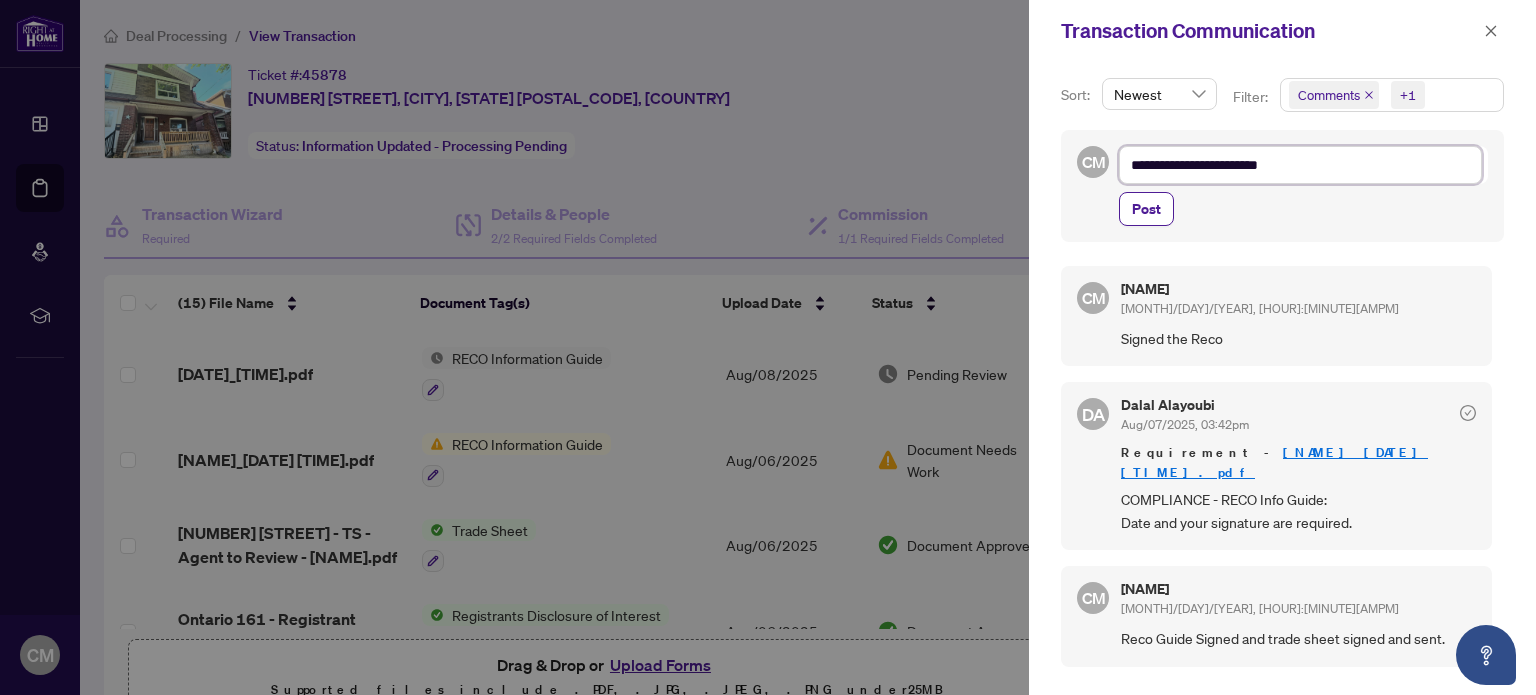 type on "**********" 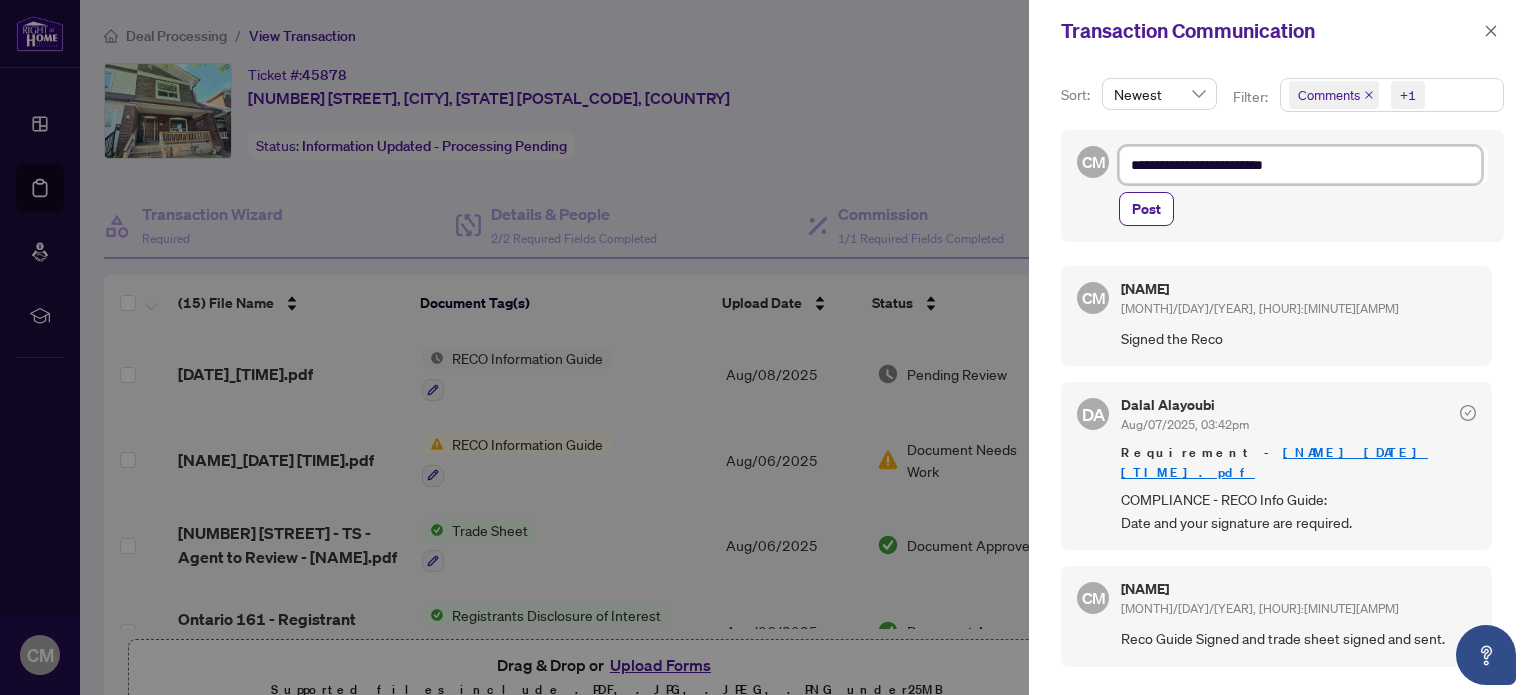 type on "**********" 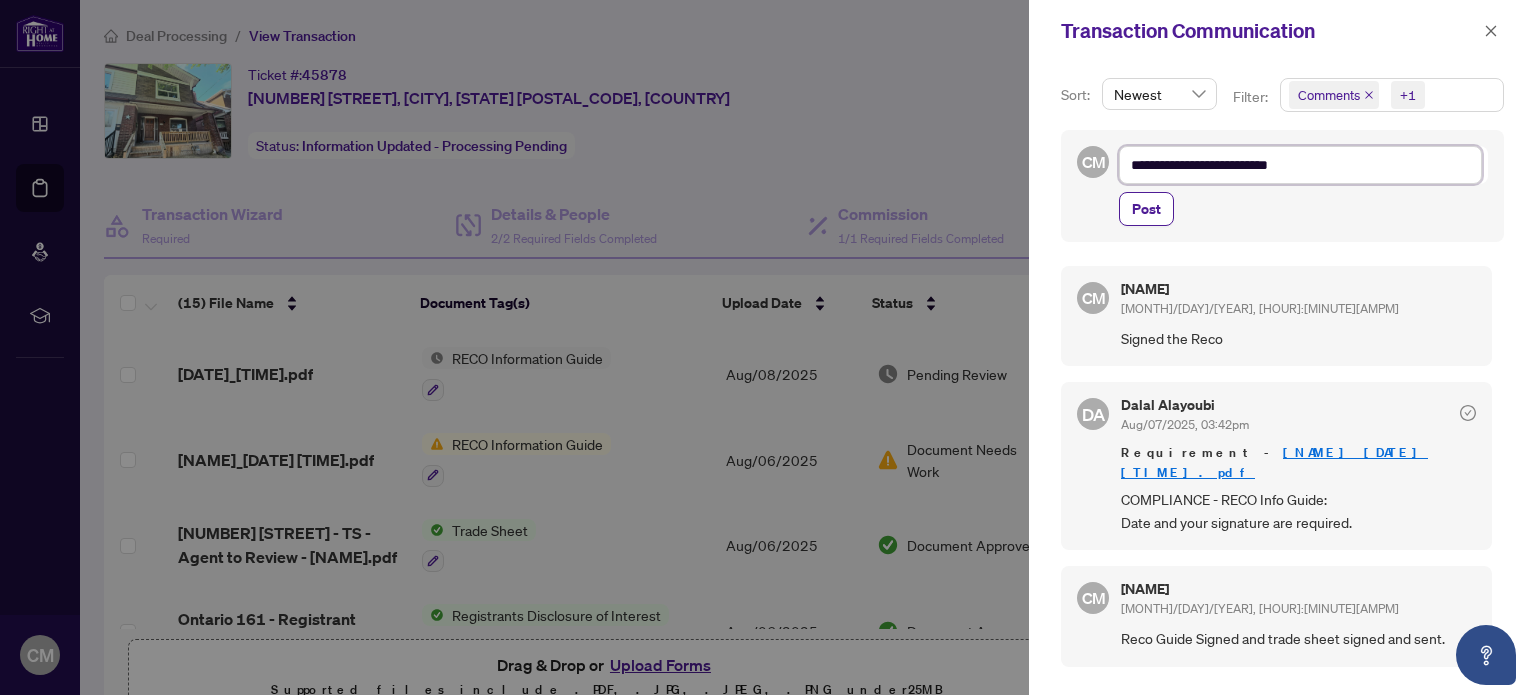 type on "**********" 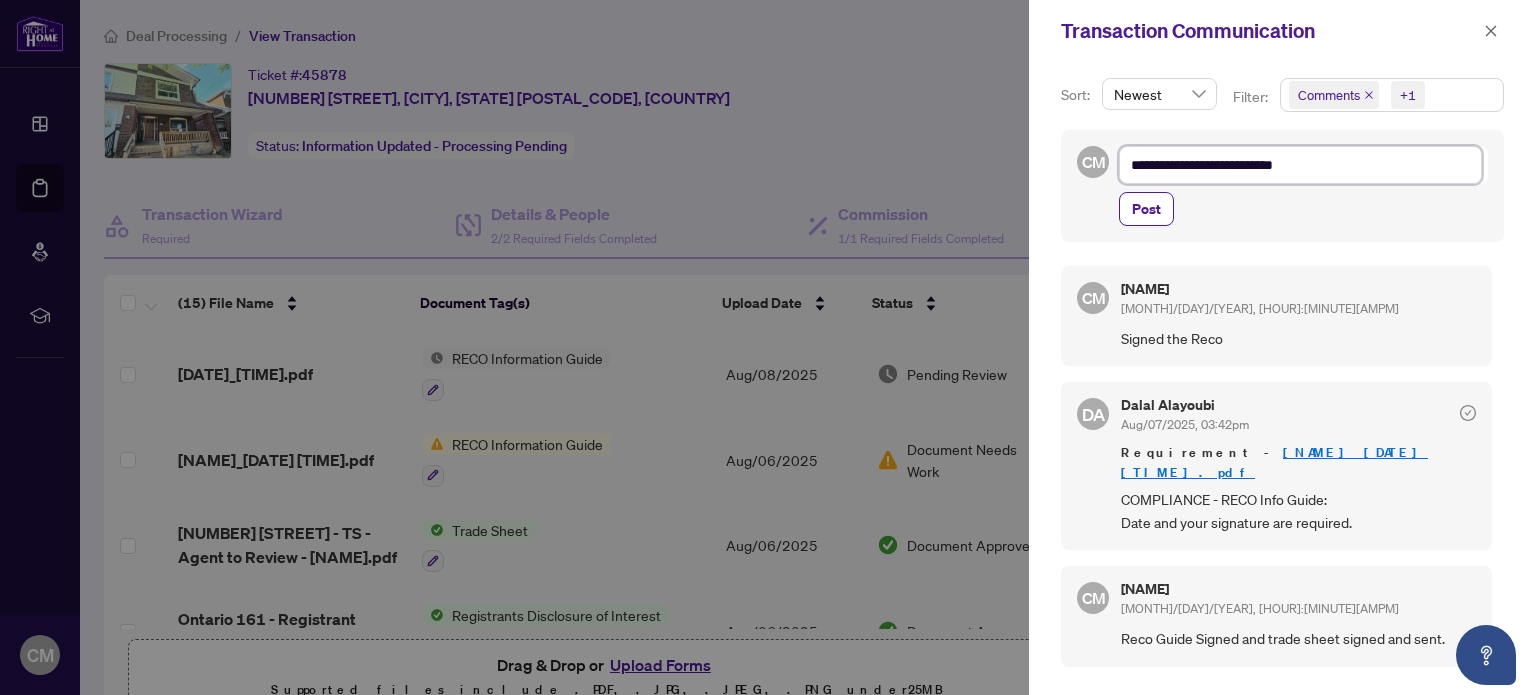 type on "**********" 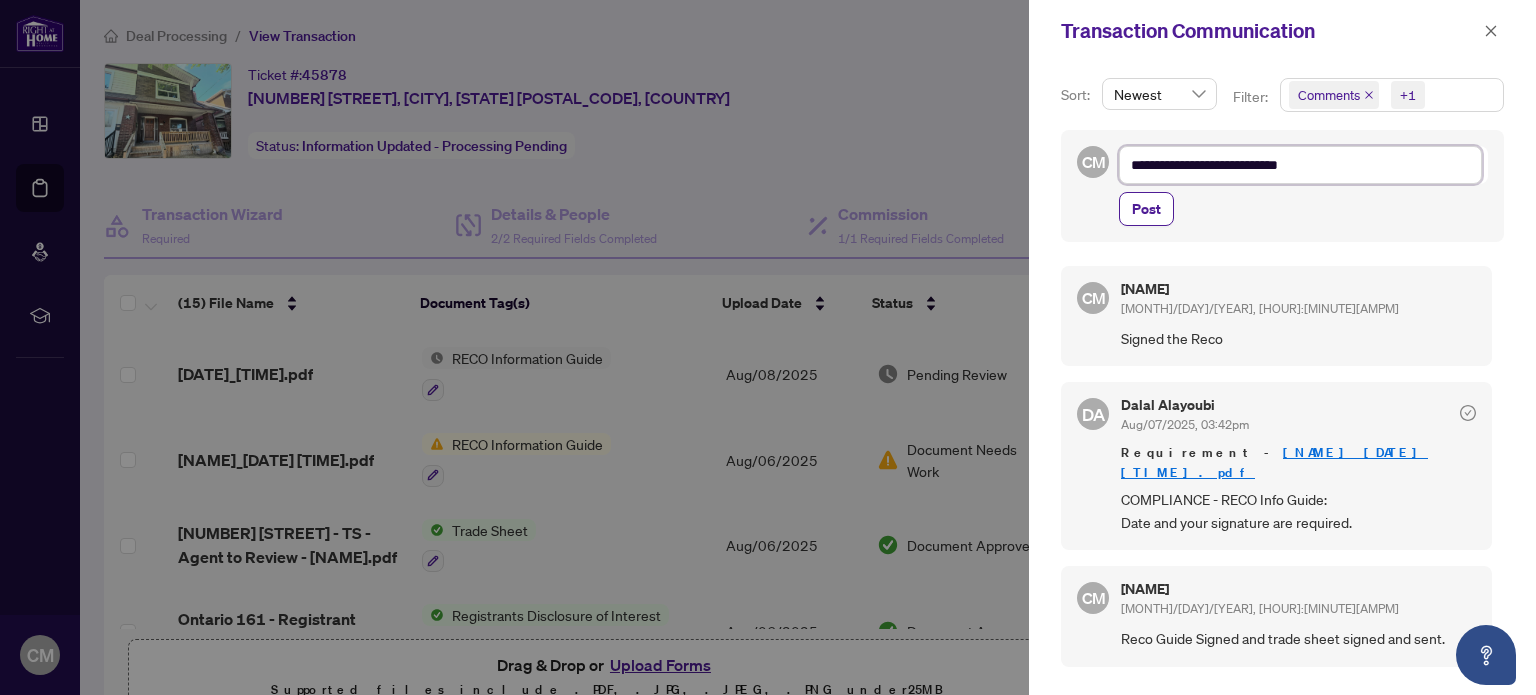 type on "**********" 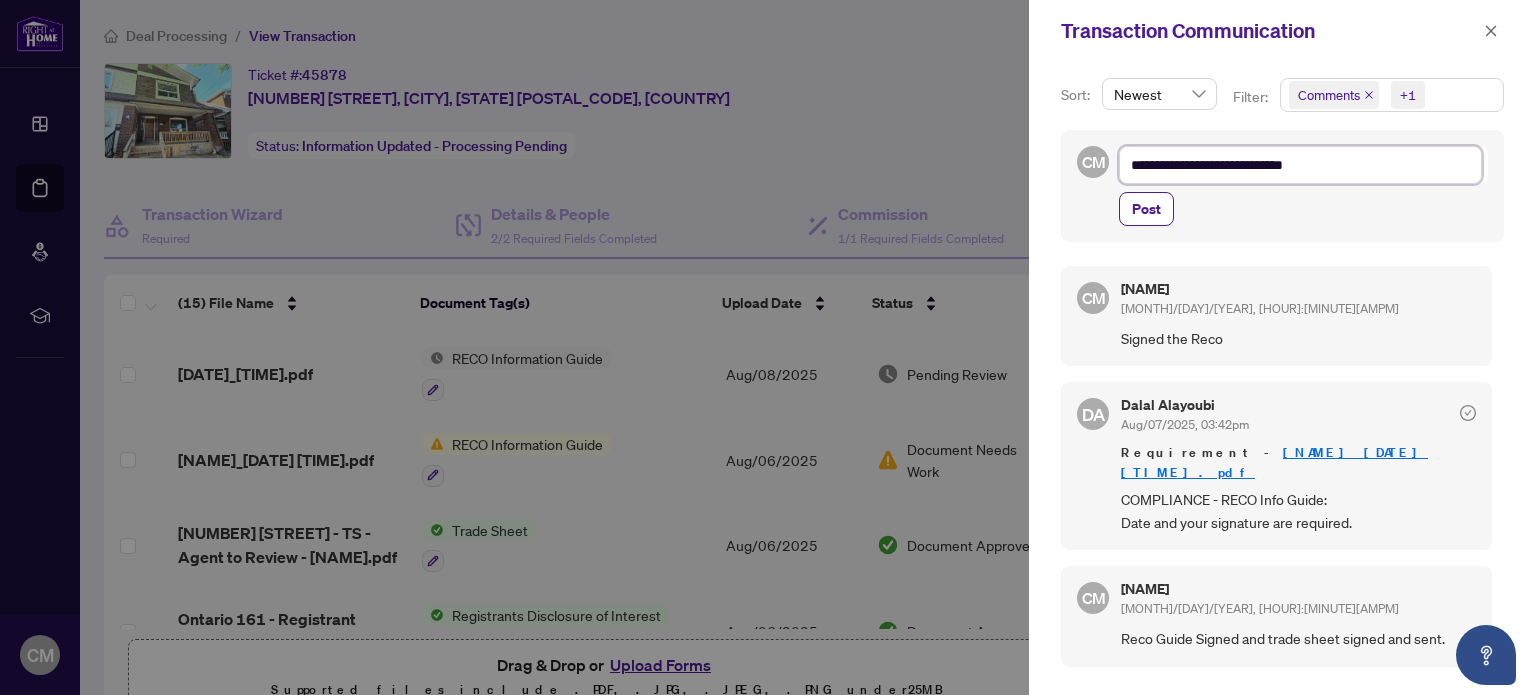 type on "**********" 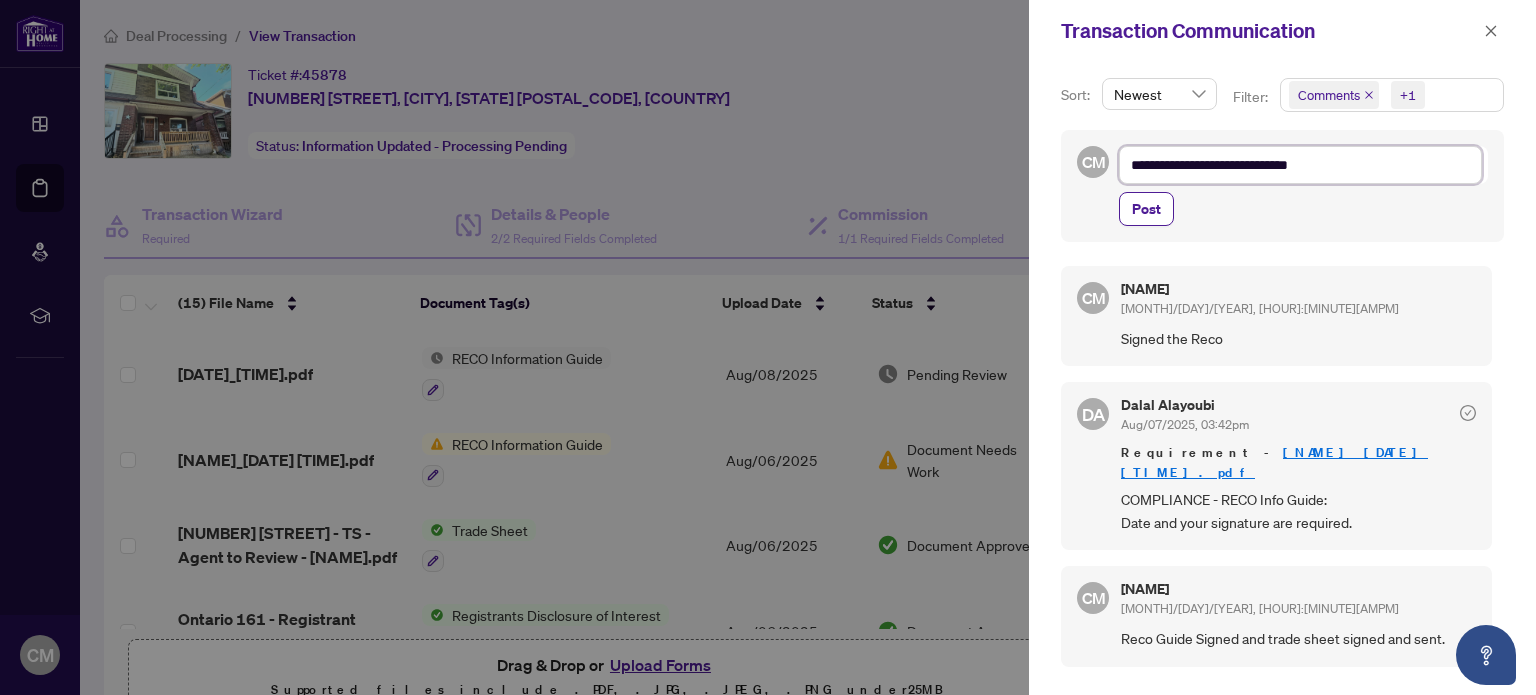 type on "**********" 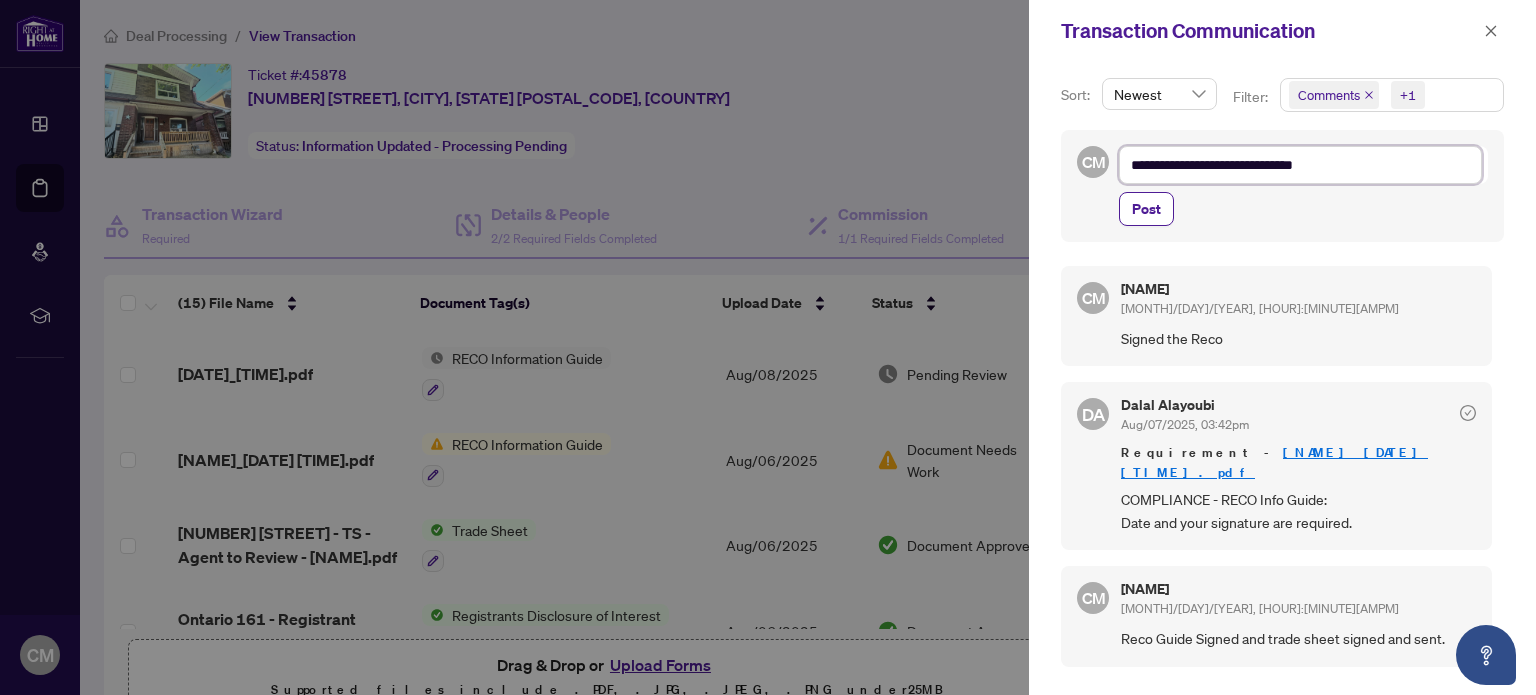 type on "**********" 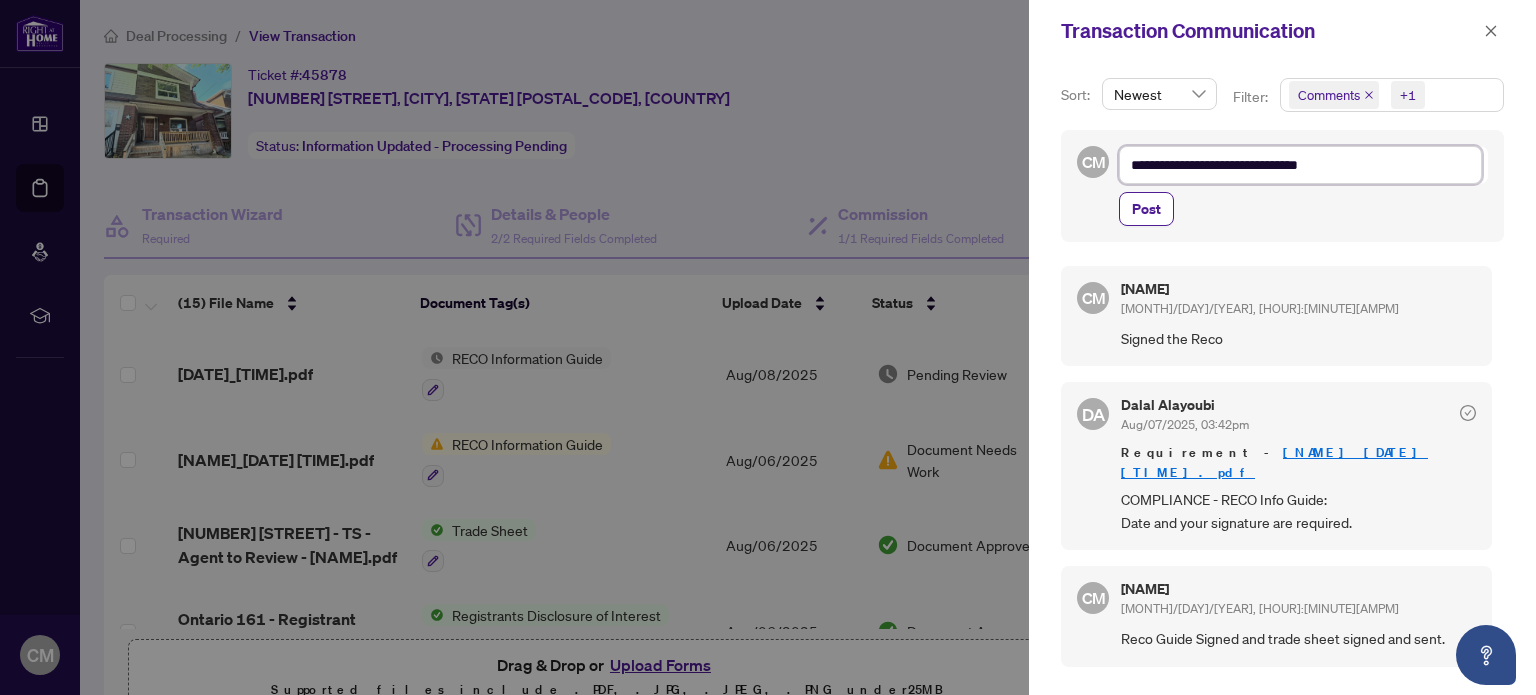 type on "**********" 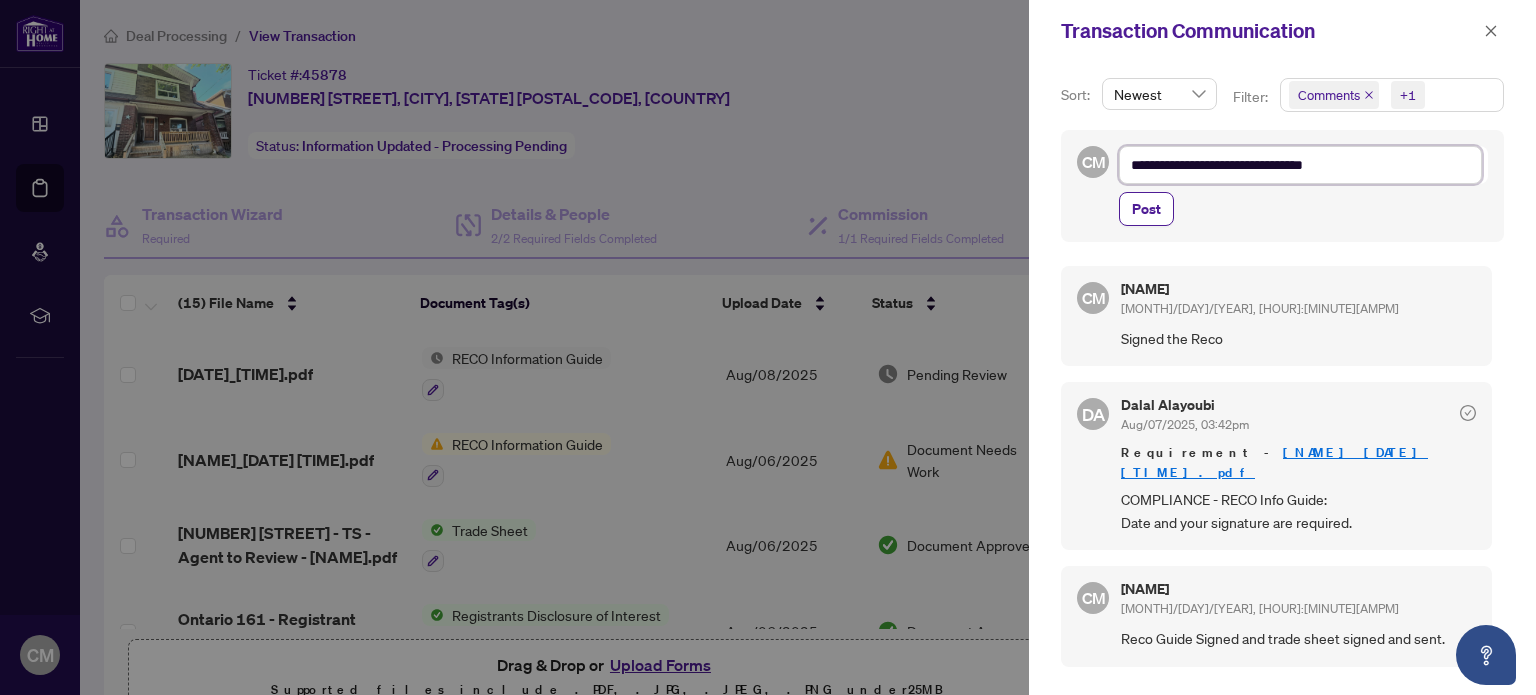 type on "**********" 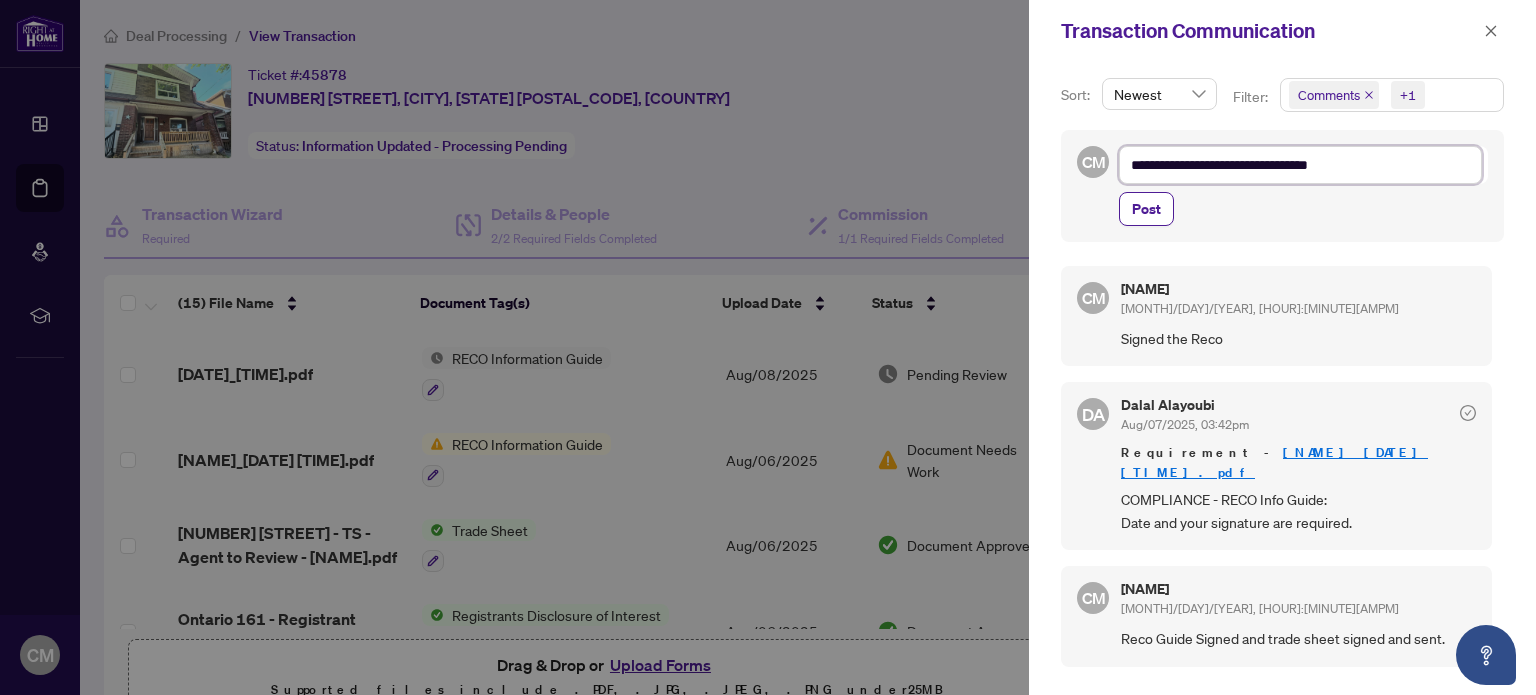 type on "**********" 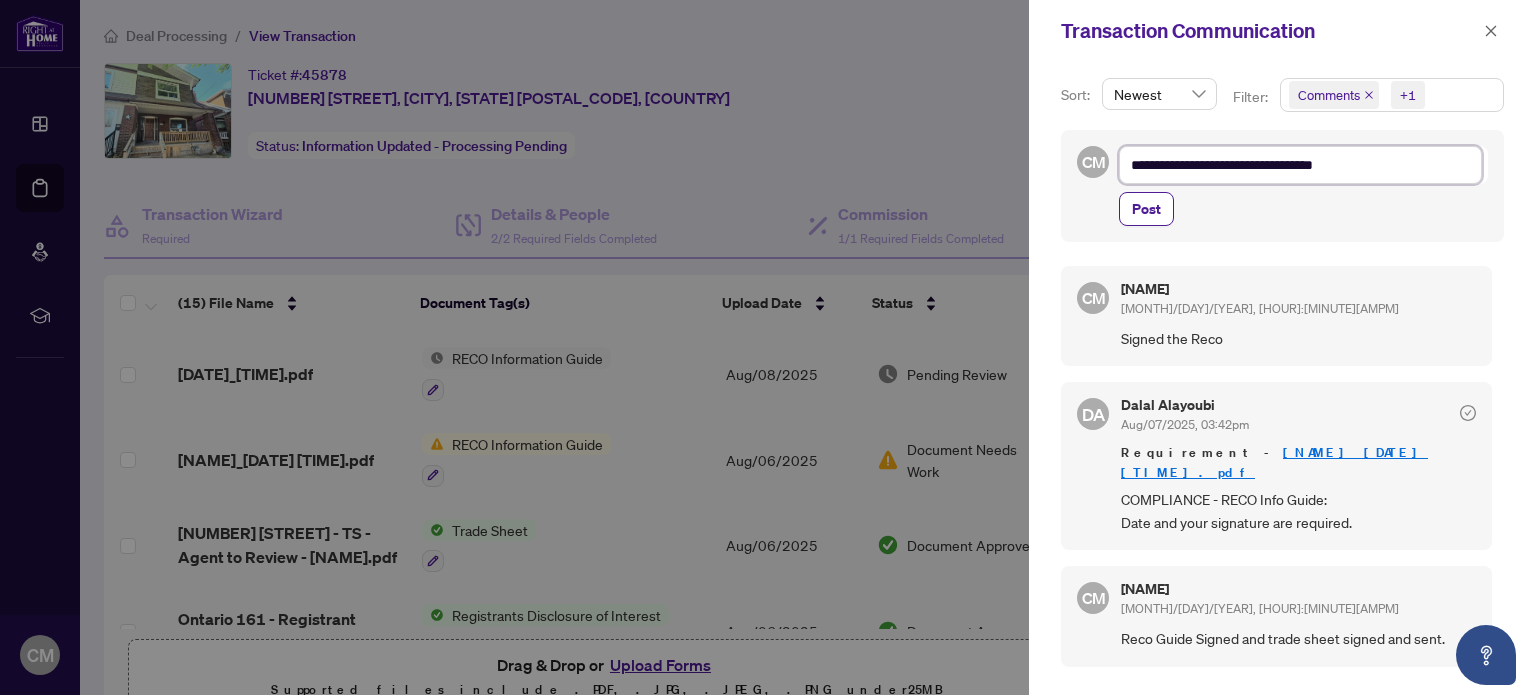 type on "**********" 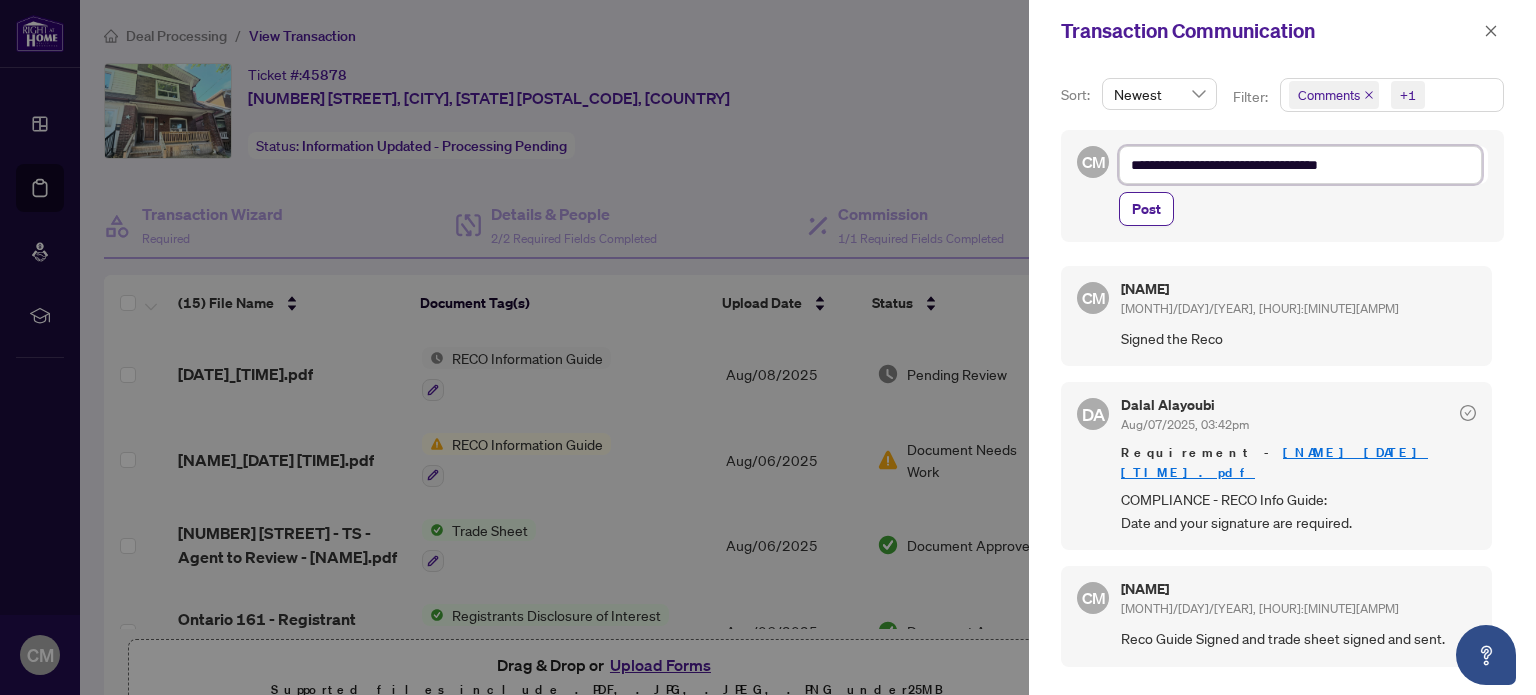 type on "**********" 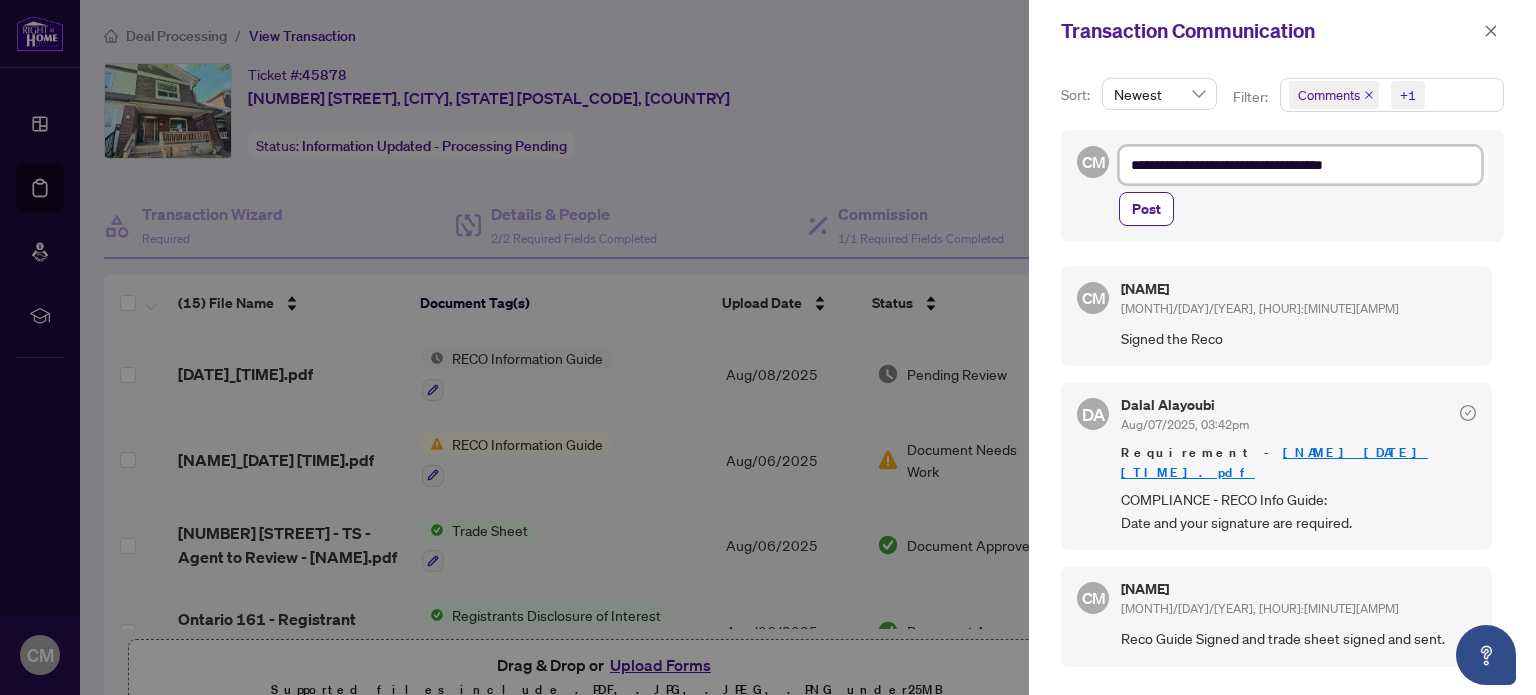 type on "**********" 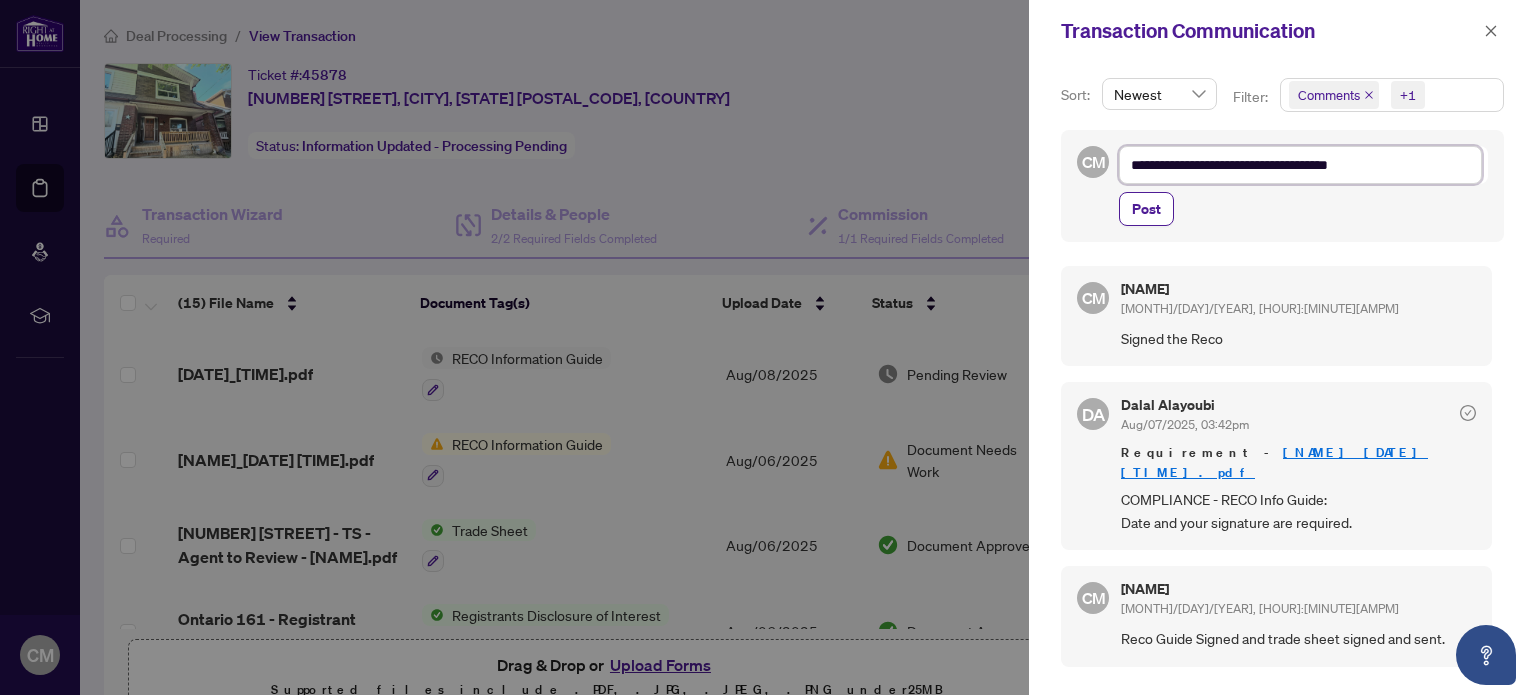 type on "**********" 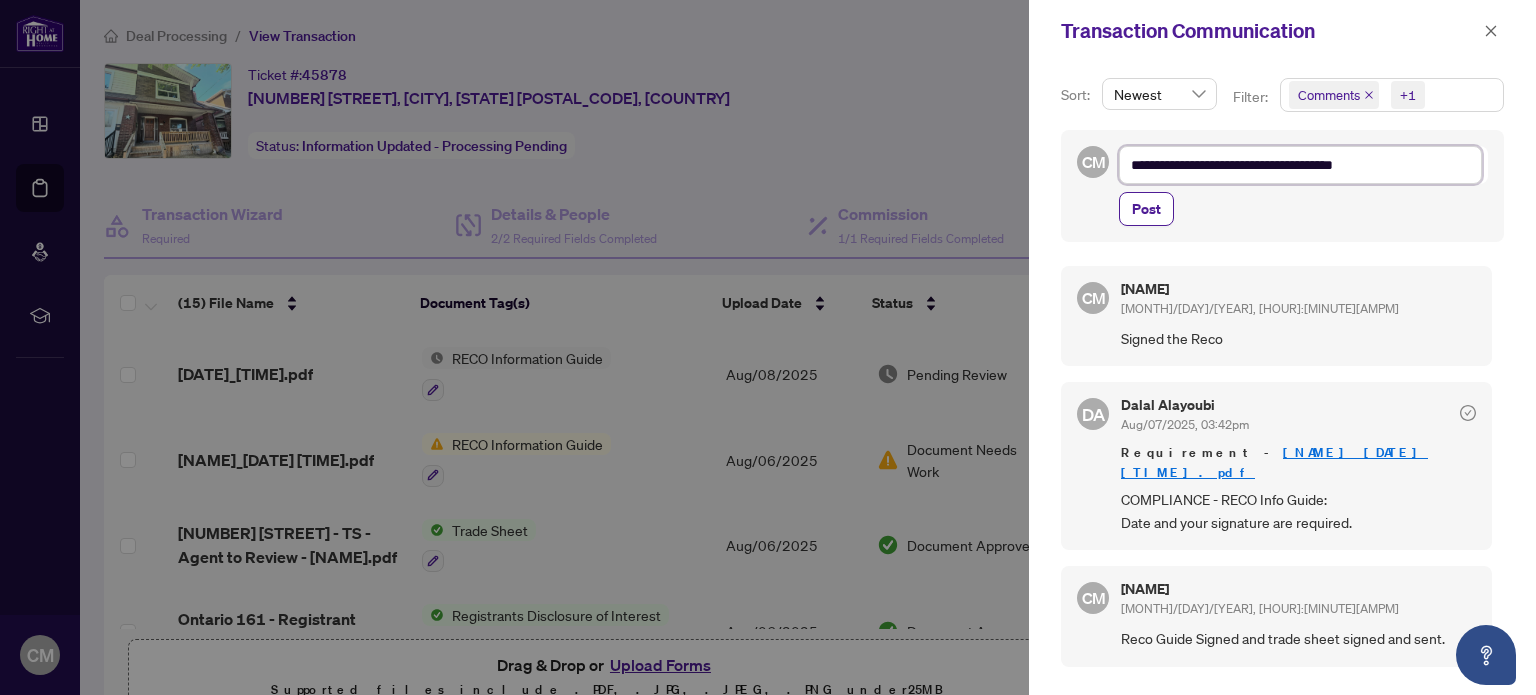 type on "**********" 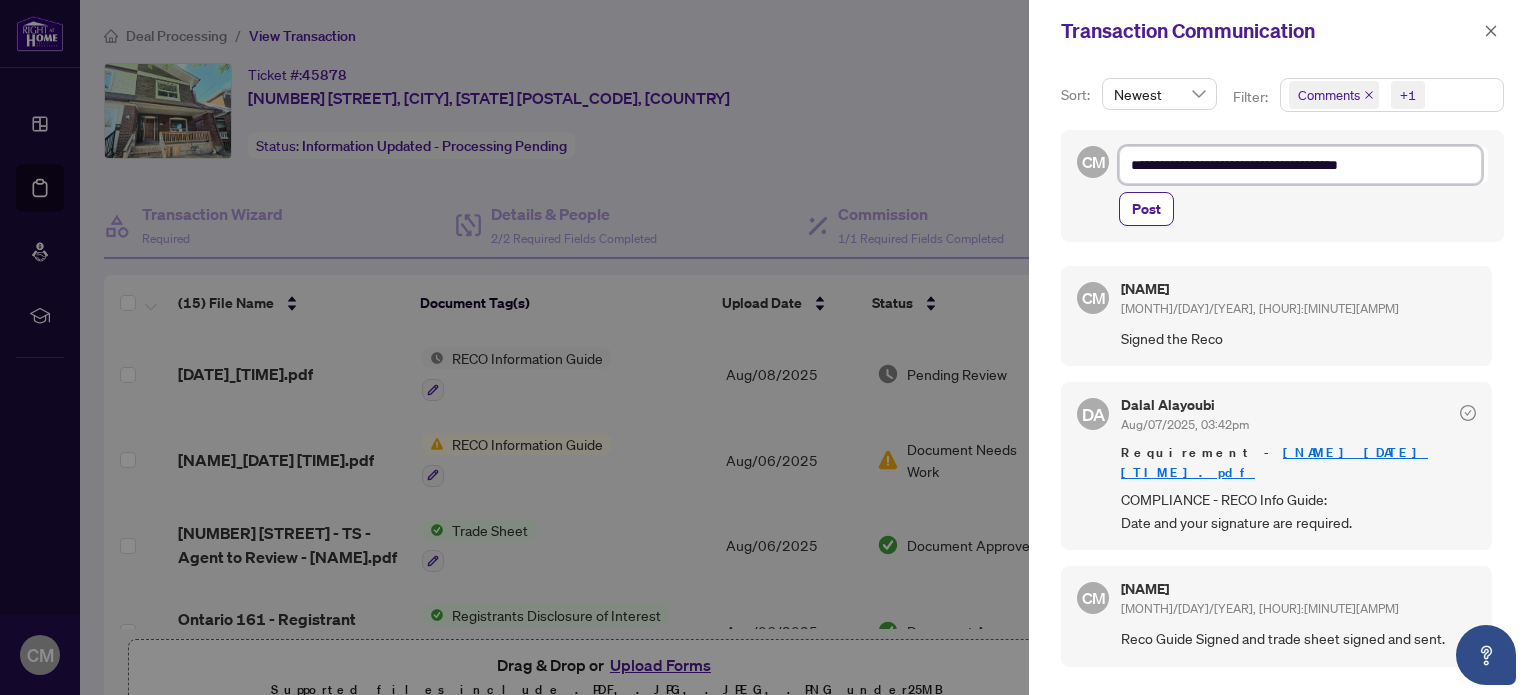 type on "**********" 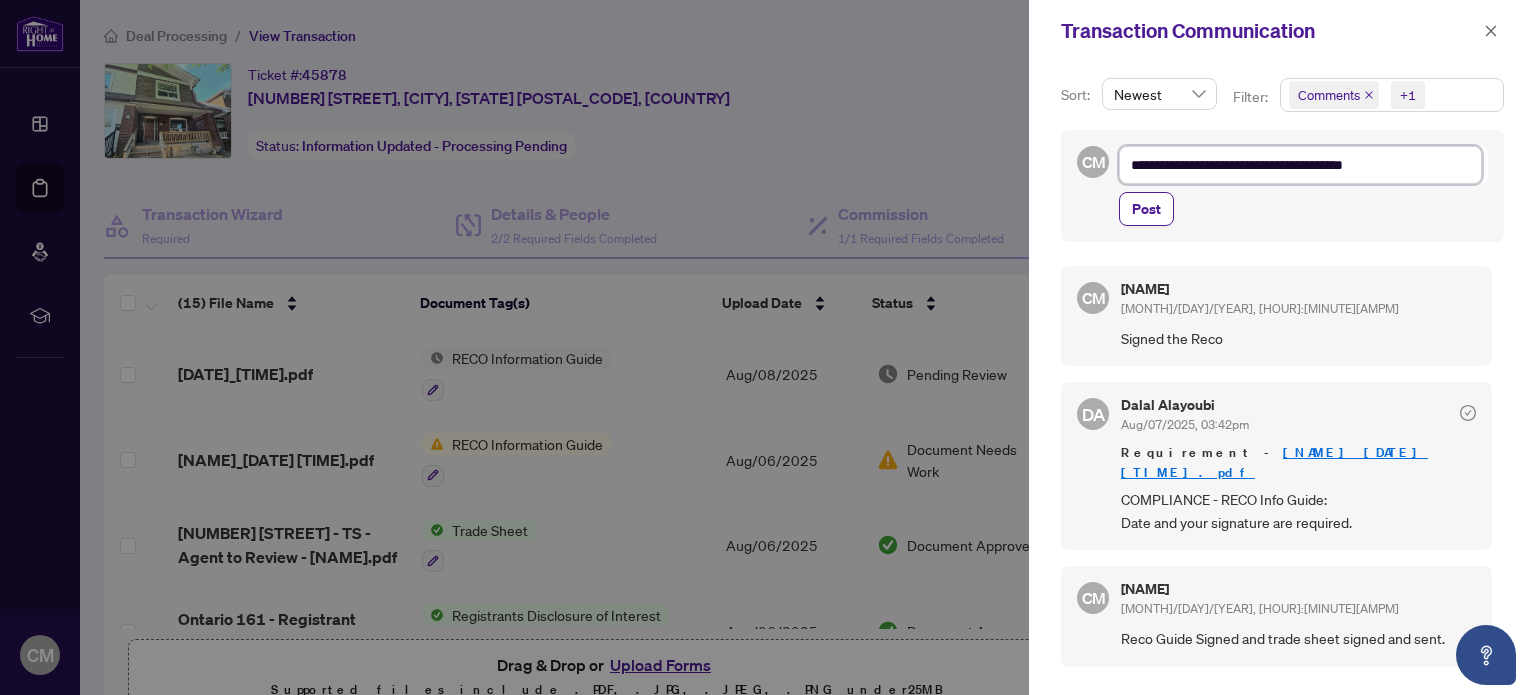 type on "**********" 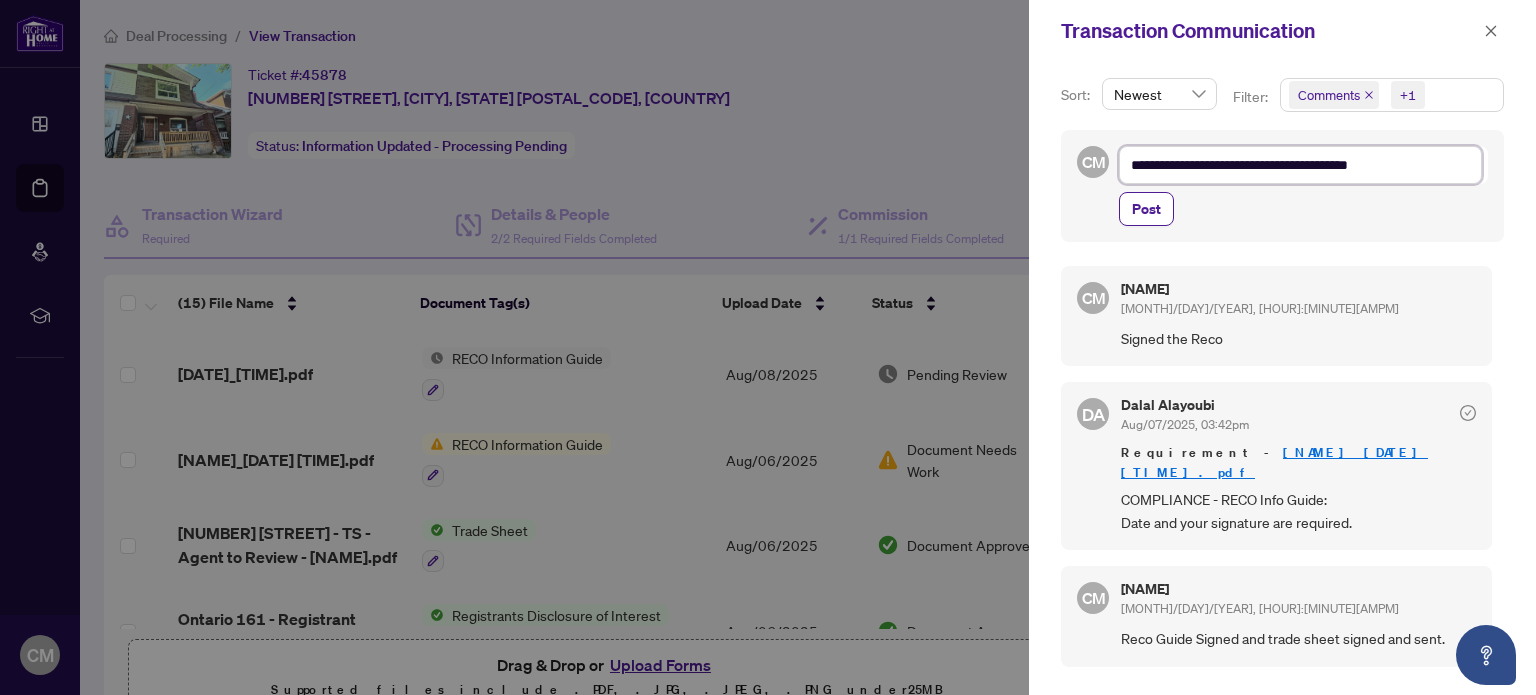 type on "**********" 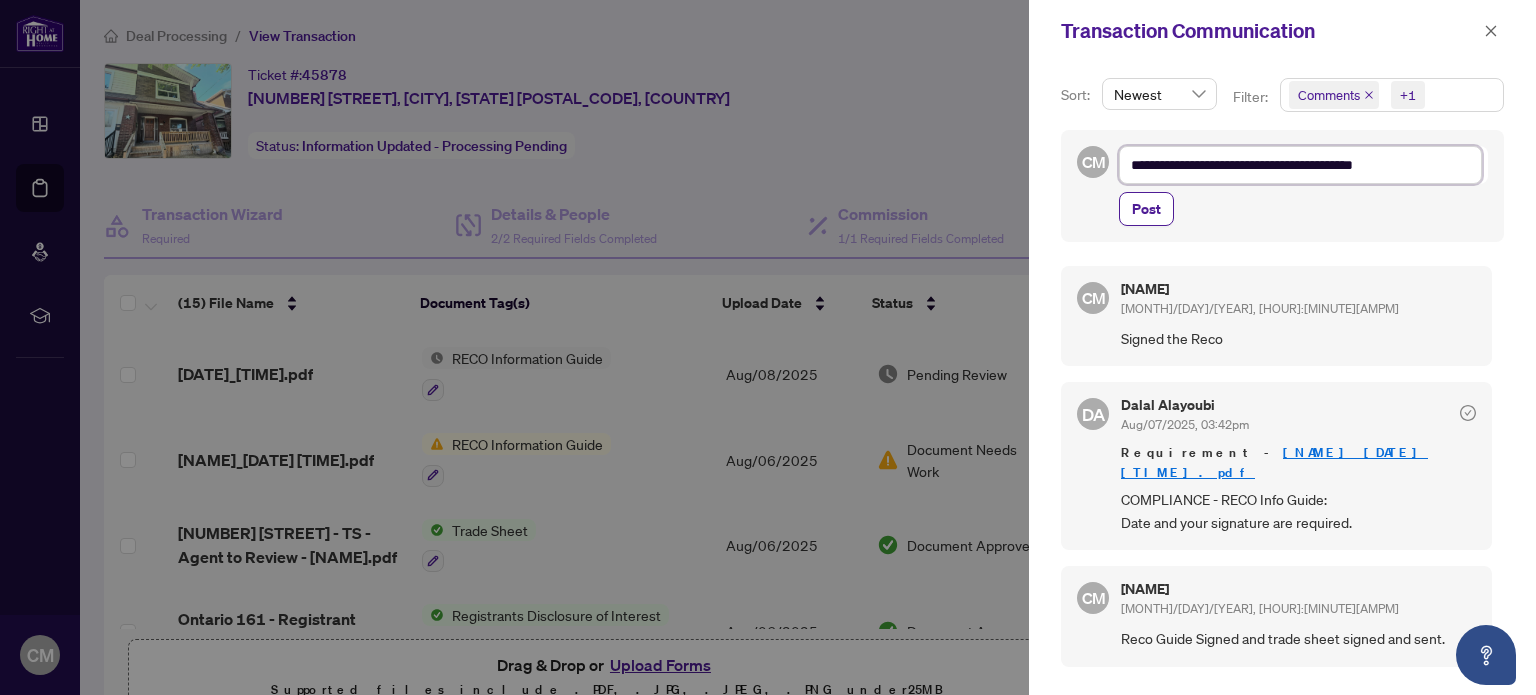 type on "**********" 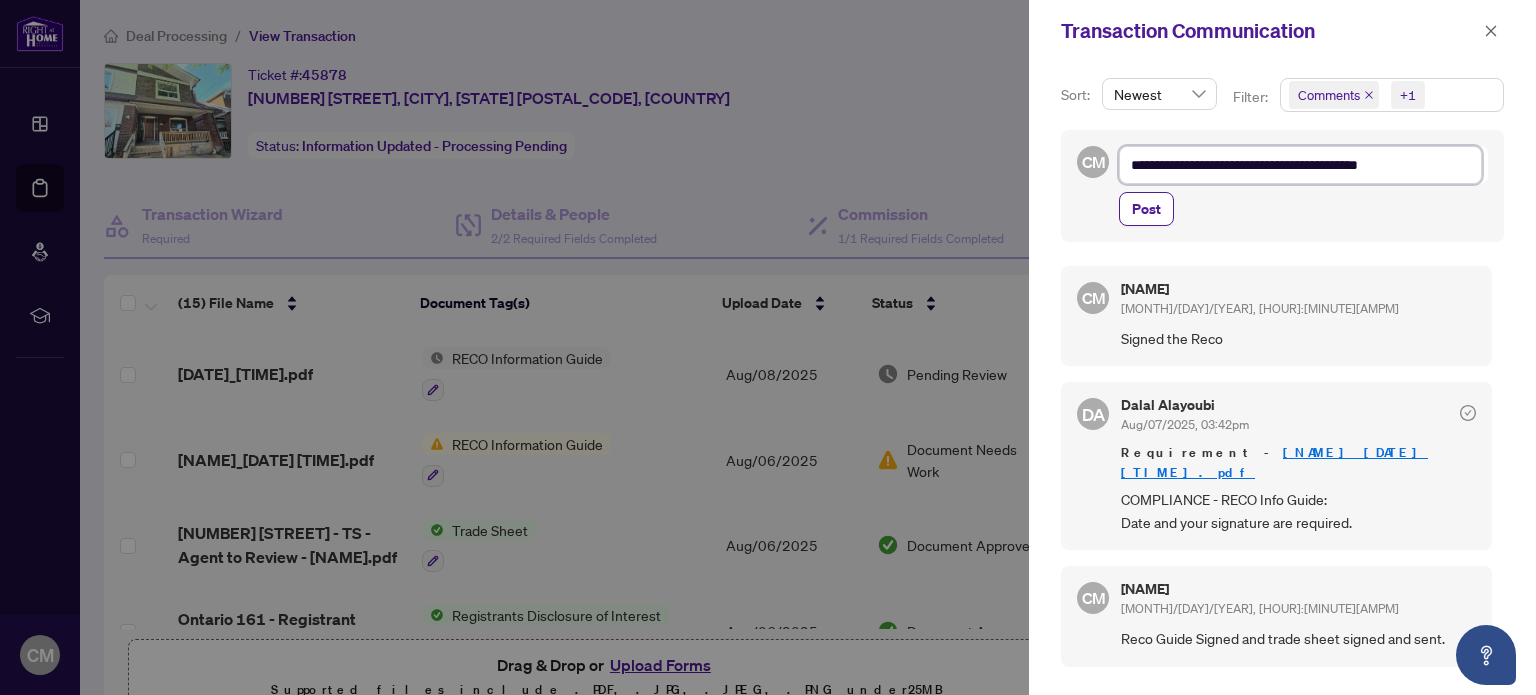 type on "**********" 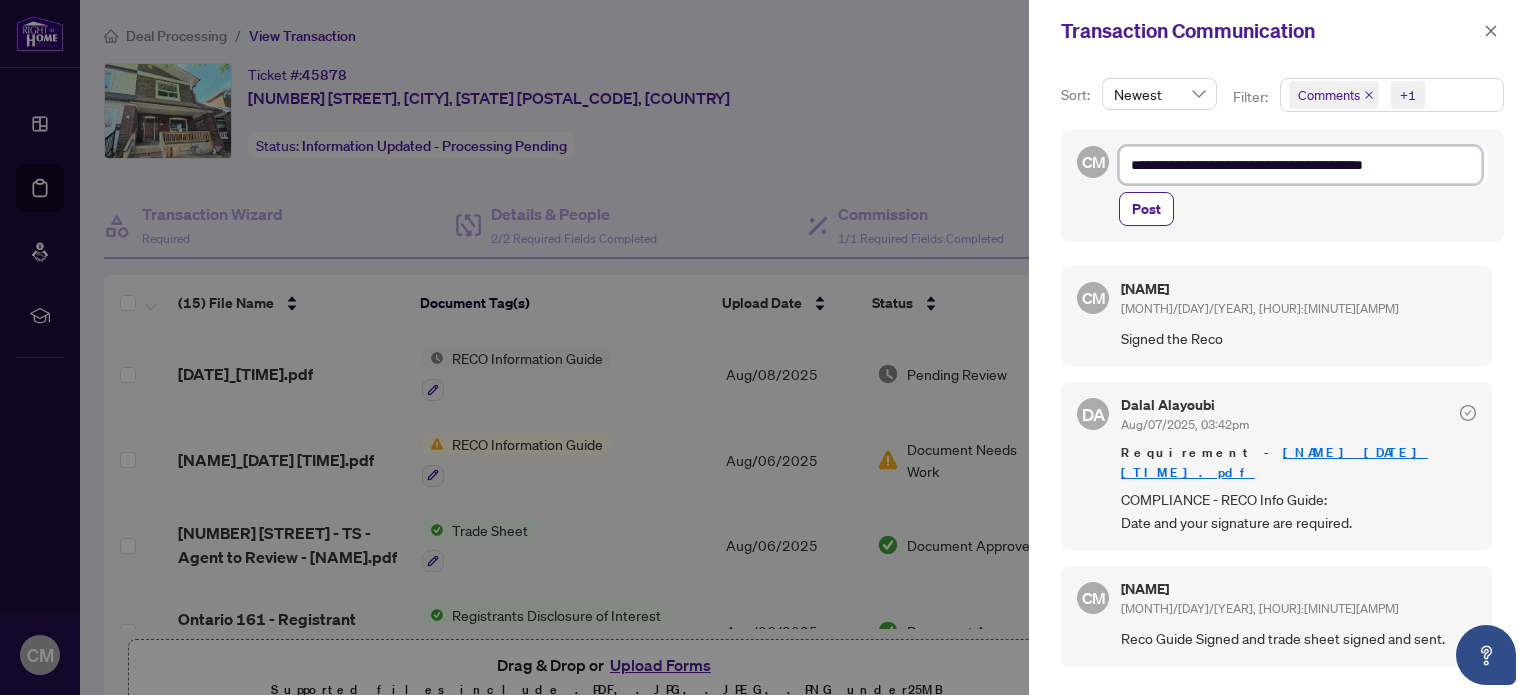 type on "**********" 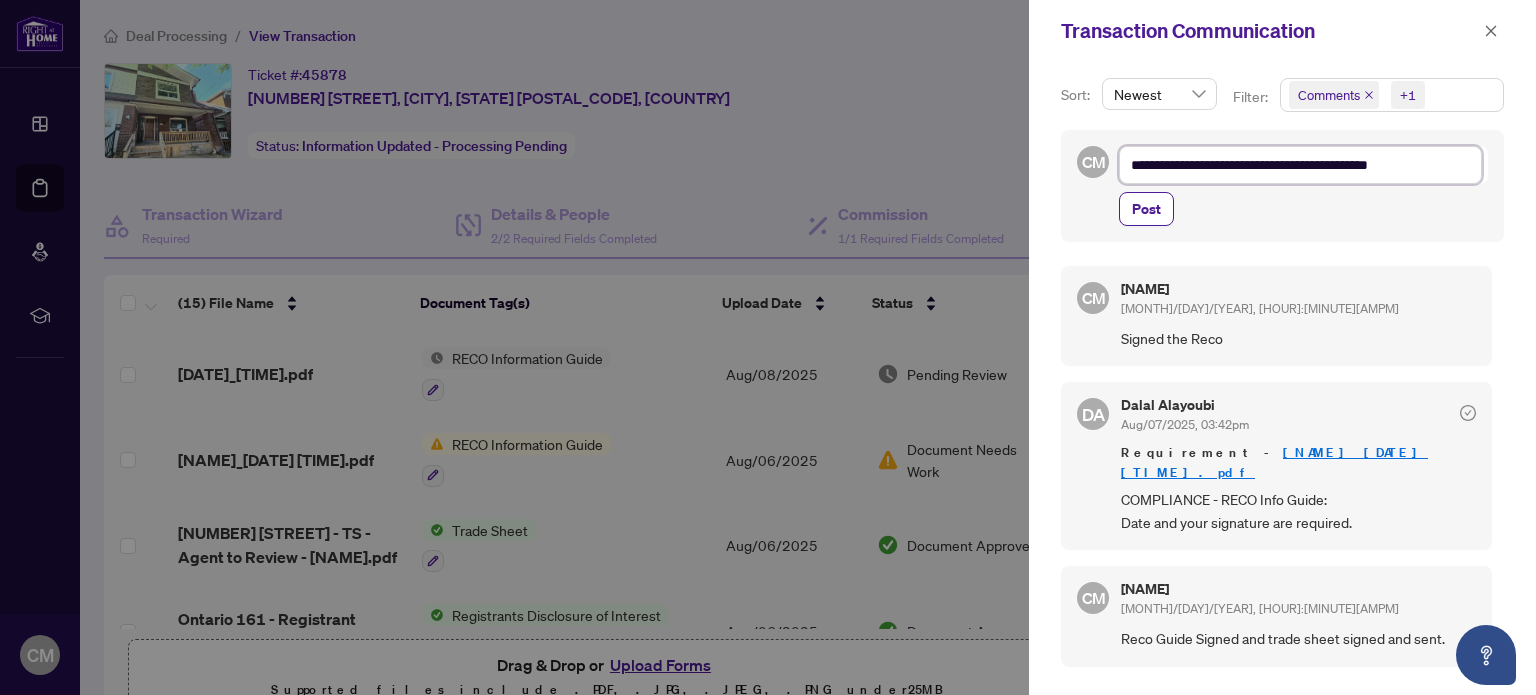 type on "**********" 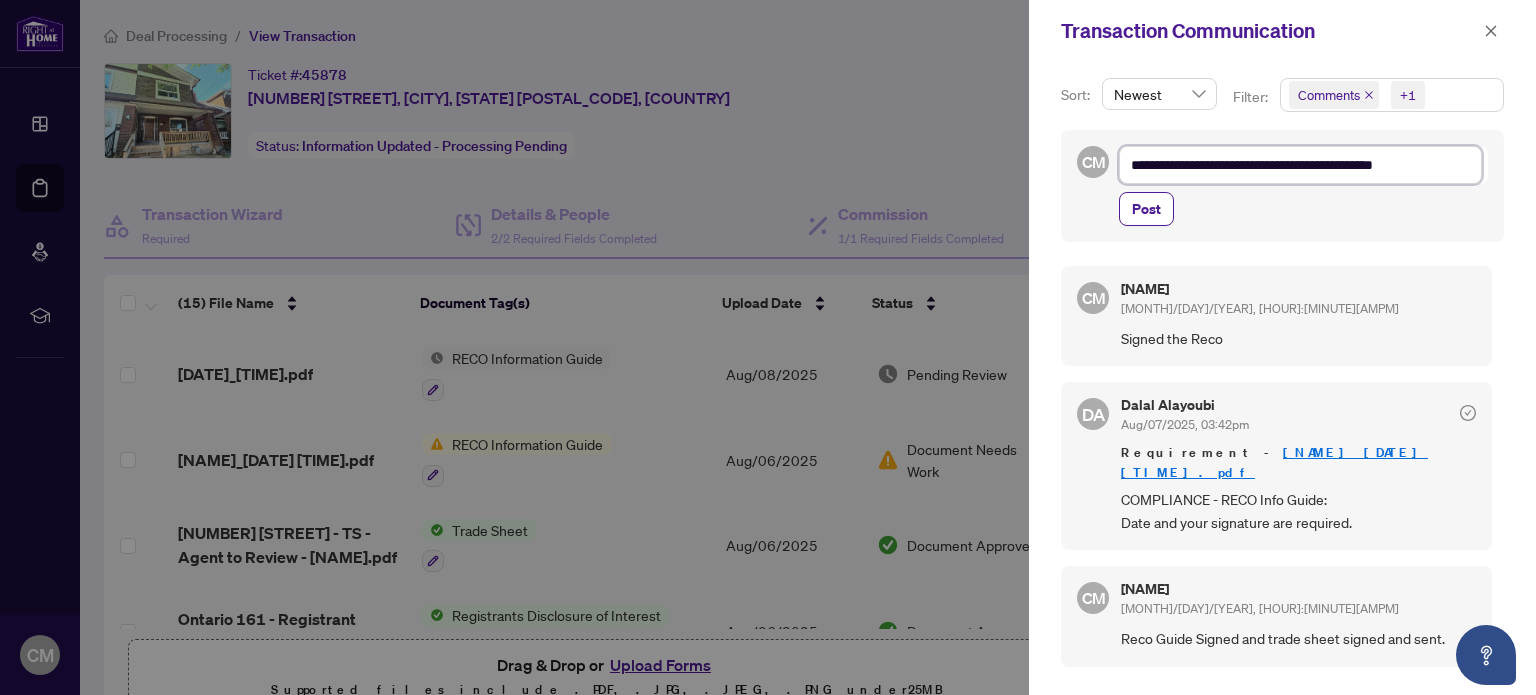 type on "**********" 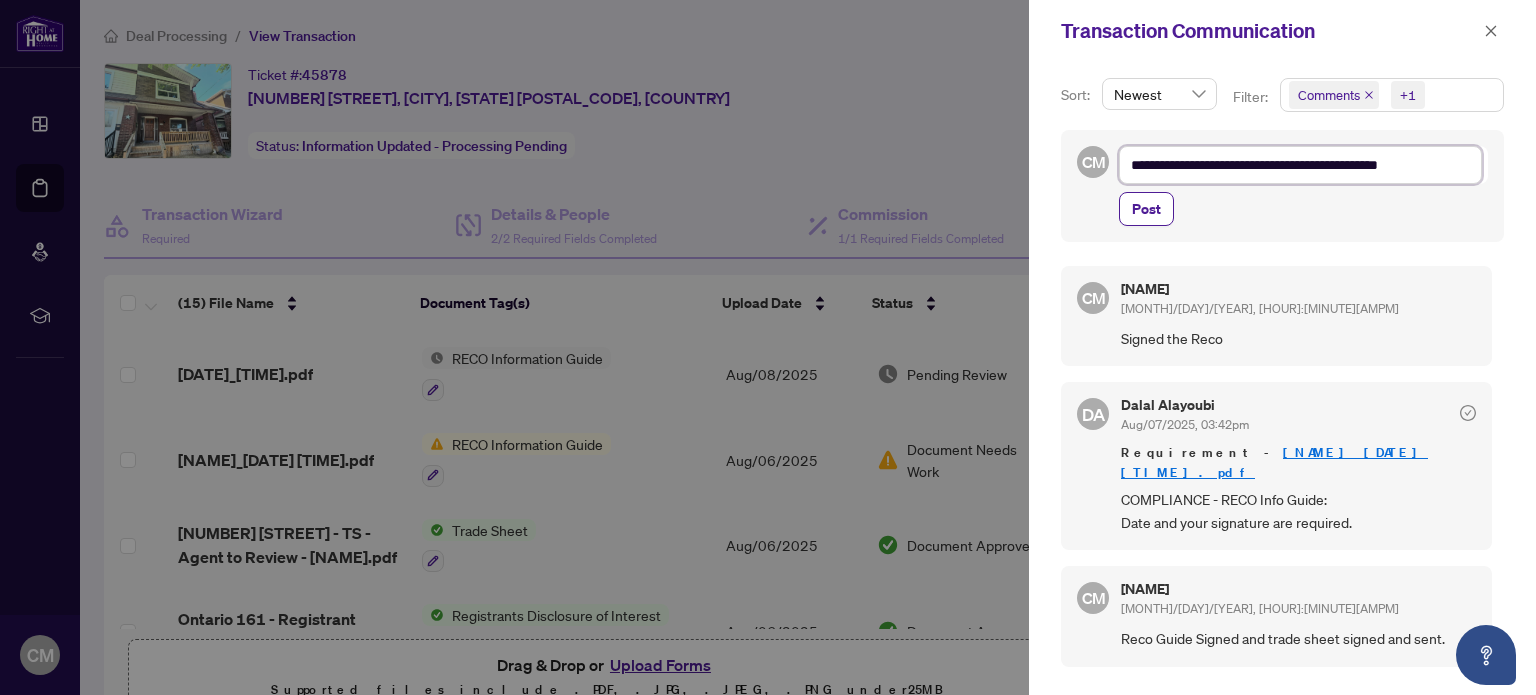 type on "**********" 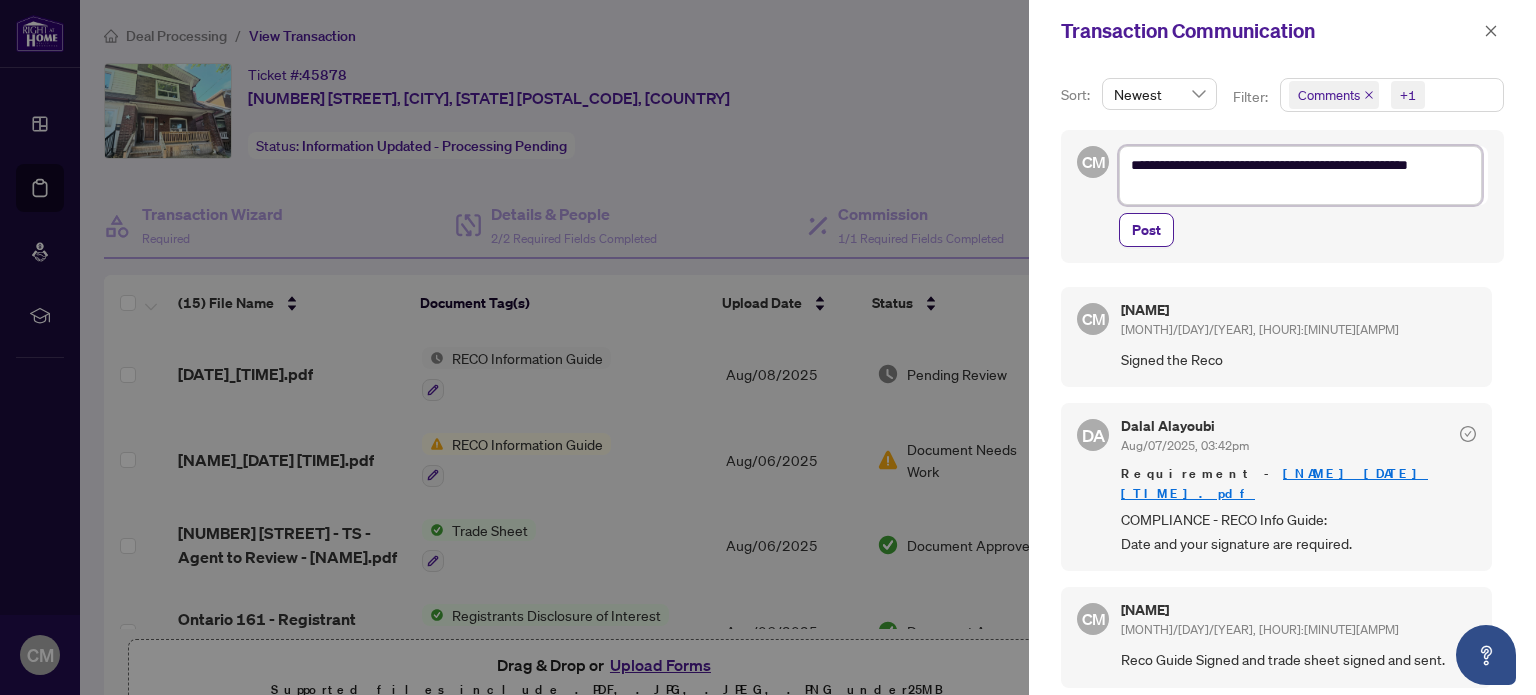 scroll, scrollTop: 0, scrollLeft: 0, axis: both 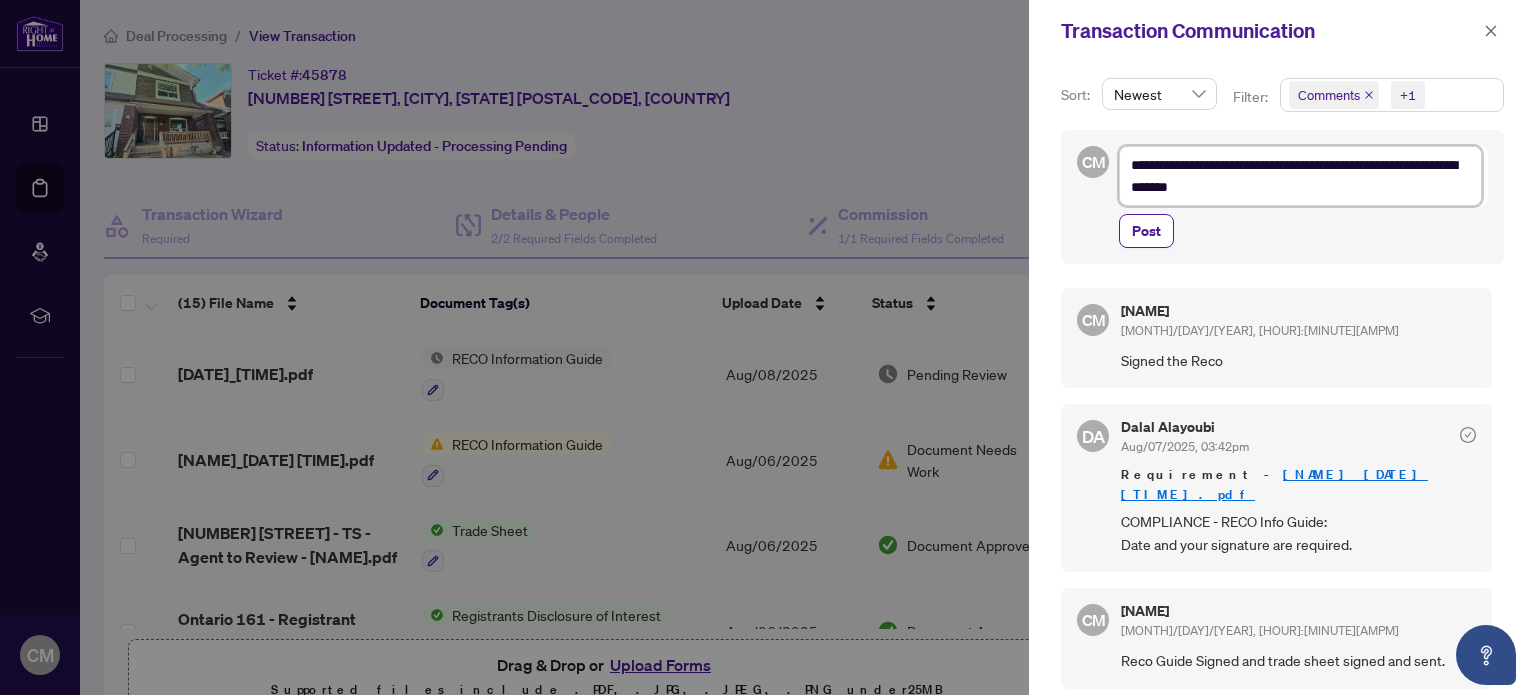 click on "**********" at bounding box center [1300, 176] 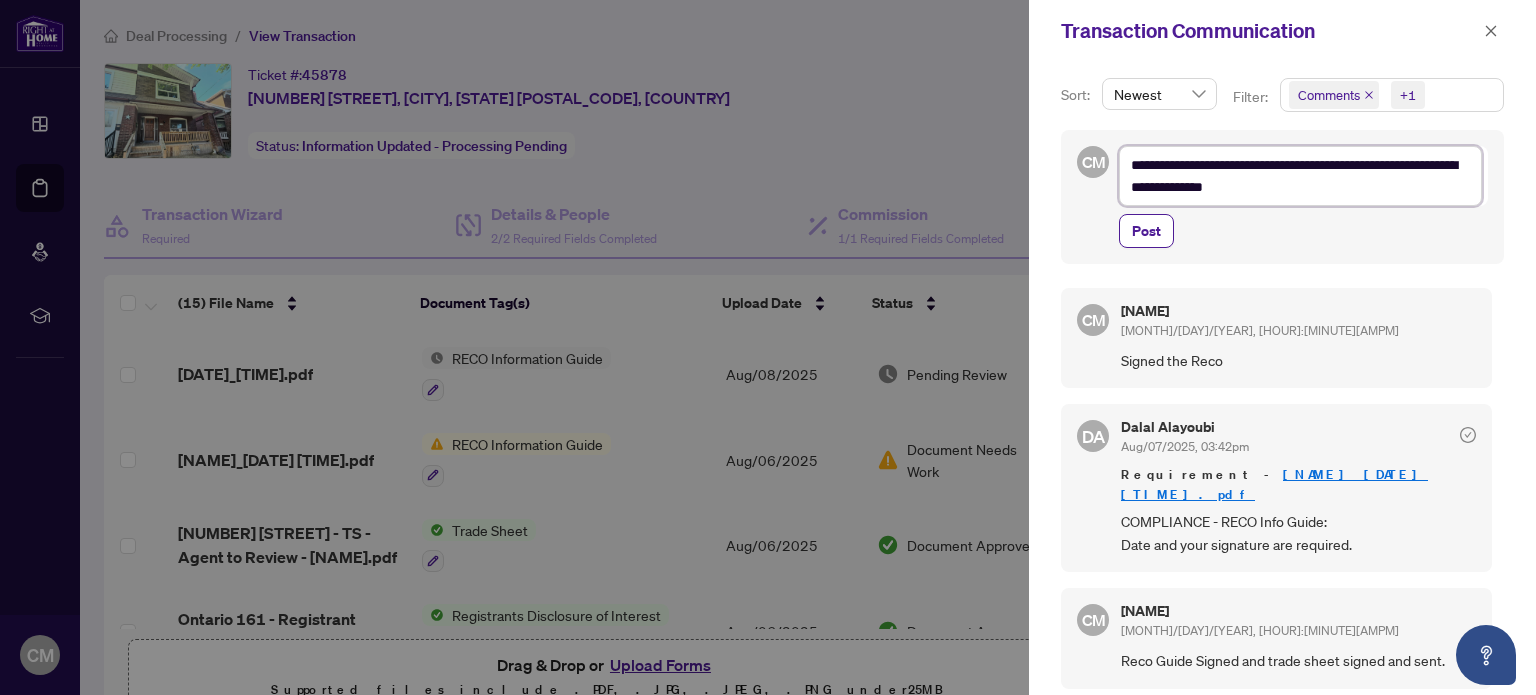 click on "**********" at bounding box center [1300, 176] 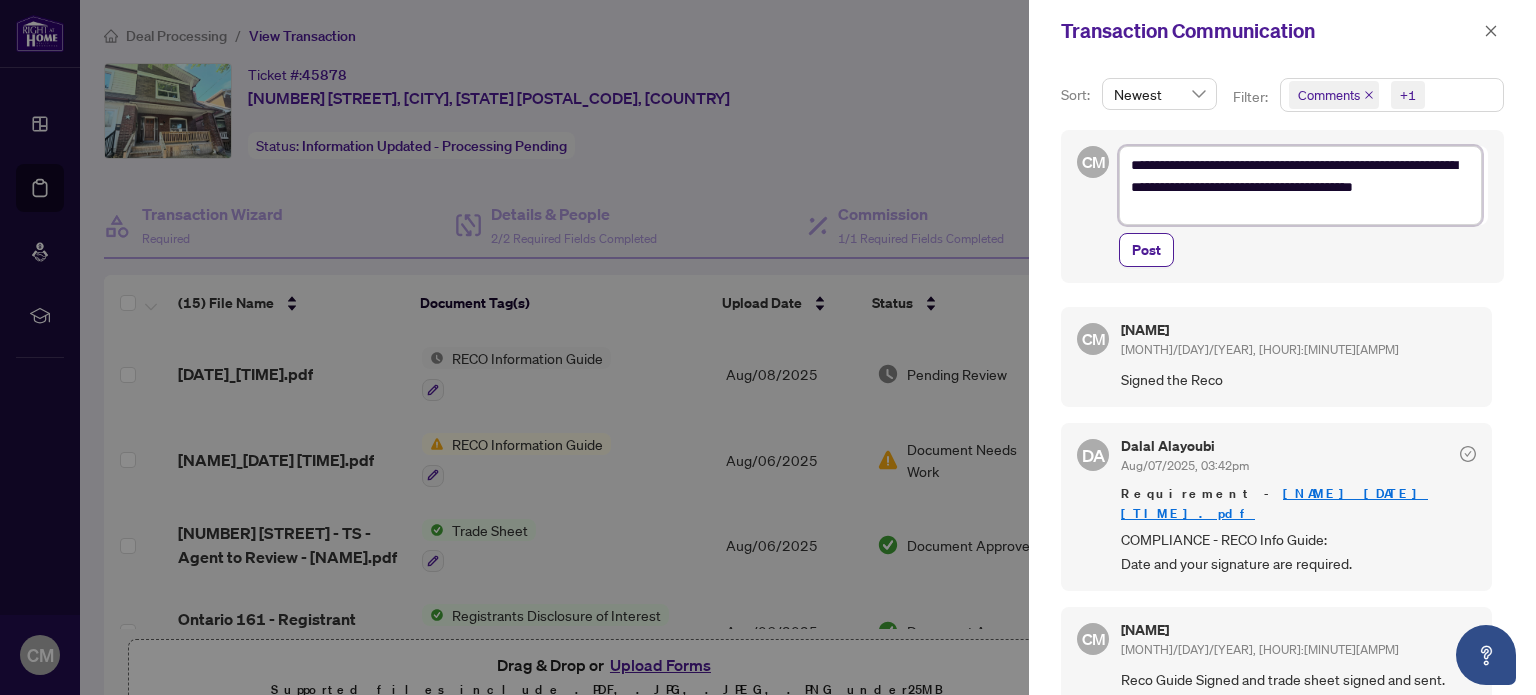 scroll, scrollTop: 0, scrollLeft: 0, axis: both 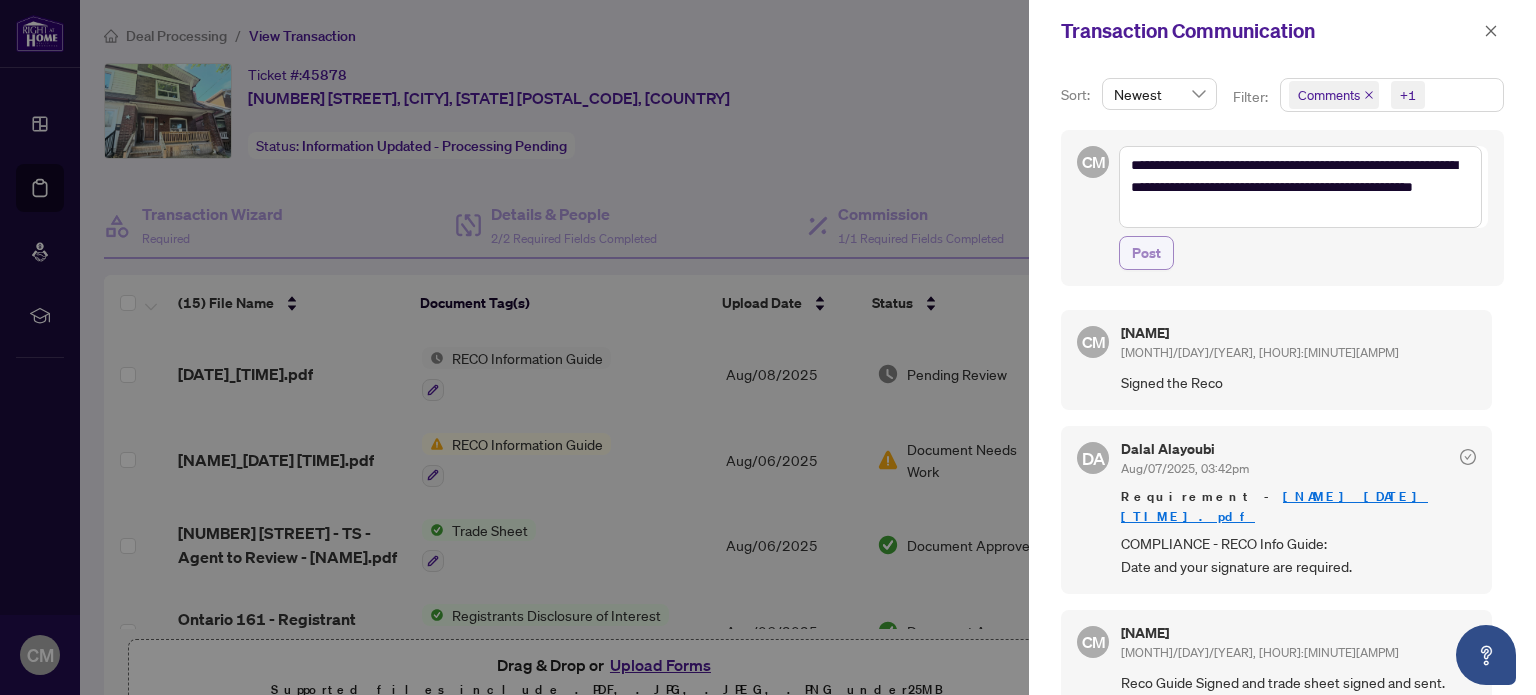 click on "Post" at bounding box center [1146, 253] 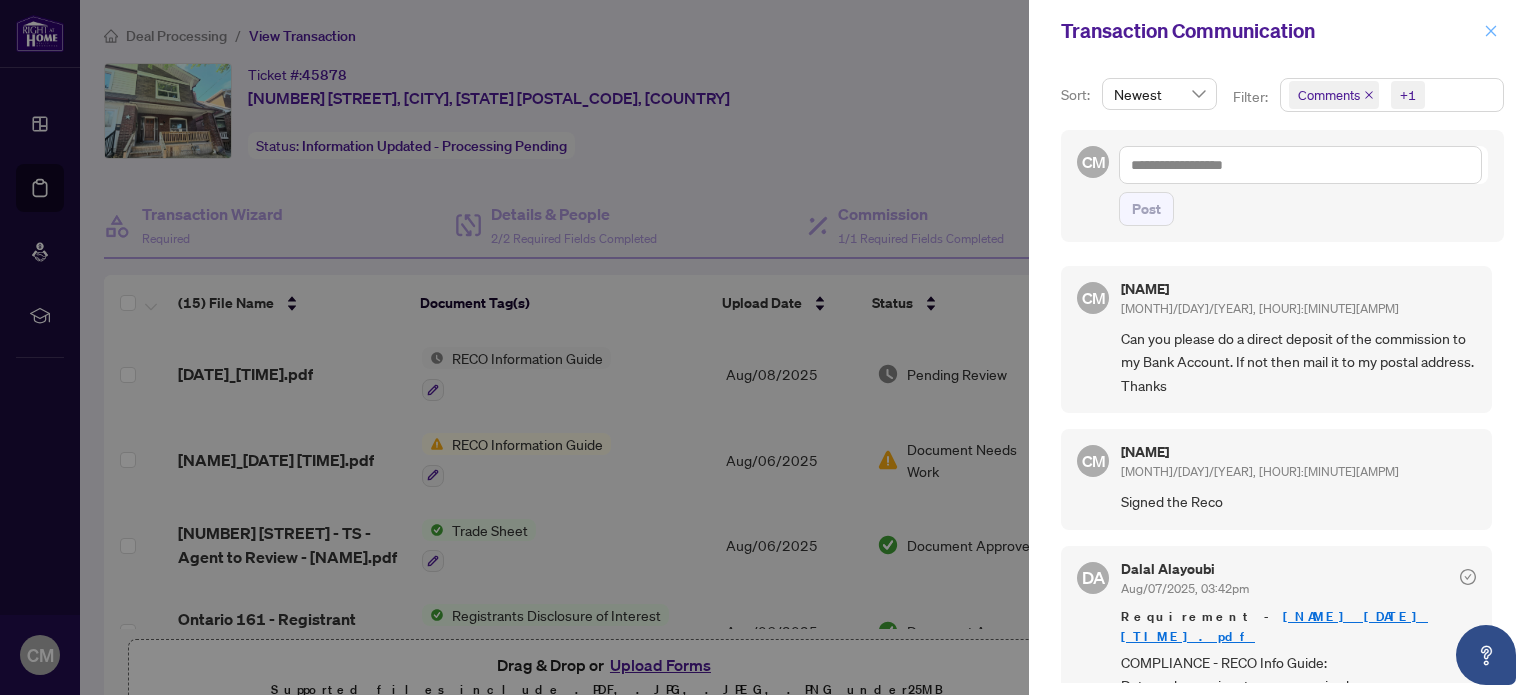 click 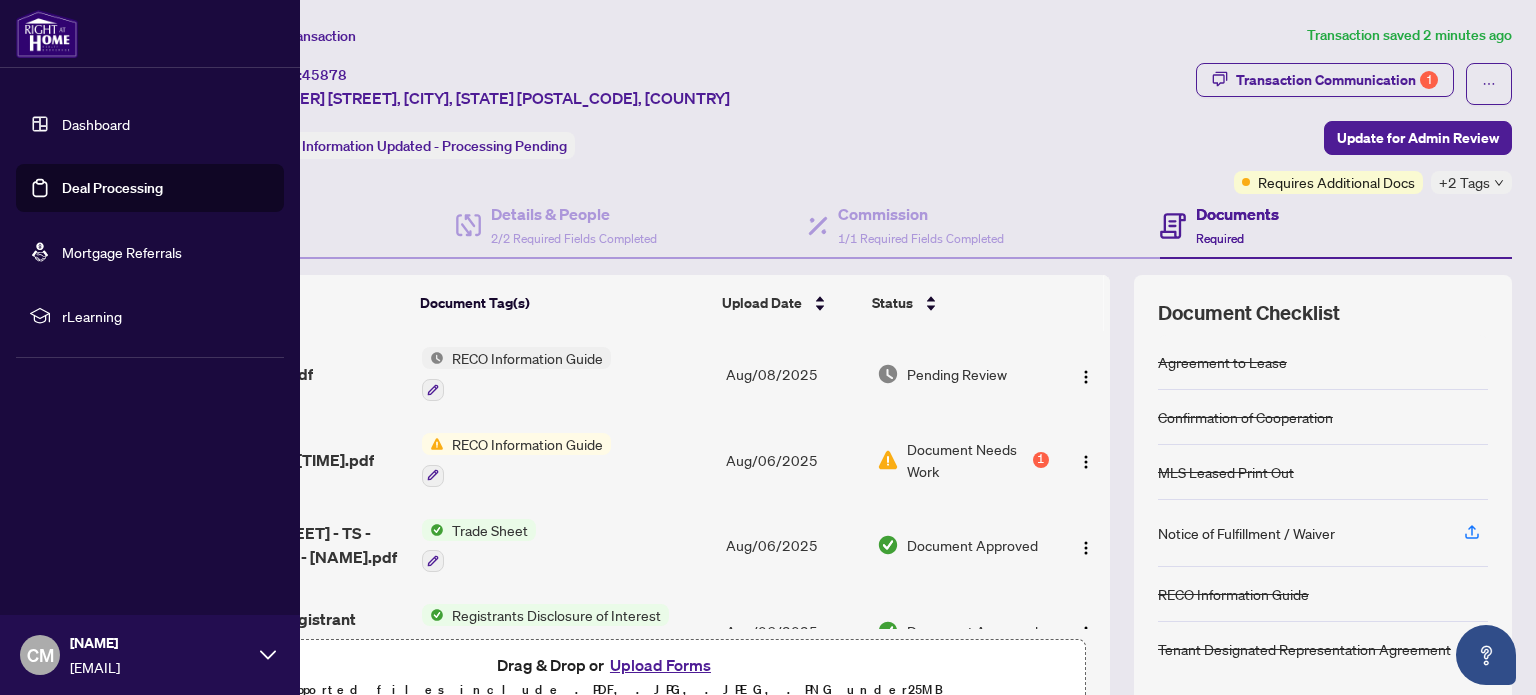 click on "Deal Processing" at bounding box center (112, 188) 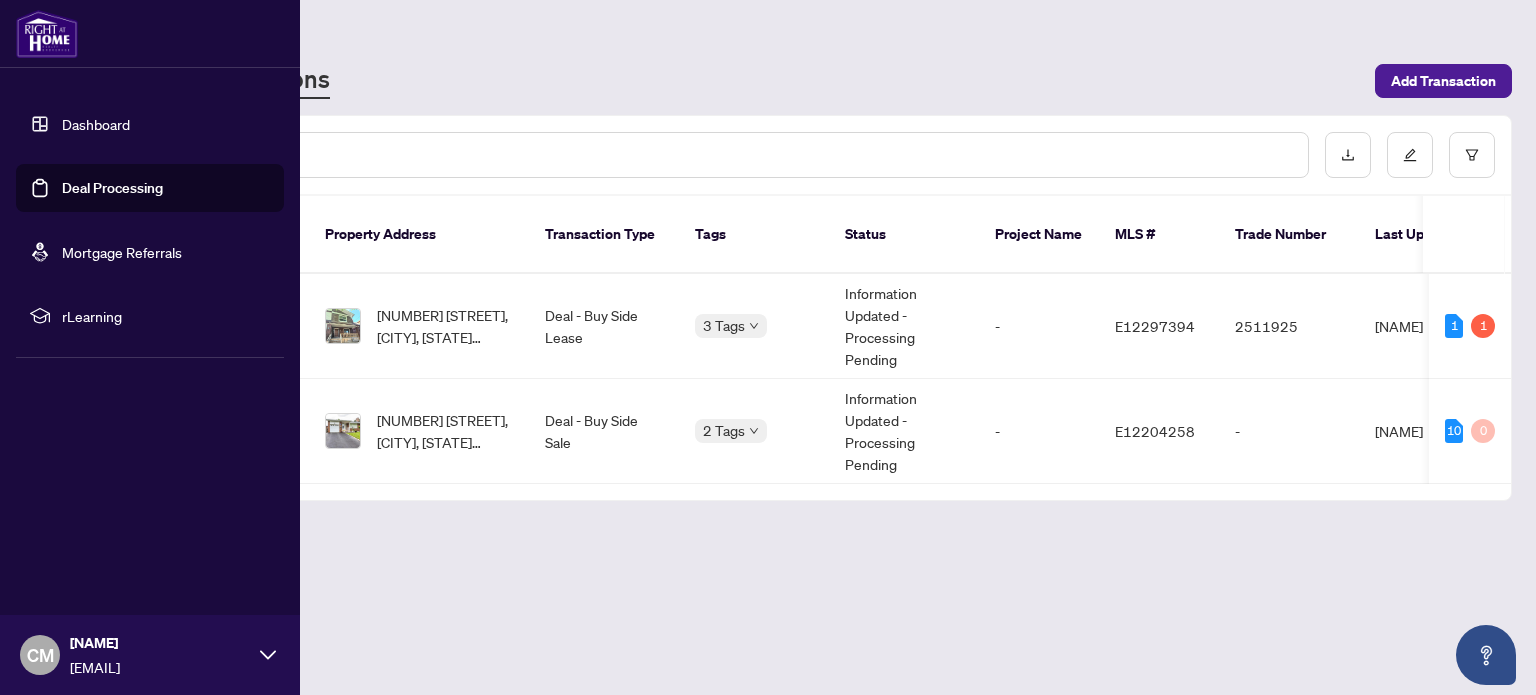 click on "Dashboard" at bounding box center [96, 124] 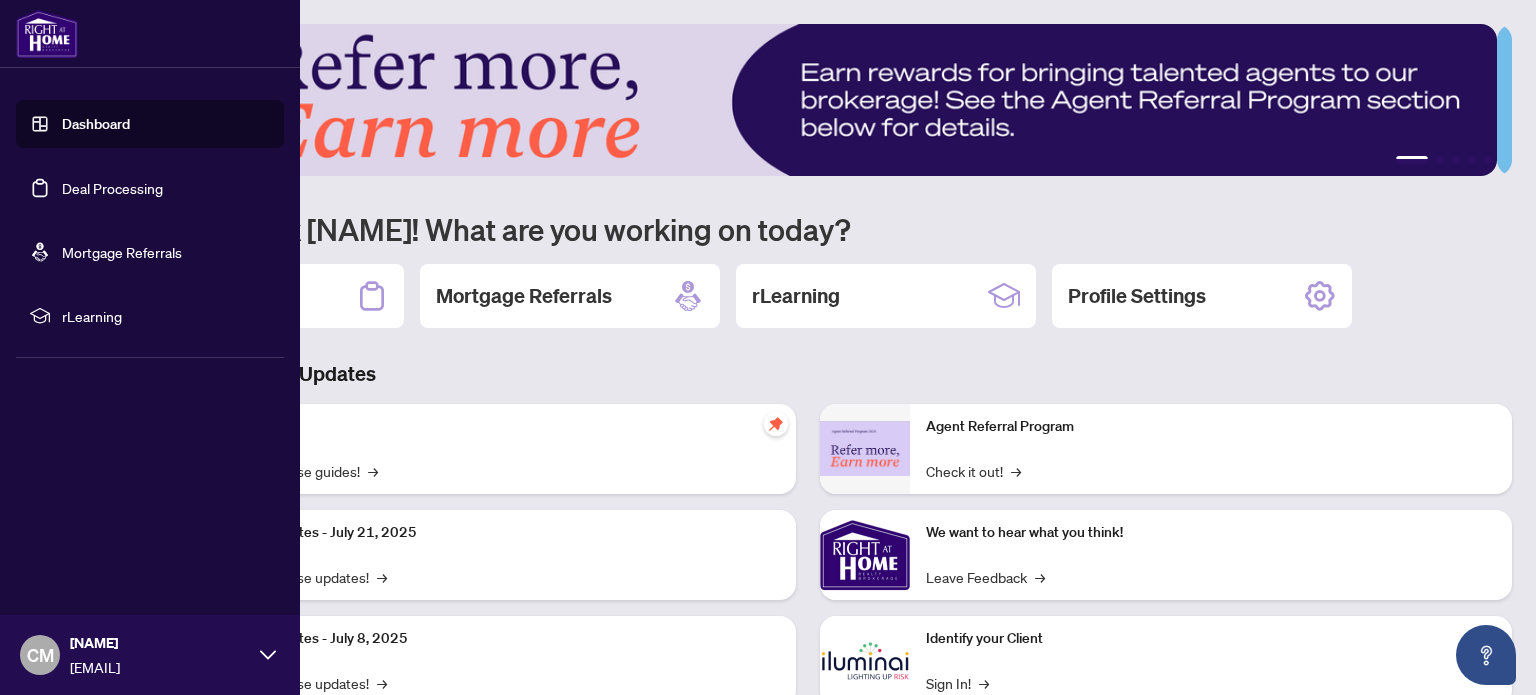click 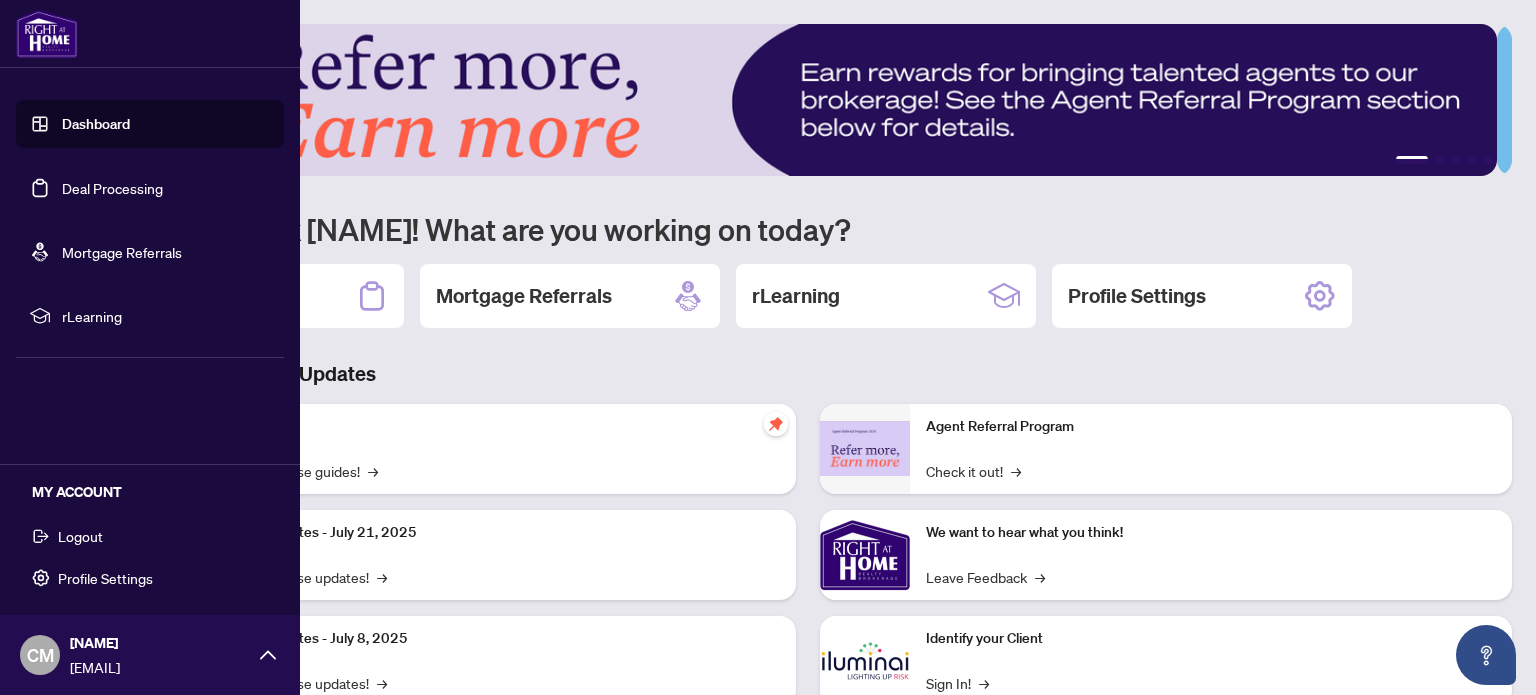 click on "Logout" at bounding box center [80, 536] 